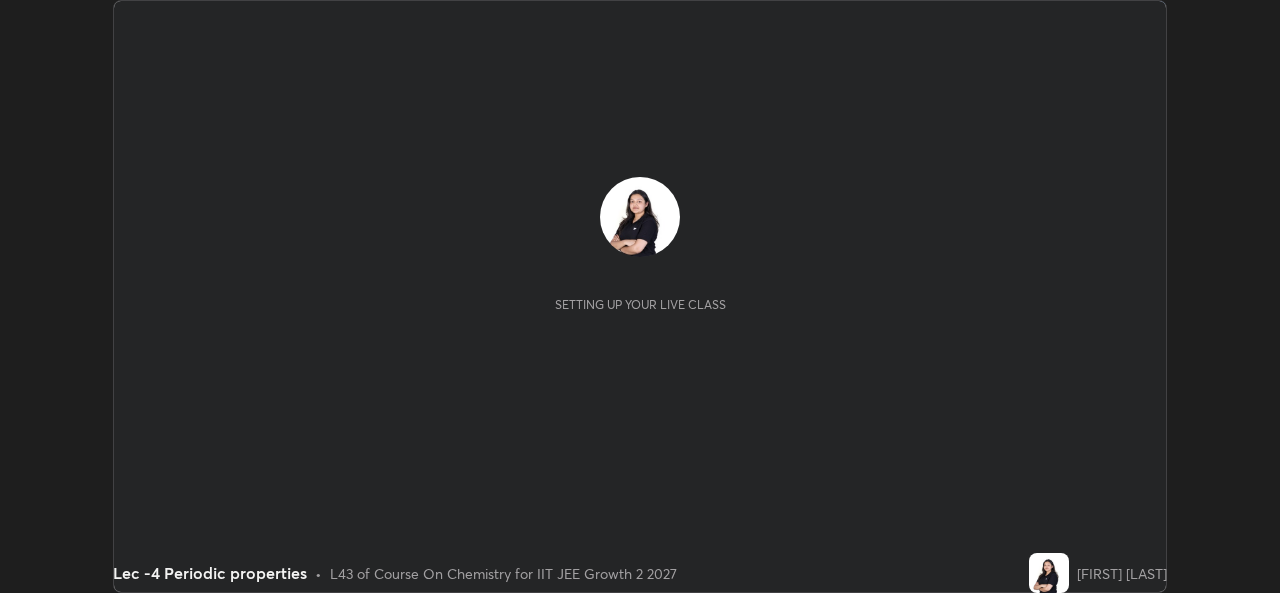 scroll, scrollTop: 0, scrollLeft: 0, axis: both 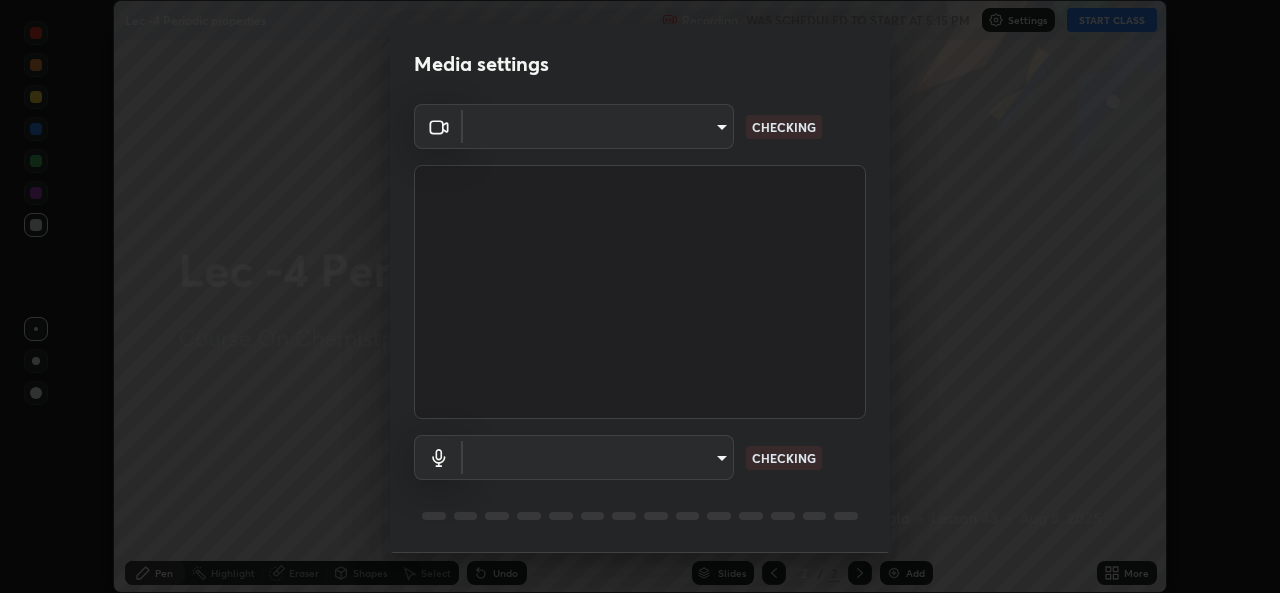 click on "Erase all Lec -4 Periodic properties Recording WAS SCHEDULED TO START AT  5:15 PM Settings START CLASS Setting up your live class Lec -4 Periodic properties • L43 of Course On Chemistry for IIT JEE Growth 2 2027 [FIRST] [LAST] Pen Highlight Eraser Shapes Select Undo Slides 2 / 2 Add More No doubts shared Encourage your learners to ask a doubt for better clarity Report an issue Reason for reporting Buffering Chat not working Audio - Video sync issue Educator video quality low ​ Attach an image Report Media settings ​ CHECKING ​ CHECKING 1 / 5 Next" at bounding box center (640, 296) 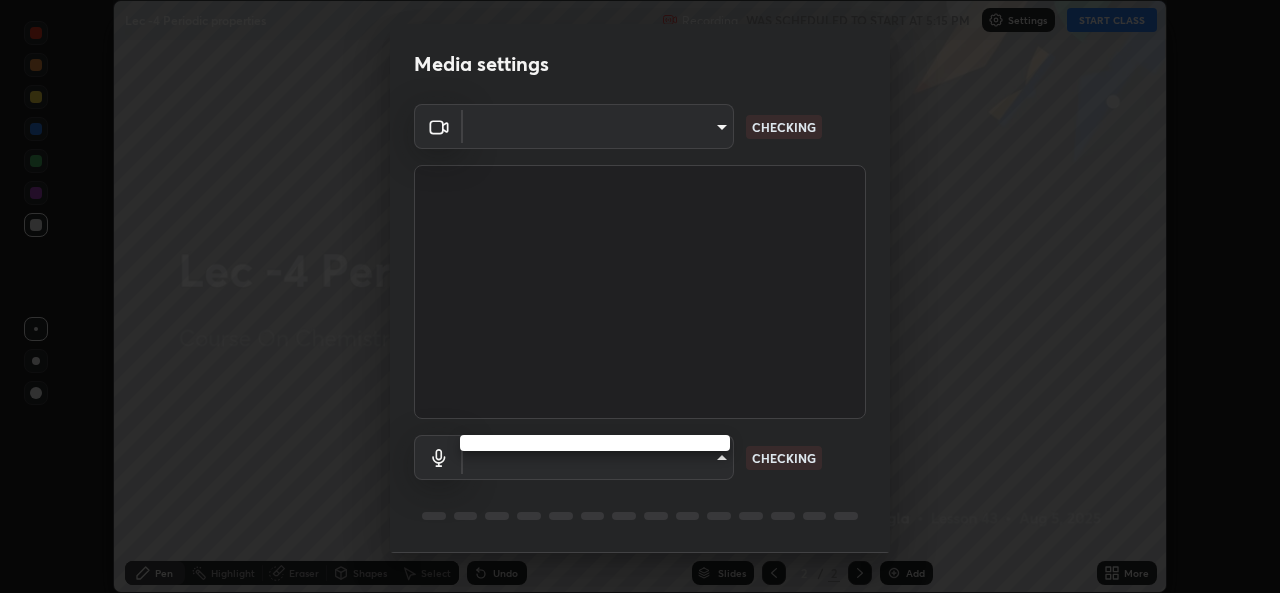 type on "78e73baf3d63bceb4c45423e3c658d9595c8caa1ee6d34b79bc6d5c79dc82097" 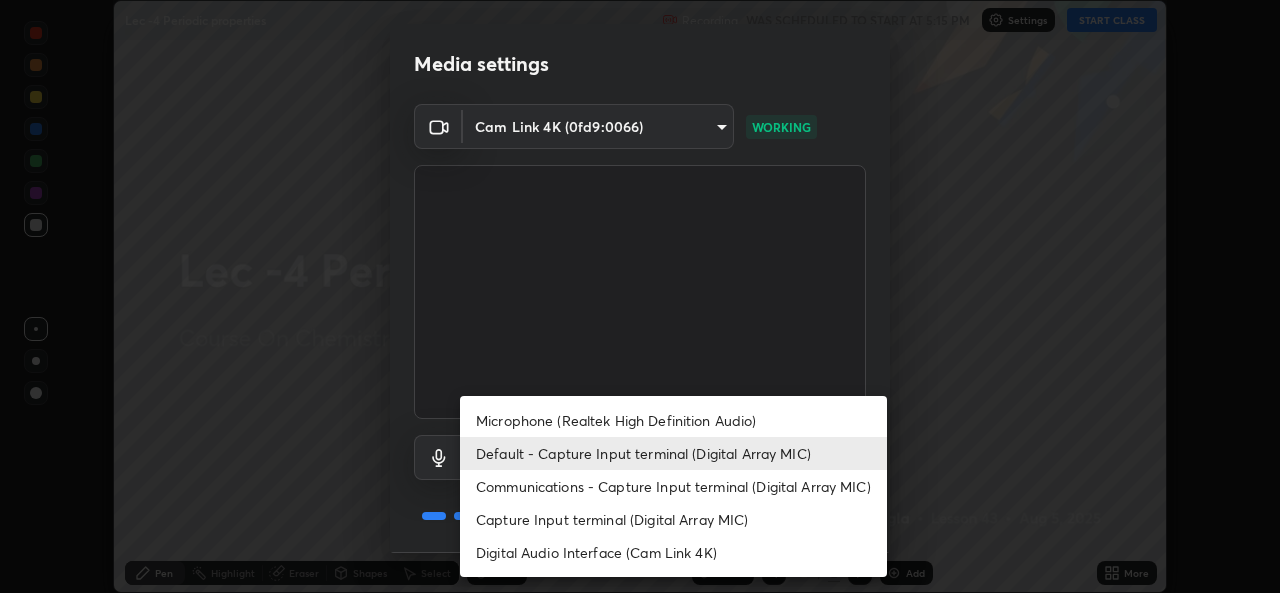 click on "Communications - Capture Input terminal (Digital Array MIC)" at bounding box center (673, 486) 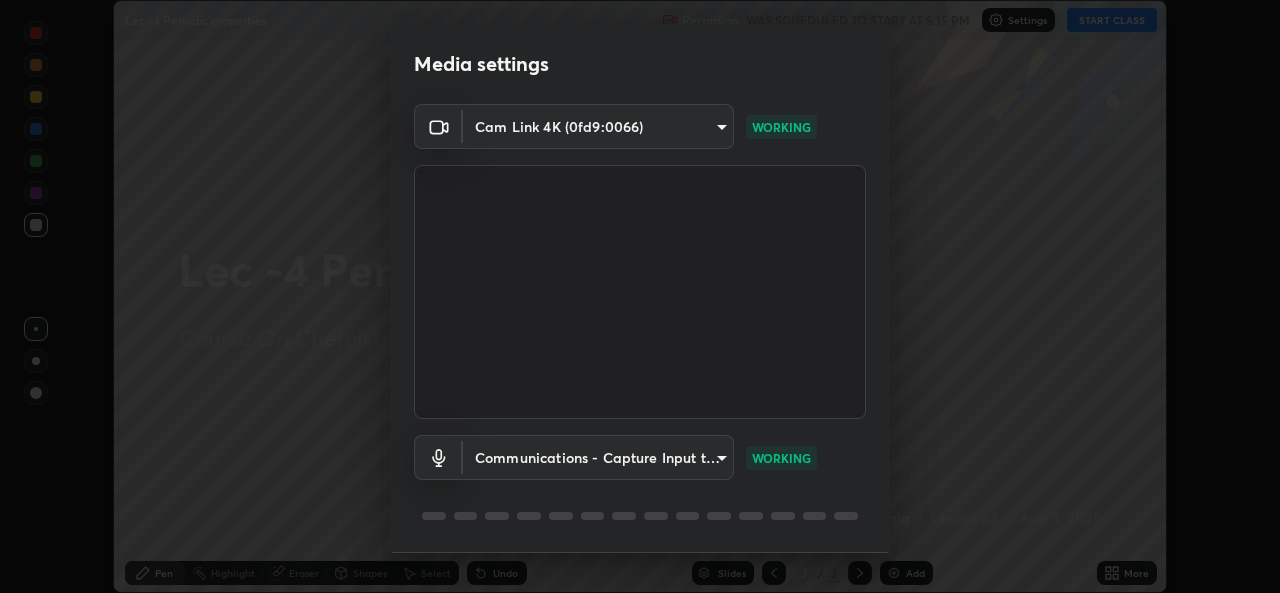 click on "Erase all Lec -4 Periodic properties Recording WAS SCHEDULED TO START AT  5:15 PM Settings START CLASS Setting up your live class Lec -4 Periodic properties • L43 of Course On Chemistry for IIT JEE Growth 2 2027 [FIRST] [LAST] Pen Highlight Eraser Shapes Select Undo Slides 2 / 2 Add More No doubts shared Encourage your learners to ask a doubt for better clarity Report an issue Reason for reporting Buffering Chat not working Audio - Video sync issue Educator video quality low ​ Attach an image Report Media settings Cam Link 4K (0fd9:0066) 78e73baf3d63bceb4c45423e3c658d9595c8caa1ee6d34b79bc6d5c79dc82097 WORKING Communications - Capture Input terminal (Digital Array MIC) communications WORKING 1 / 5 Next Microphone (Realtek High Definition Audio) Default - Capture Input terminal (Digital Array MIC) Communications - Capture Input terminal (Digital Array MIC) Capture Input terminal (Digital Array MIC) Digital Audio Interface (Cam Link 4K)" at bounding box center (640, 296) 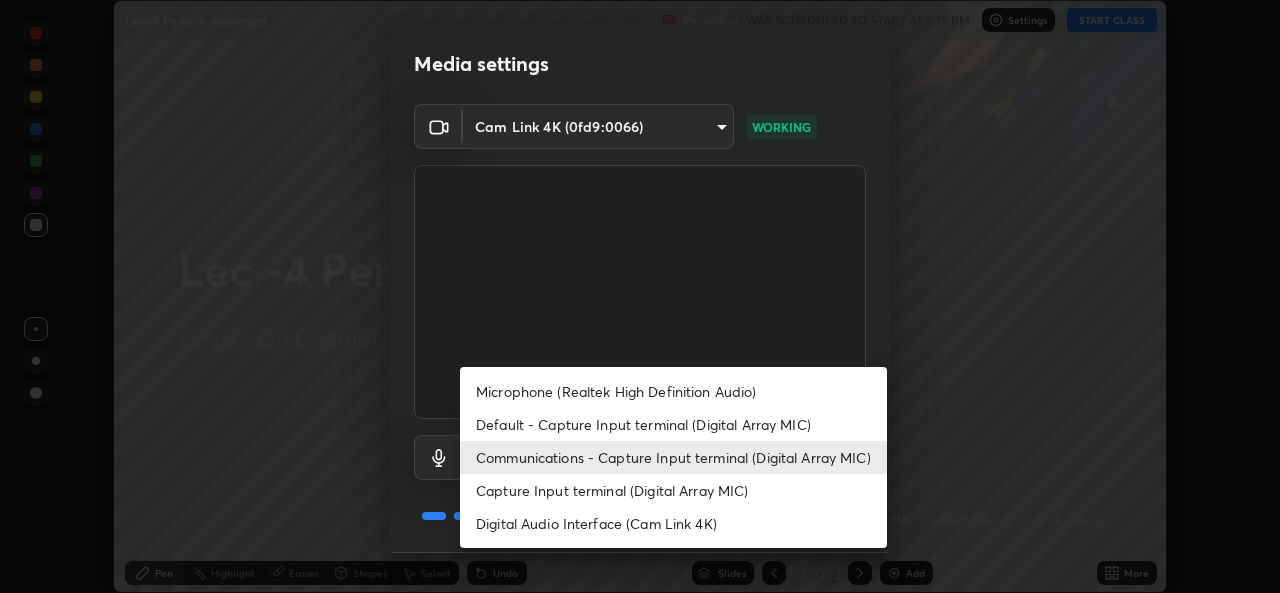 click on "Default - Capture Input terminal (Digital Array MIC)" at bounding box center [673, 424] 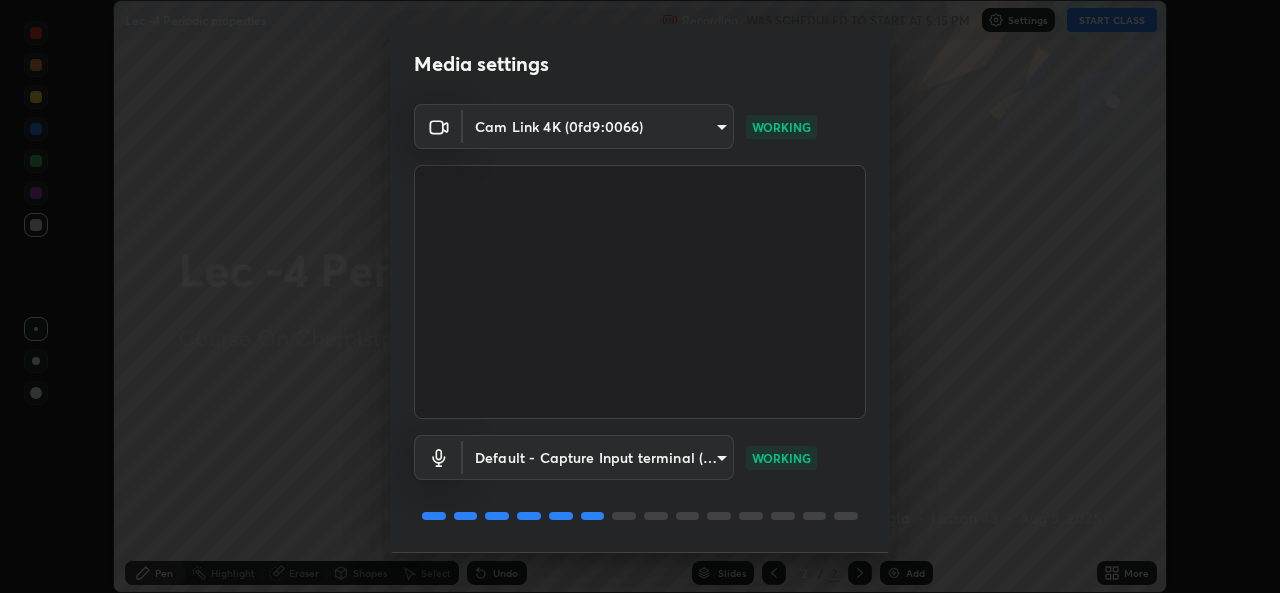 scroll, scrollTop: 63, scrollLeft: 0, axis: vertical 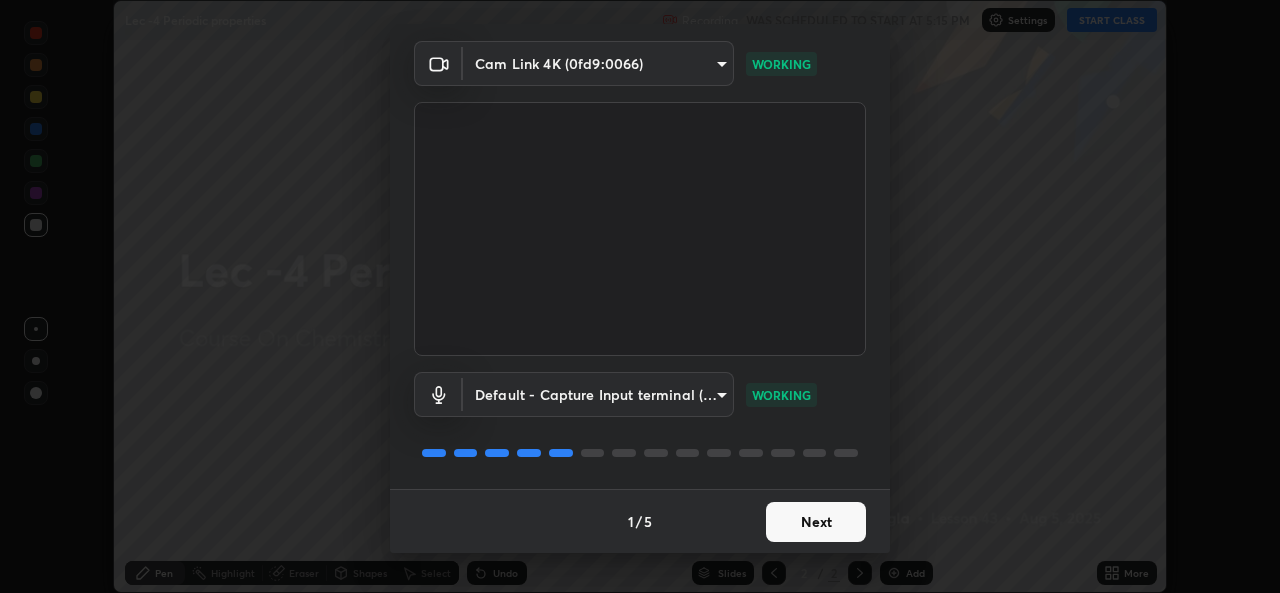 click on "Next" at bounding box center [816, 522] 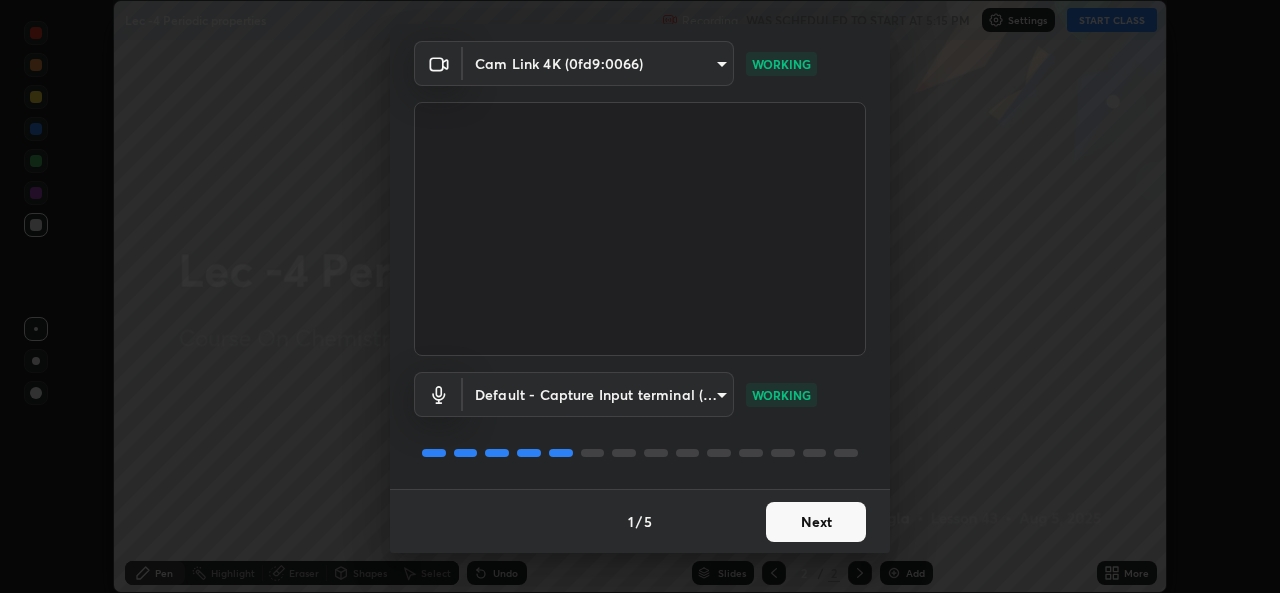 scroll, scrollTop: 0, scrollLeft: 0, axis: both 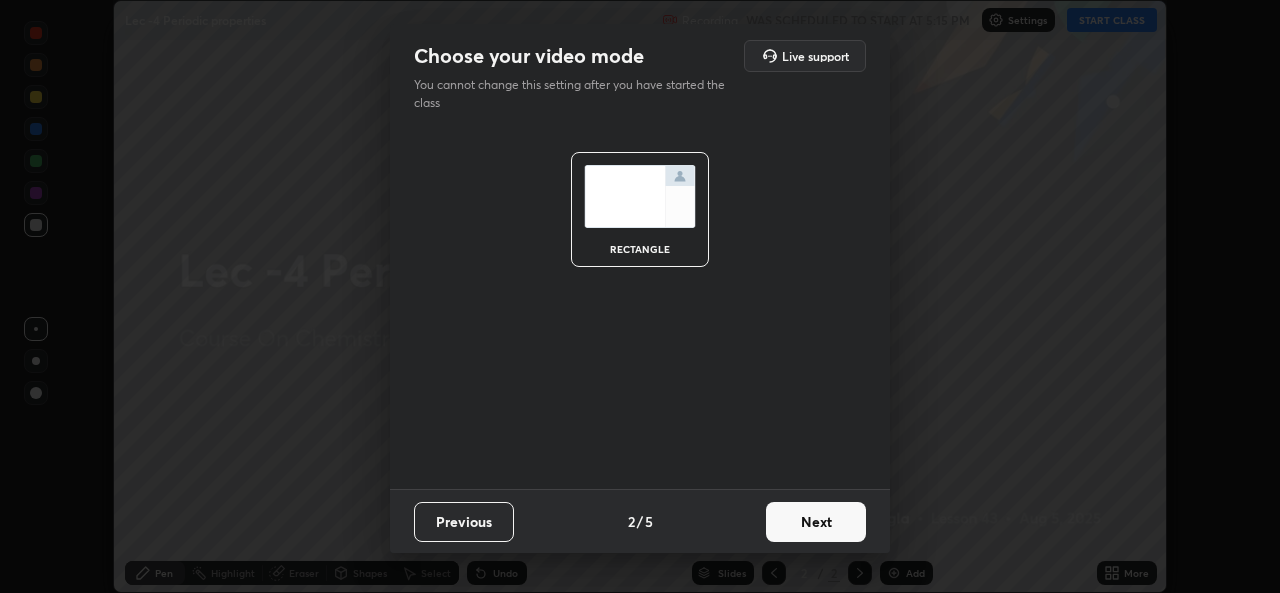 click on "Next" at bounding box center [816, 522] 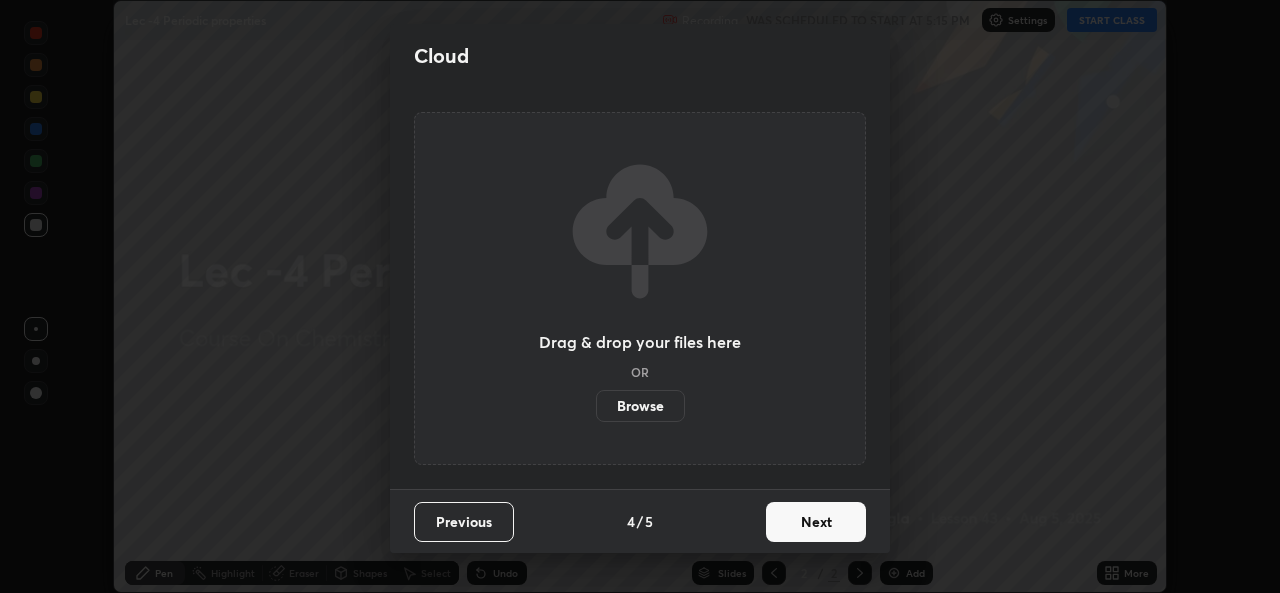 click on "Next" at bounding box center [816, 522] 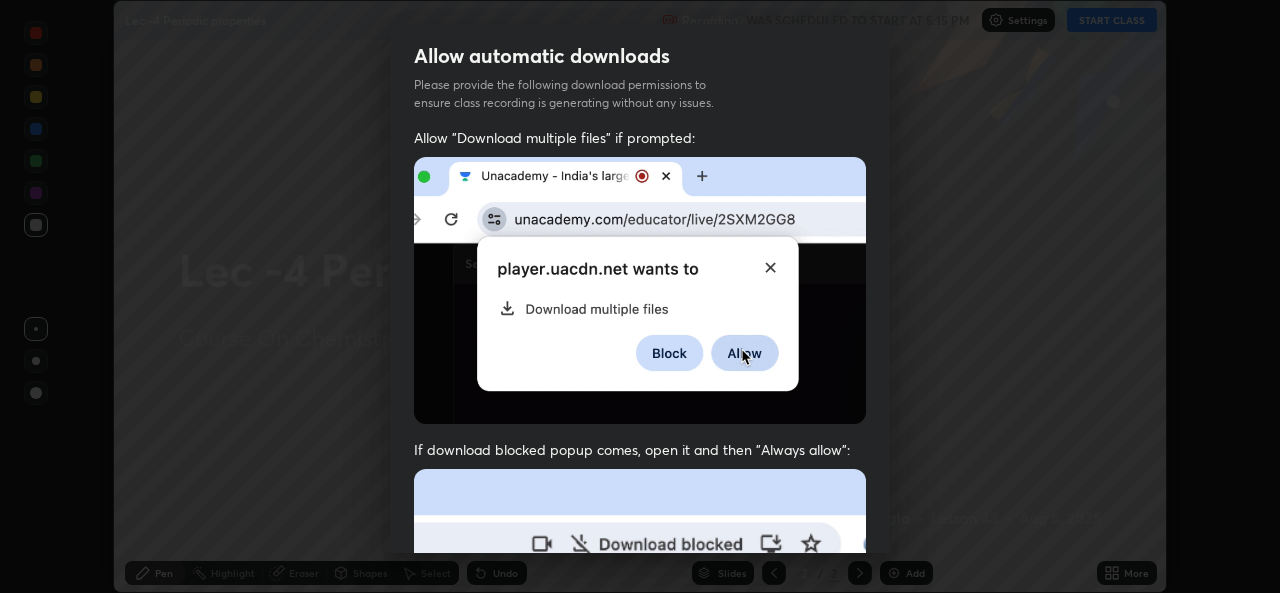 click at bounding box center [640, 687] 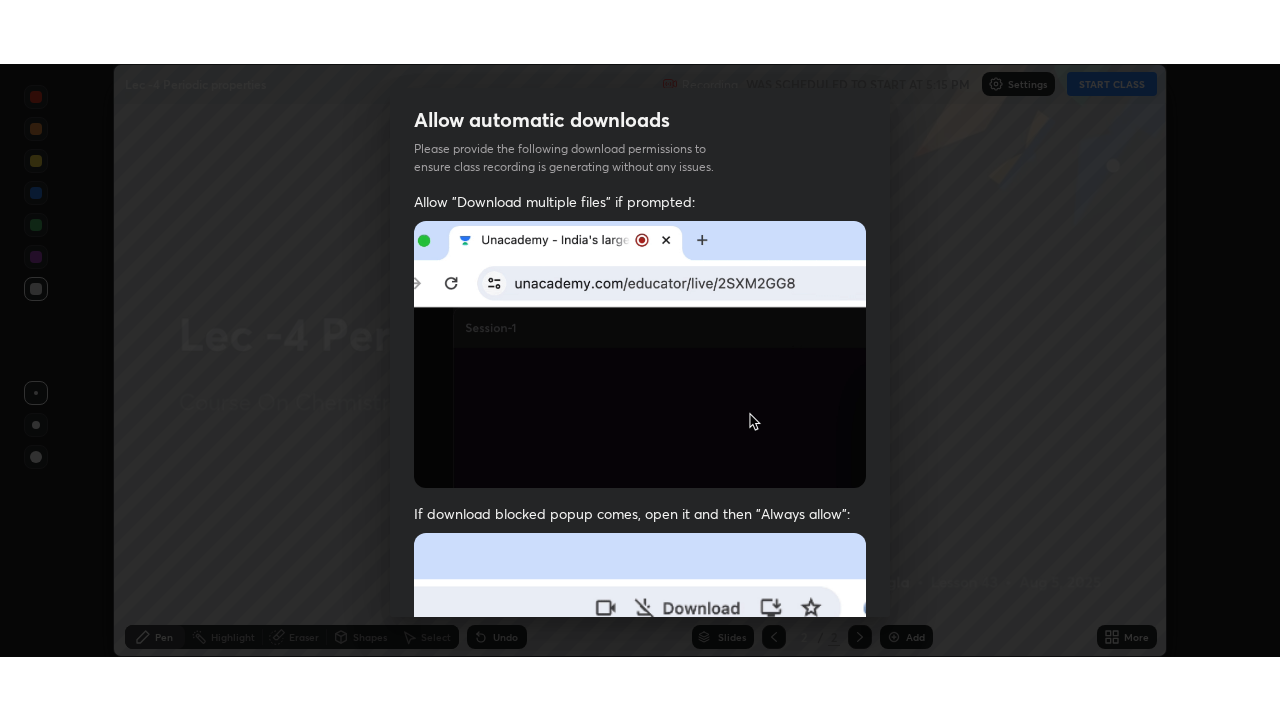 scroll, scrollTop: 471, scrollLeft: 0, axis: vertical 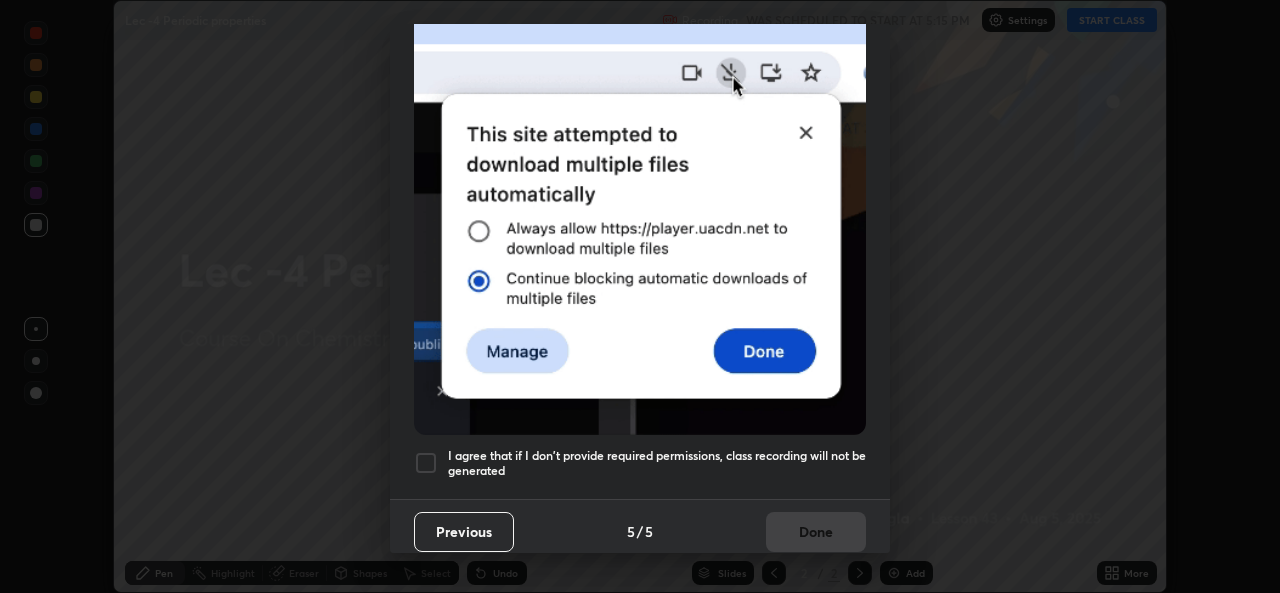 click at bounding box center [426, 463] 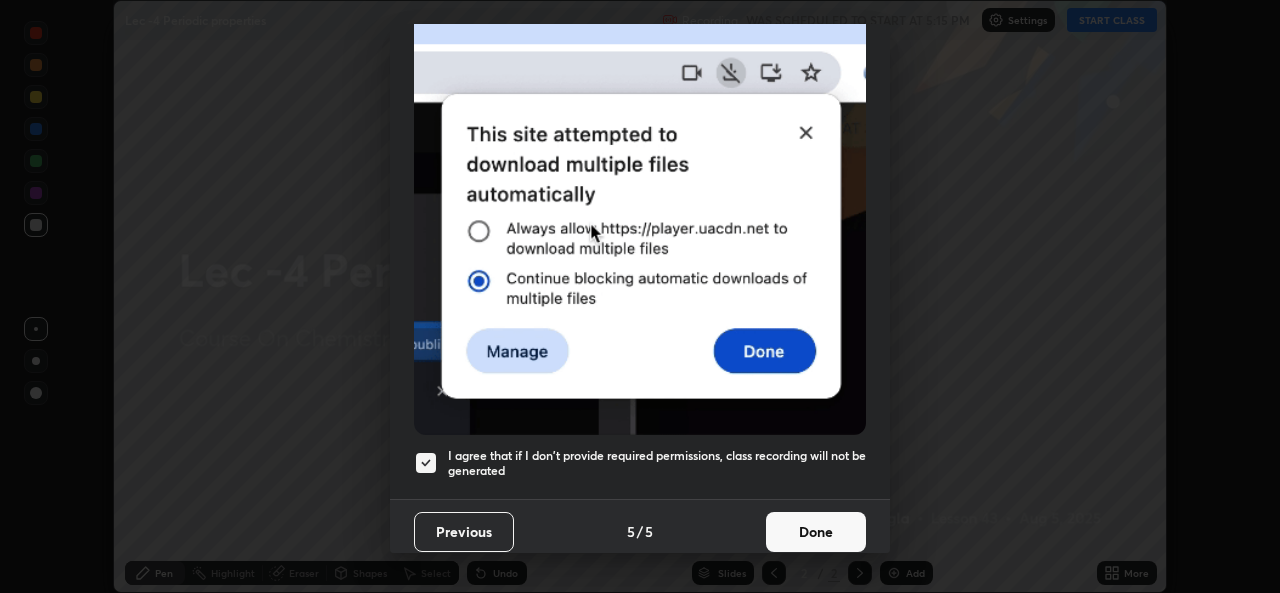 click on "Done" at bounding box center [816, 532] 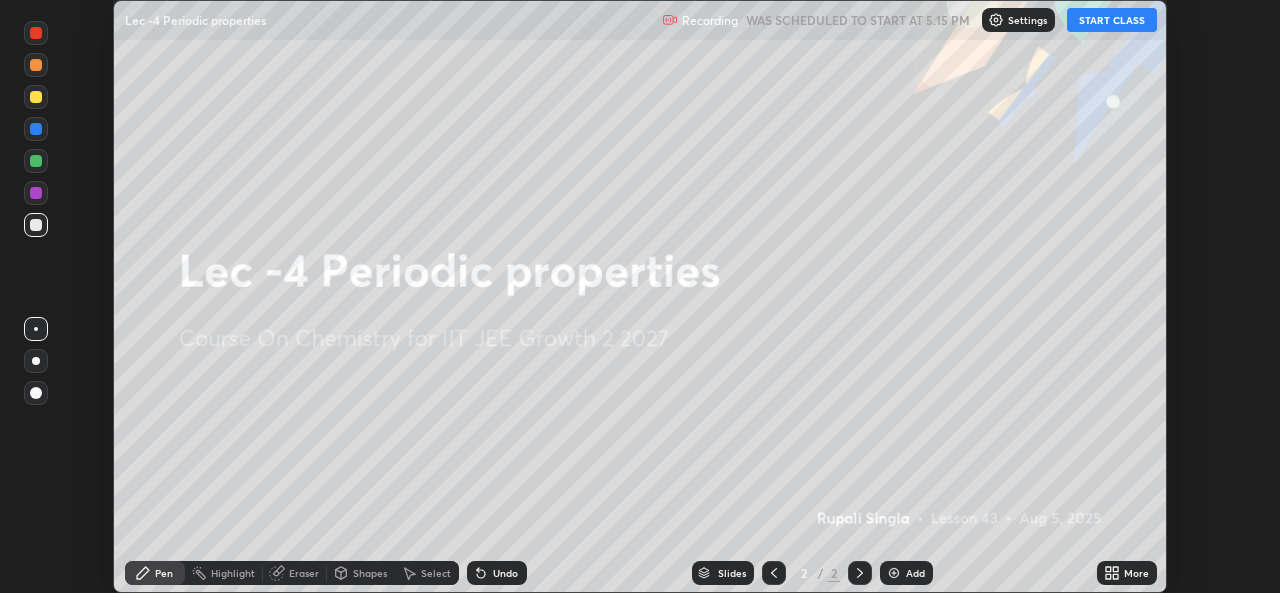 click on "START CLASS" at bounding box center [1112, 20] 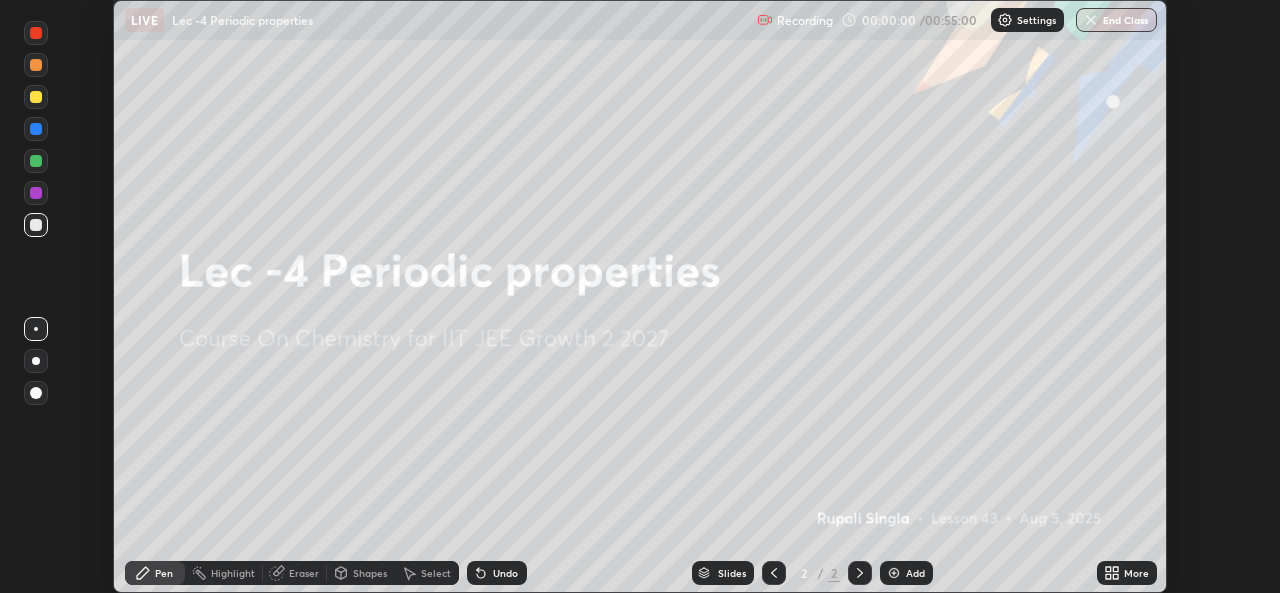 click 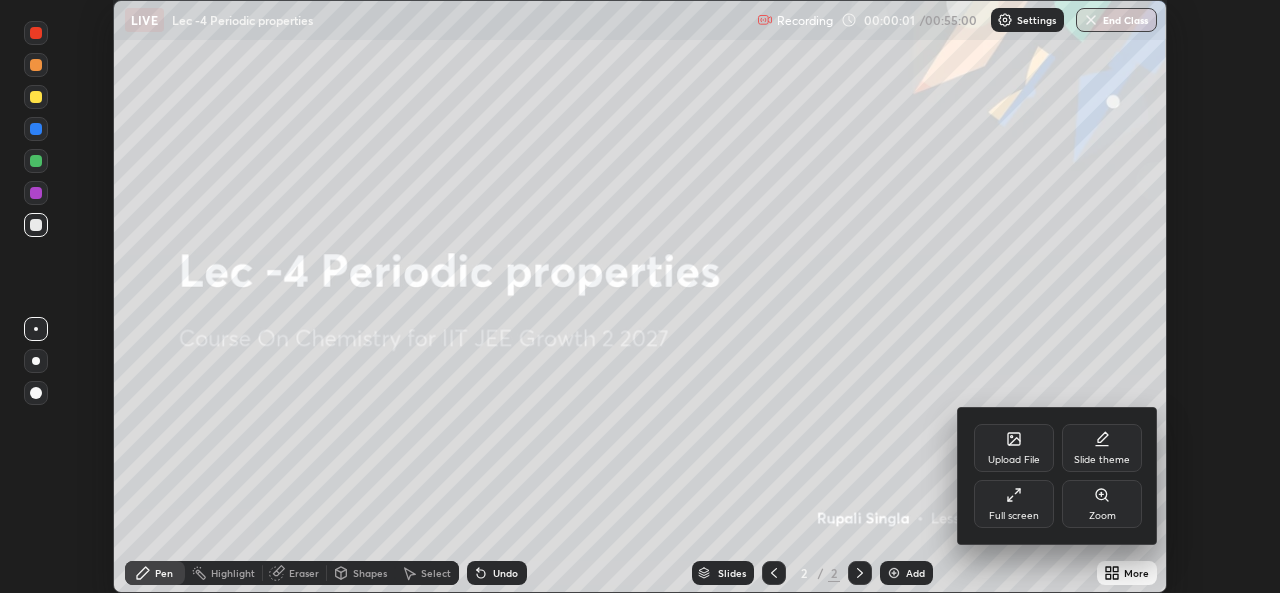 click on "Full screen" at bounding box center (1014, 516) 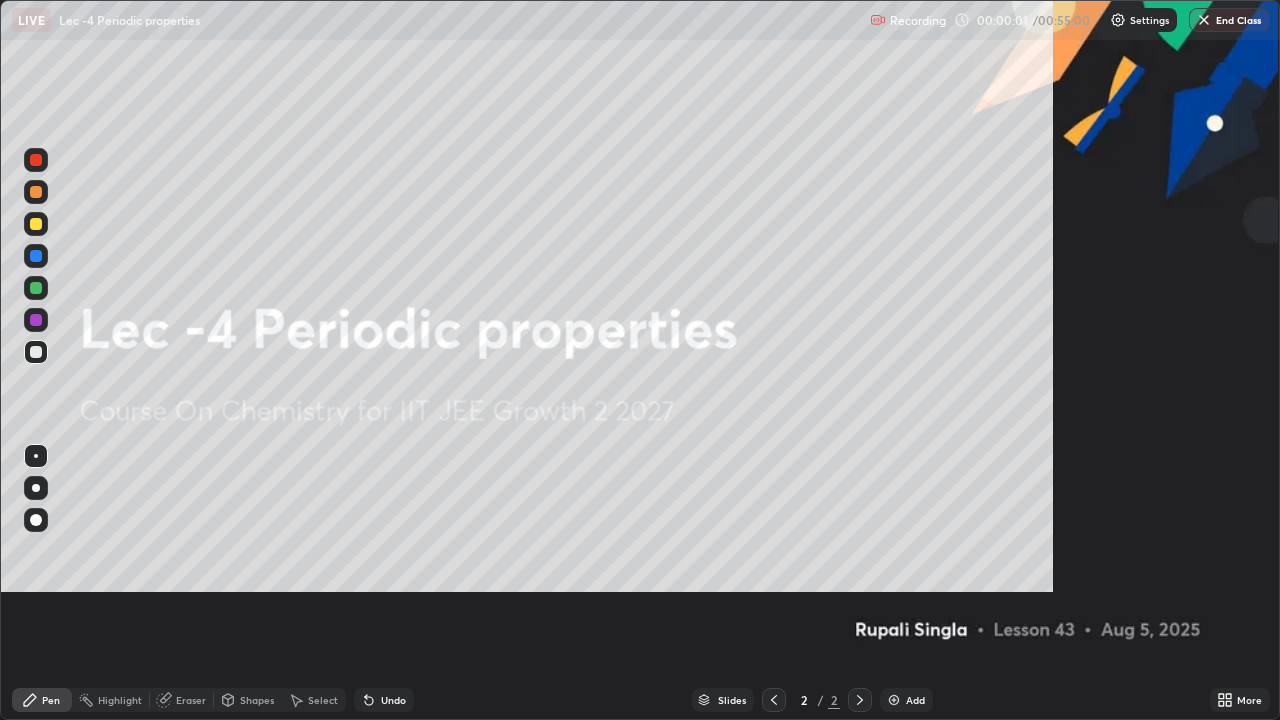 scroll, scrollTop: 99280, scrollLeft: 98720, axis: both 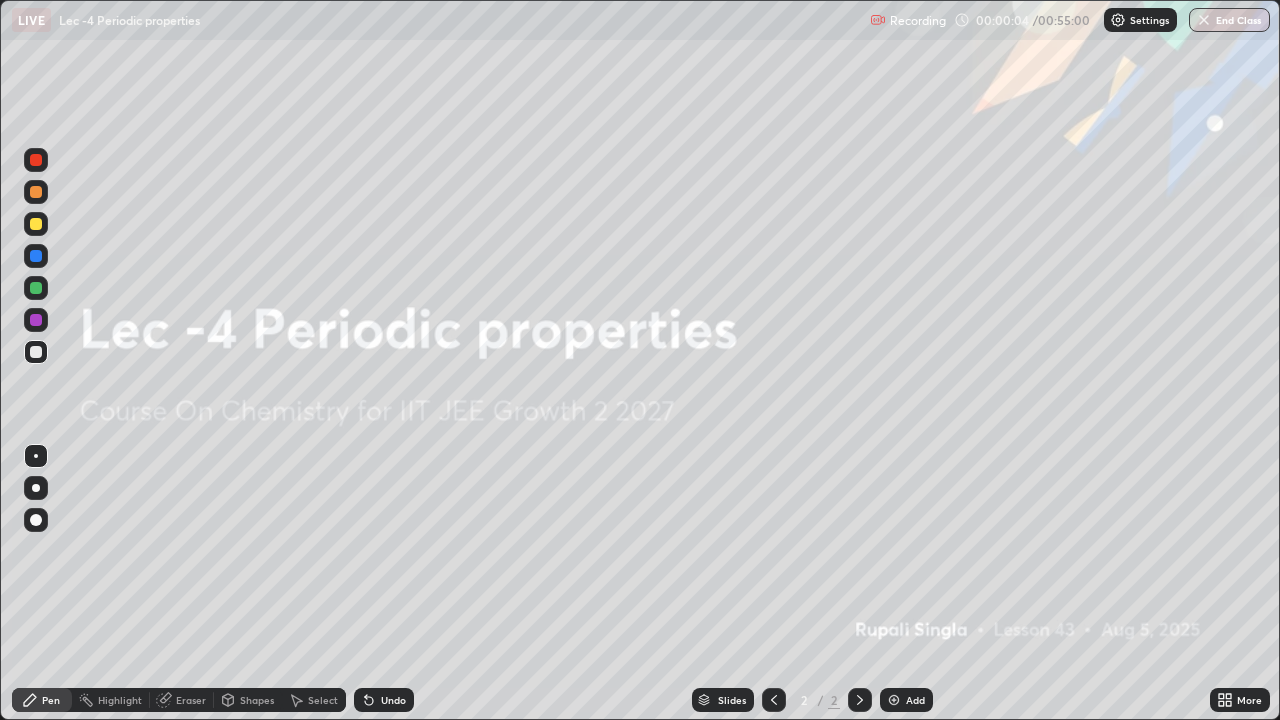click on "Add" at bounding box center [915, 700] 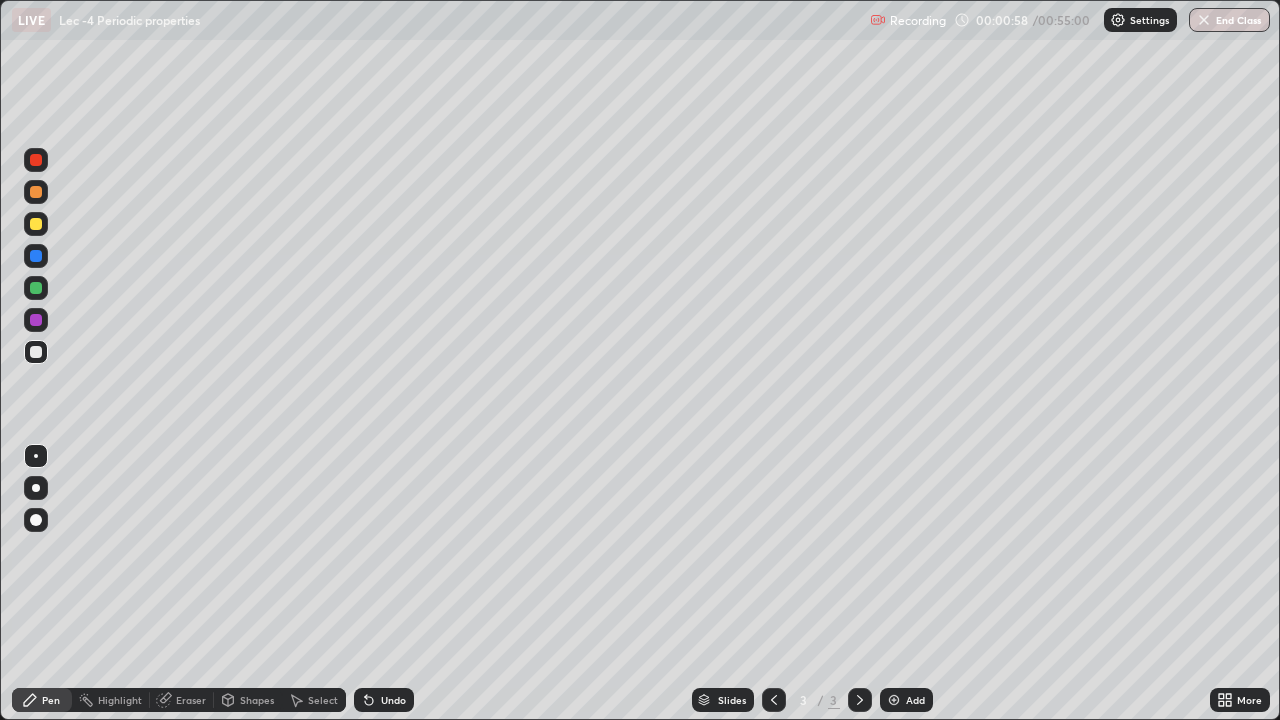 click at bounding box center (36, 224) 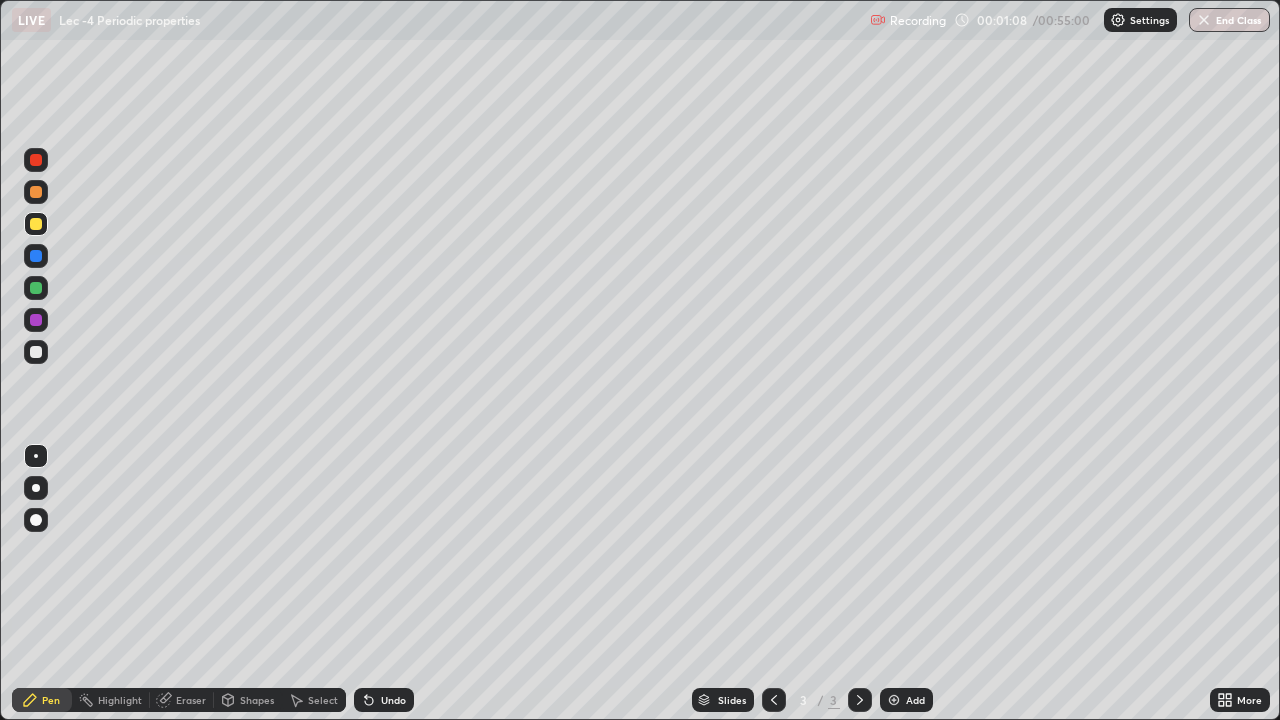 click 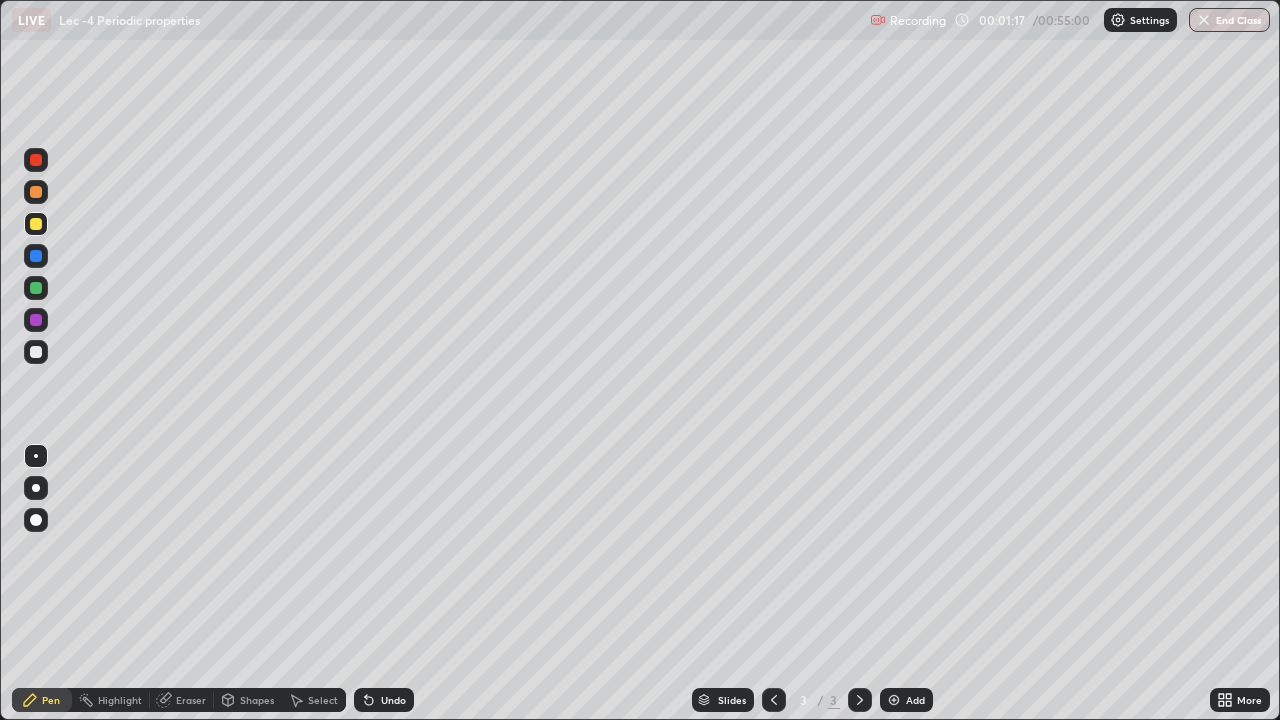 click at bounding box center [36, 288] 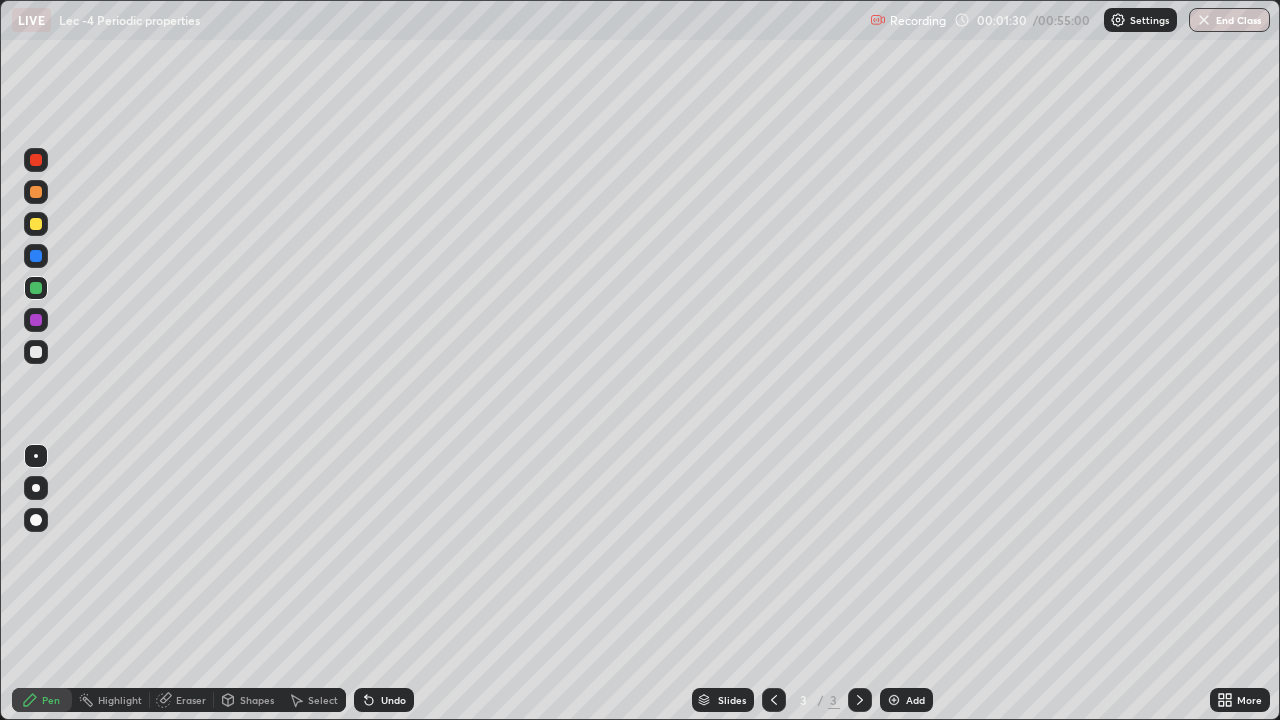 click at bounding box center (36, 352) 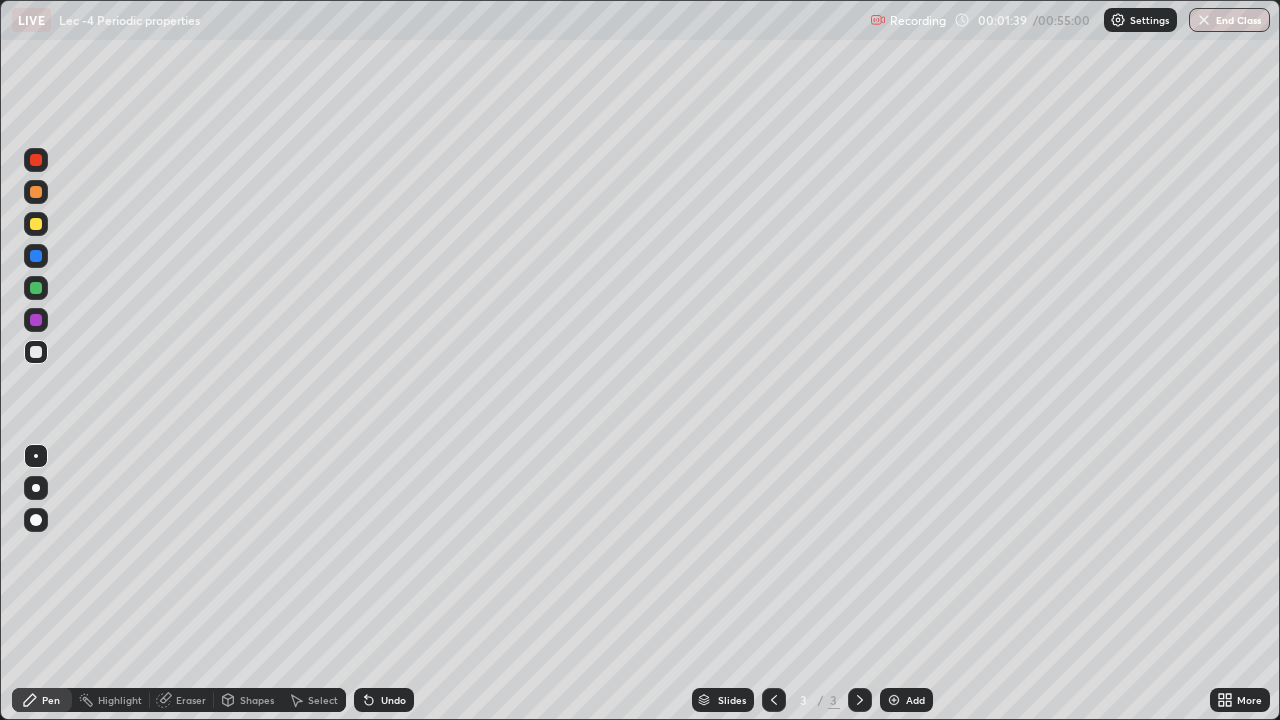 click on "Undo" at bounding box center (384, 700) 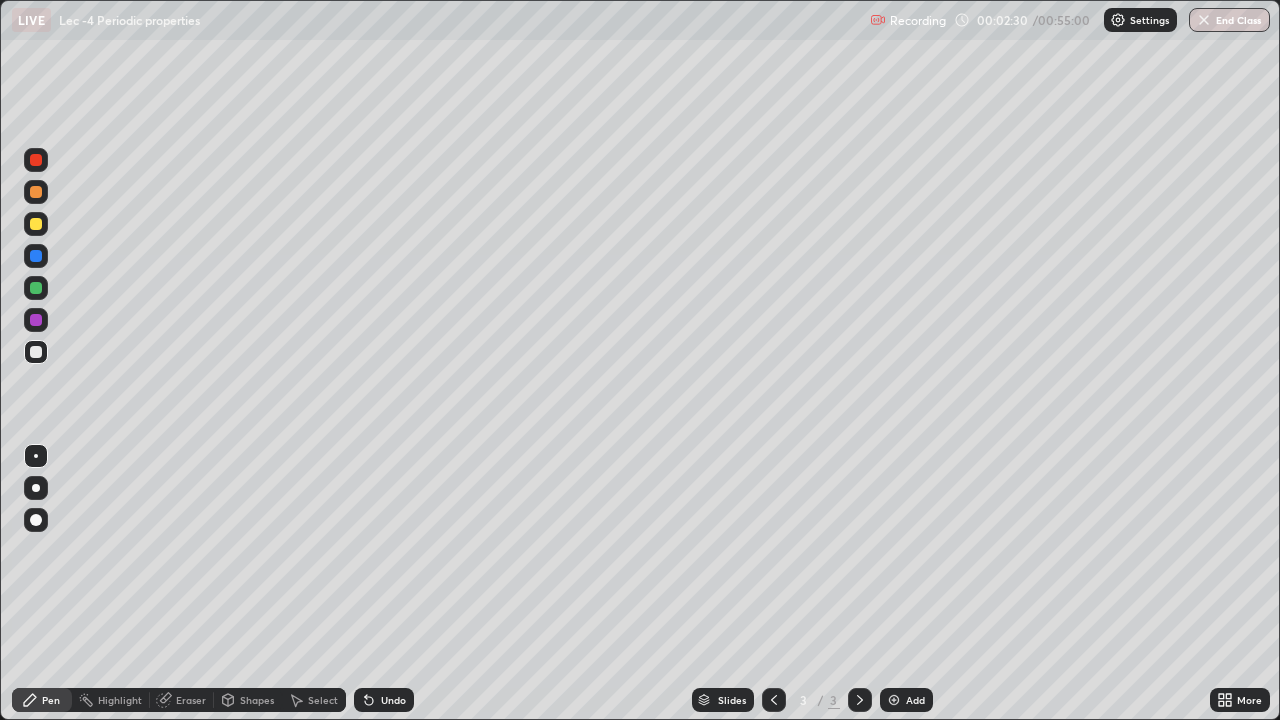 click at bounding box center (36, 288) 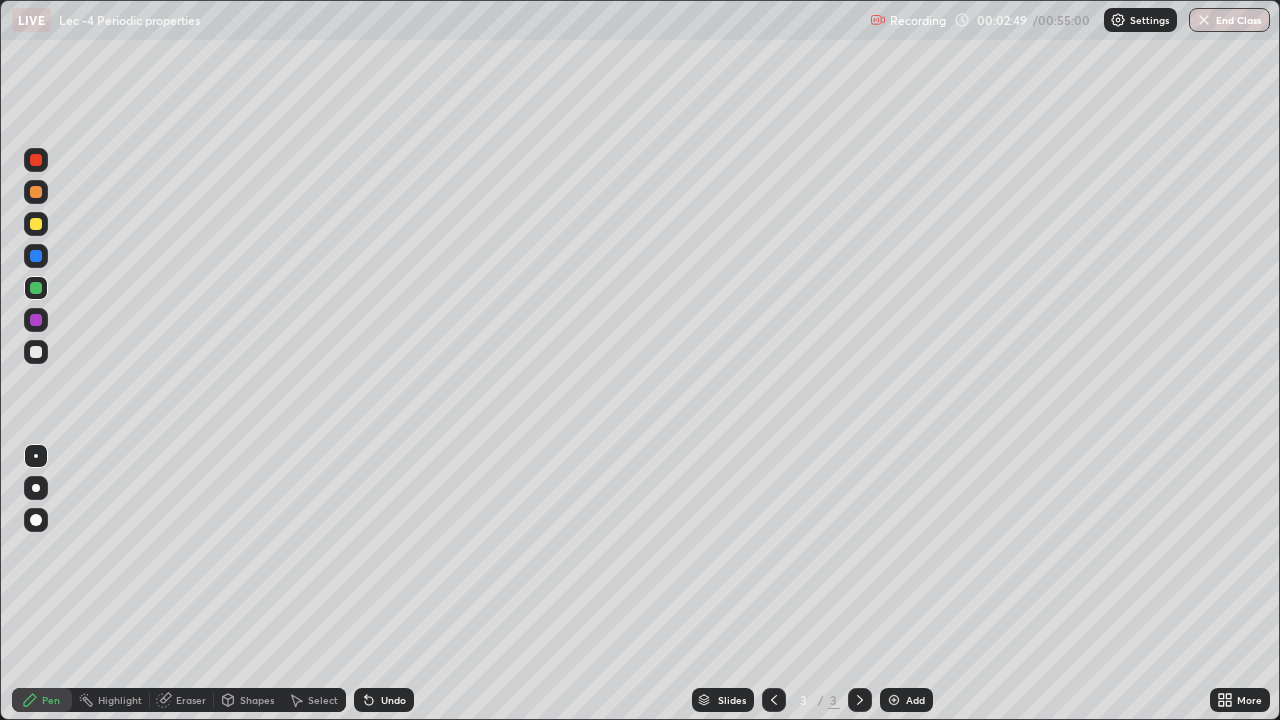 click at bounding box center [36, 352] 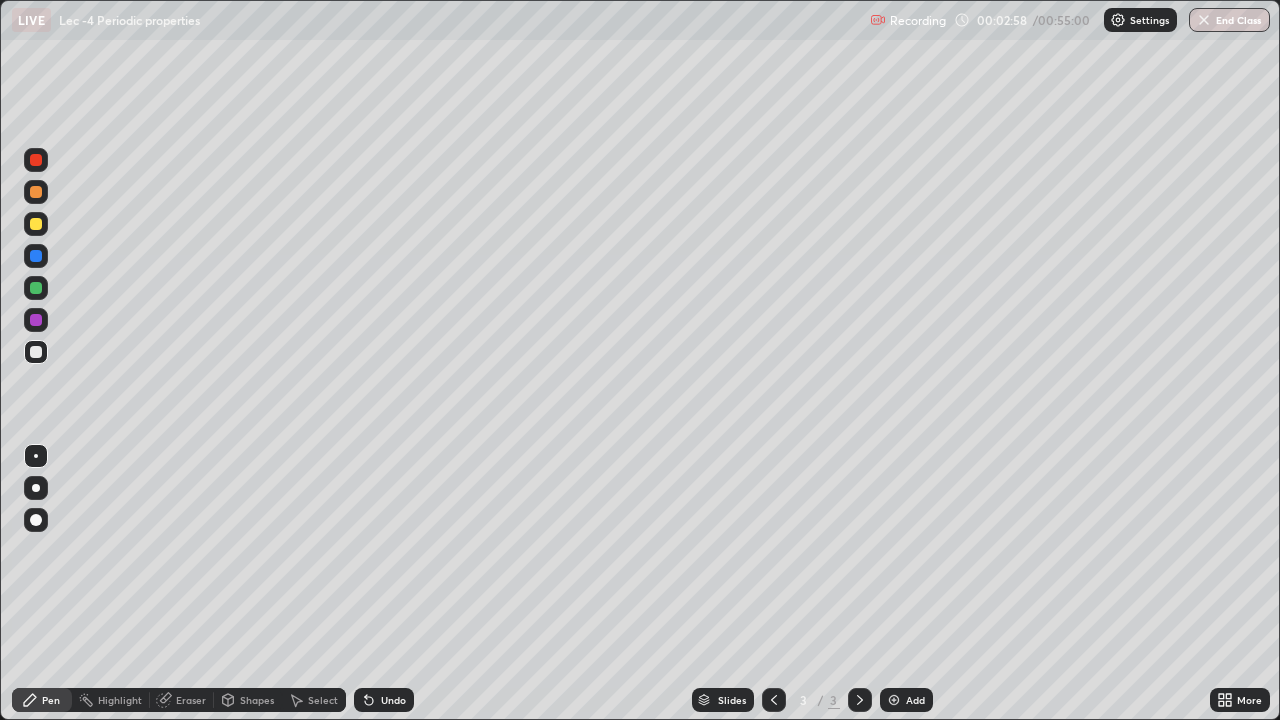 click on "Undo" at bounding box center [384, 700] 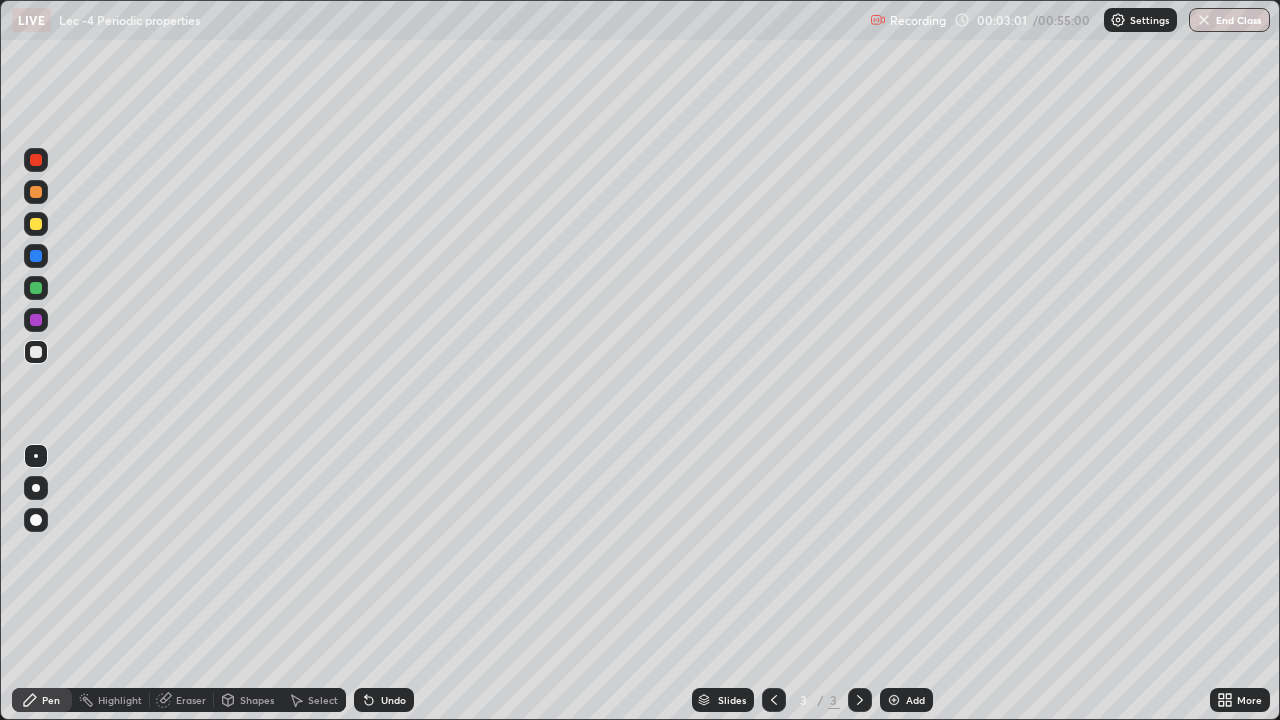 click on "Undo" at bounding box center [393, 700] 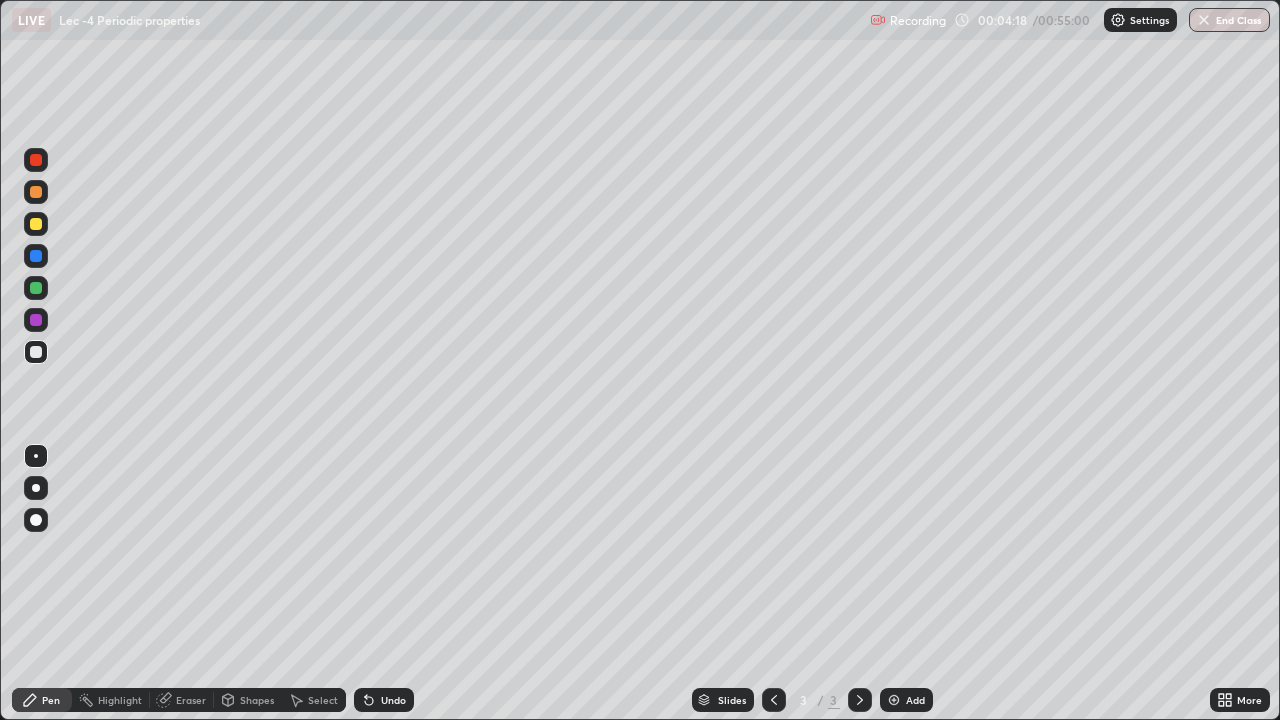 click at bounding box center (36, 288) 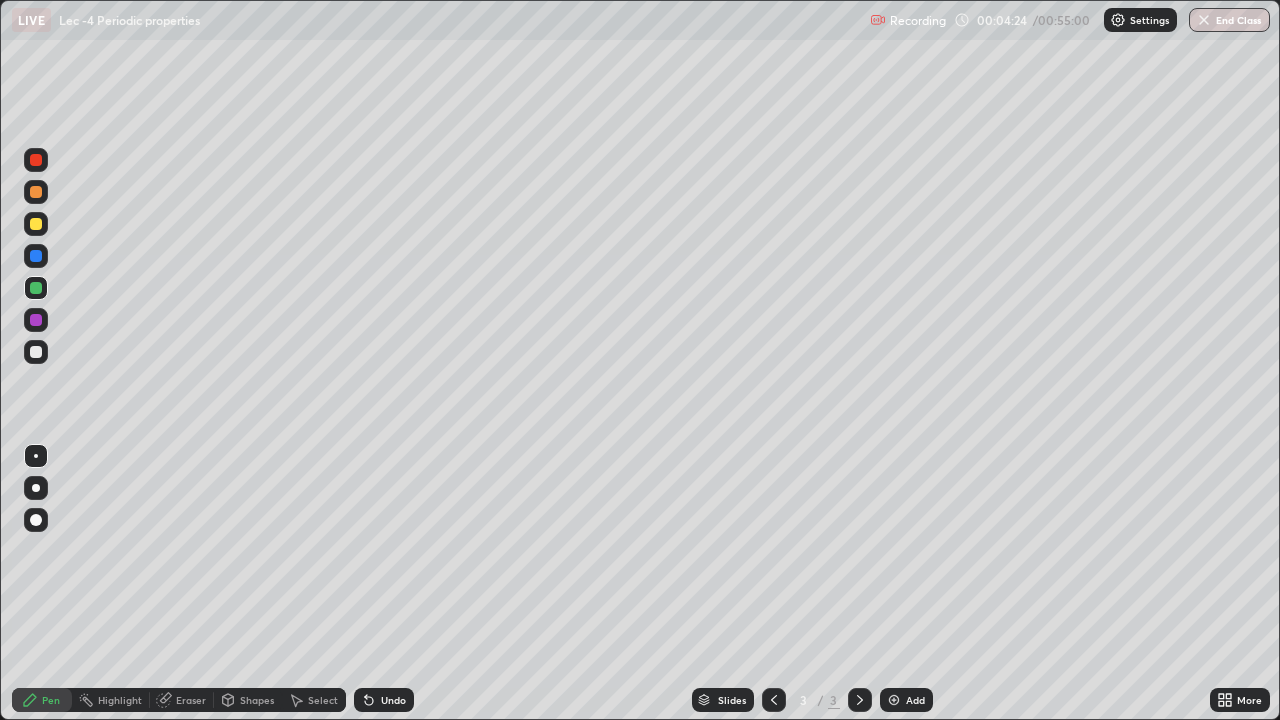click at bounding box center [36, 256] 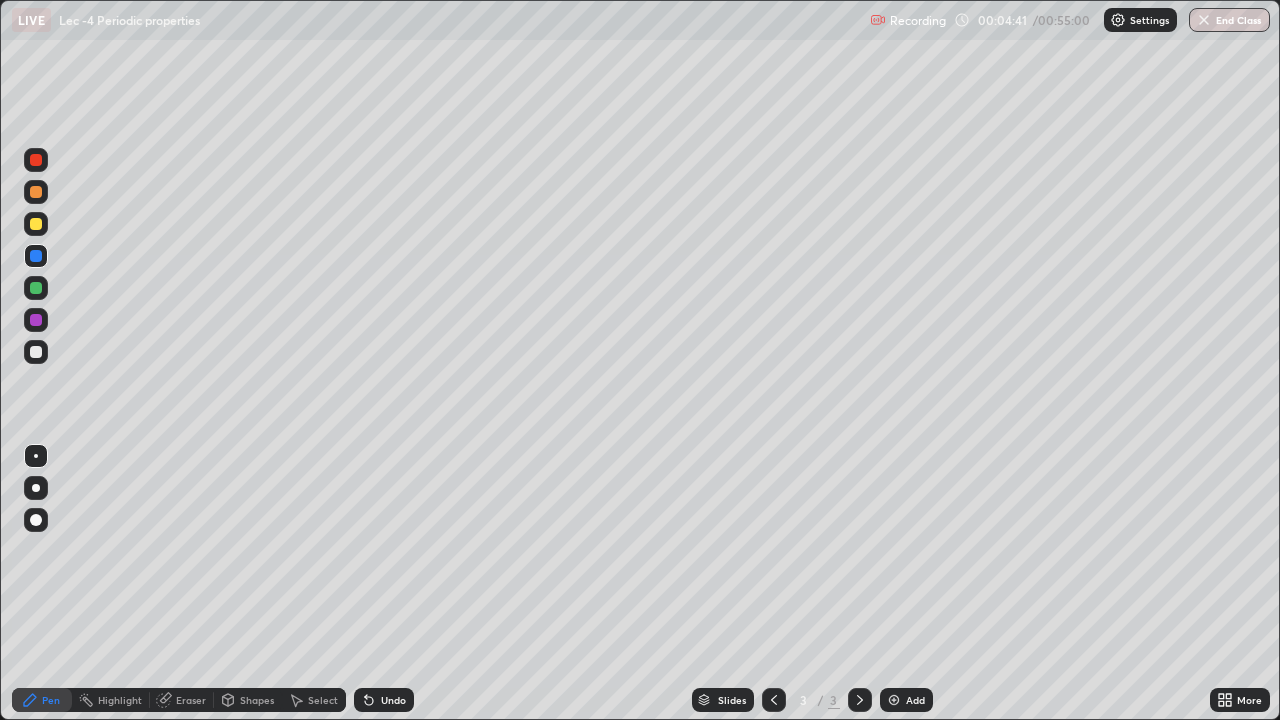 click on "Undo" at bounding box center [393, 700] 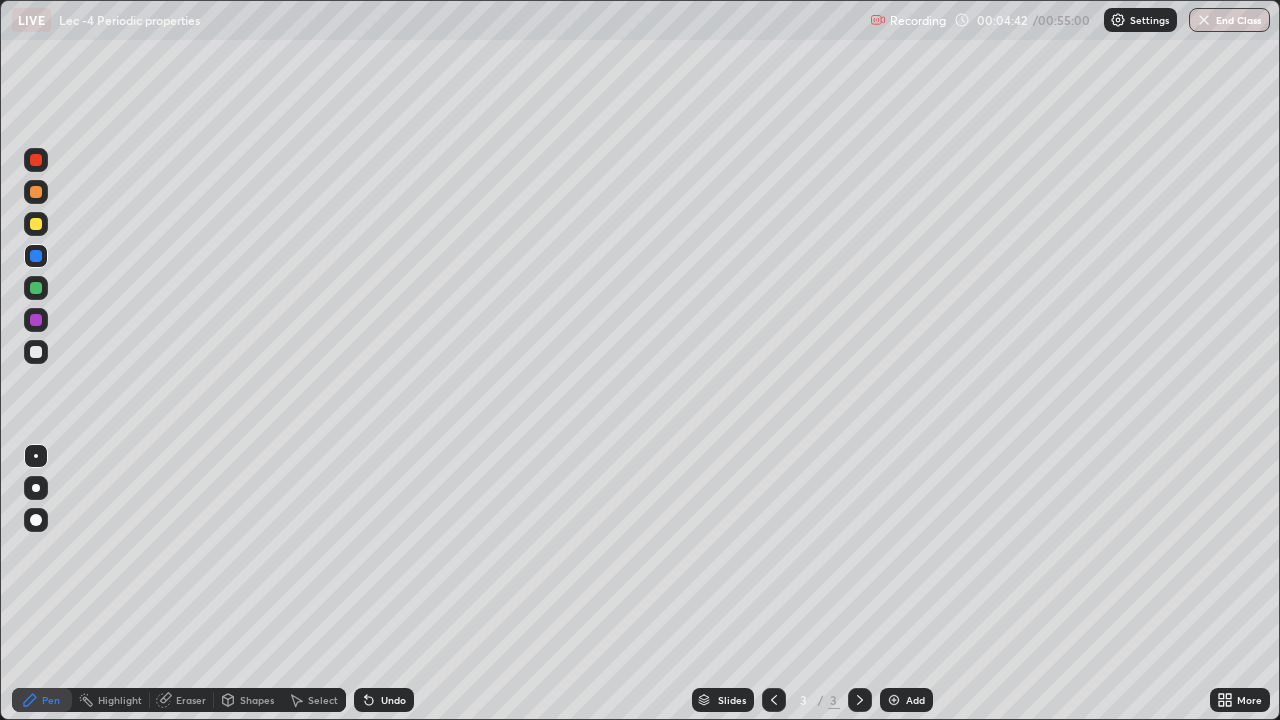 click on "Undo" at bounding box center [393, 700] 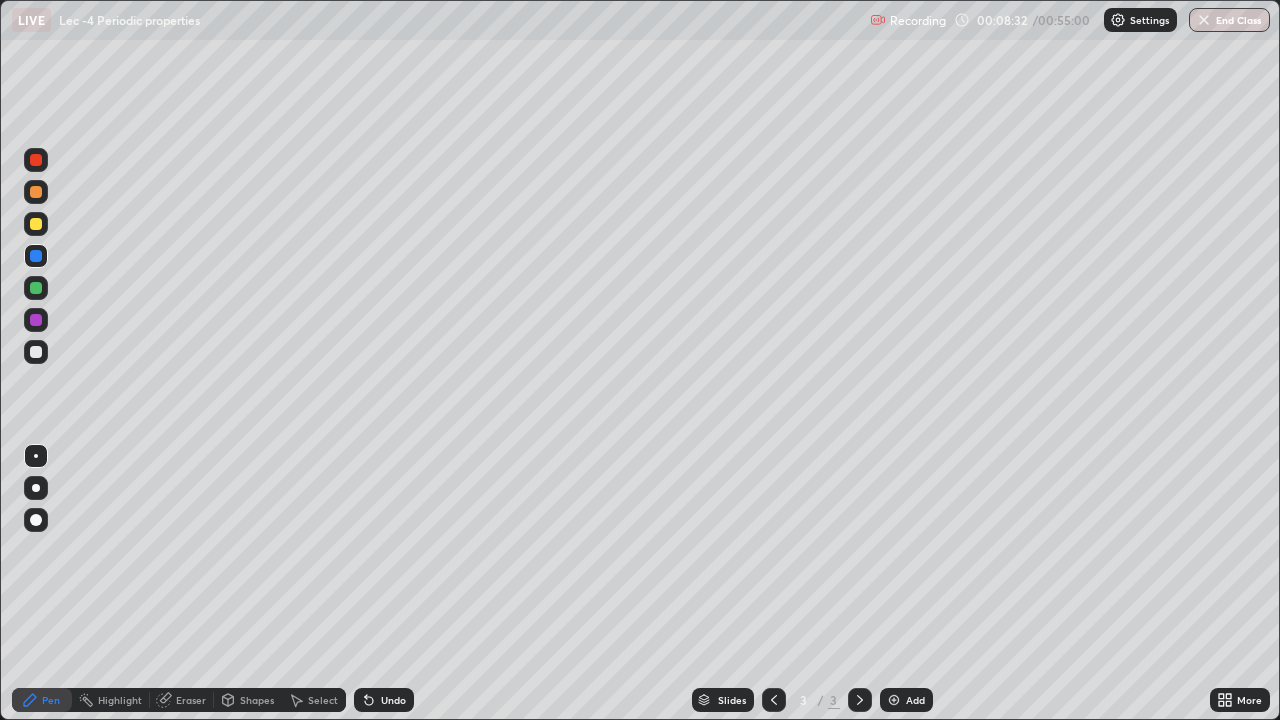 click on "Add" at bounding box center (915, 700) 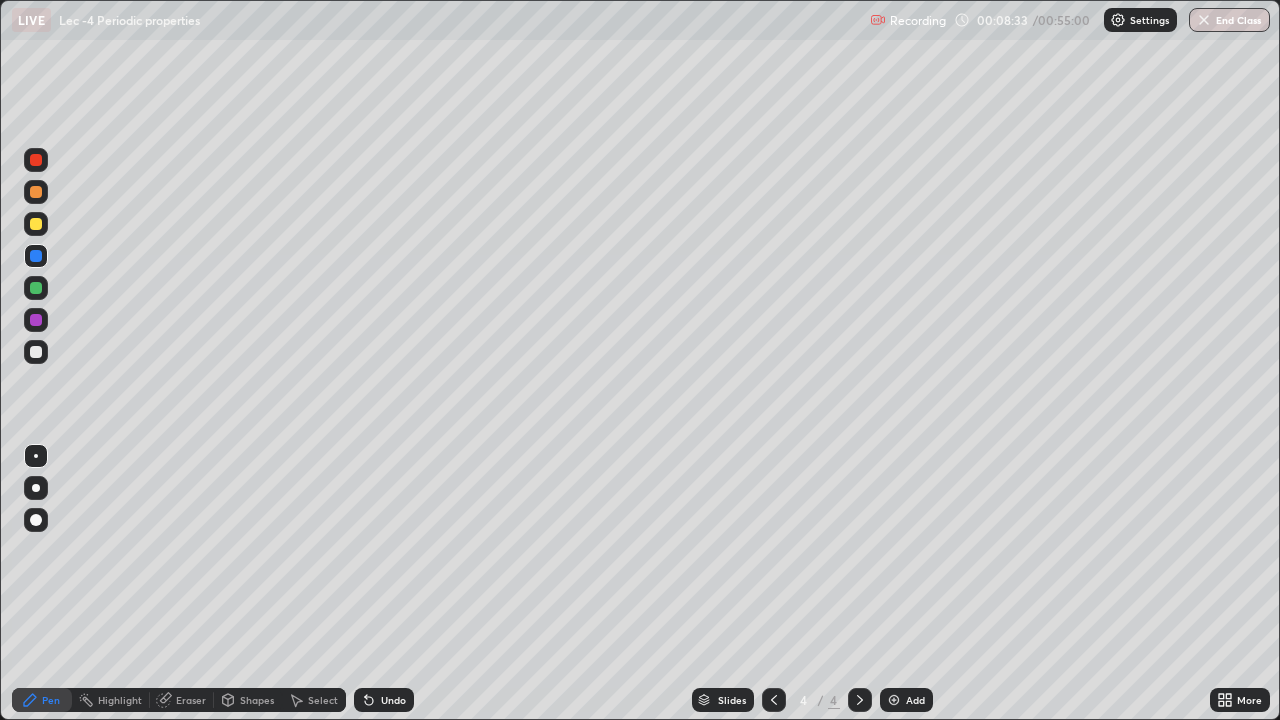 click at bounding box center [36, 288] 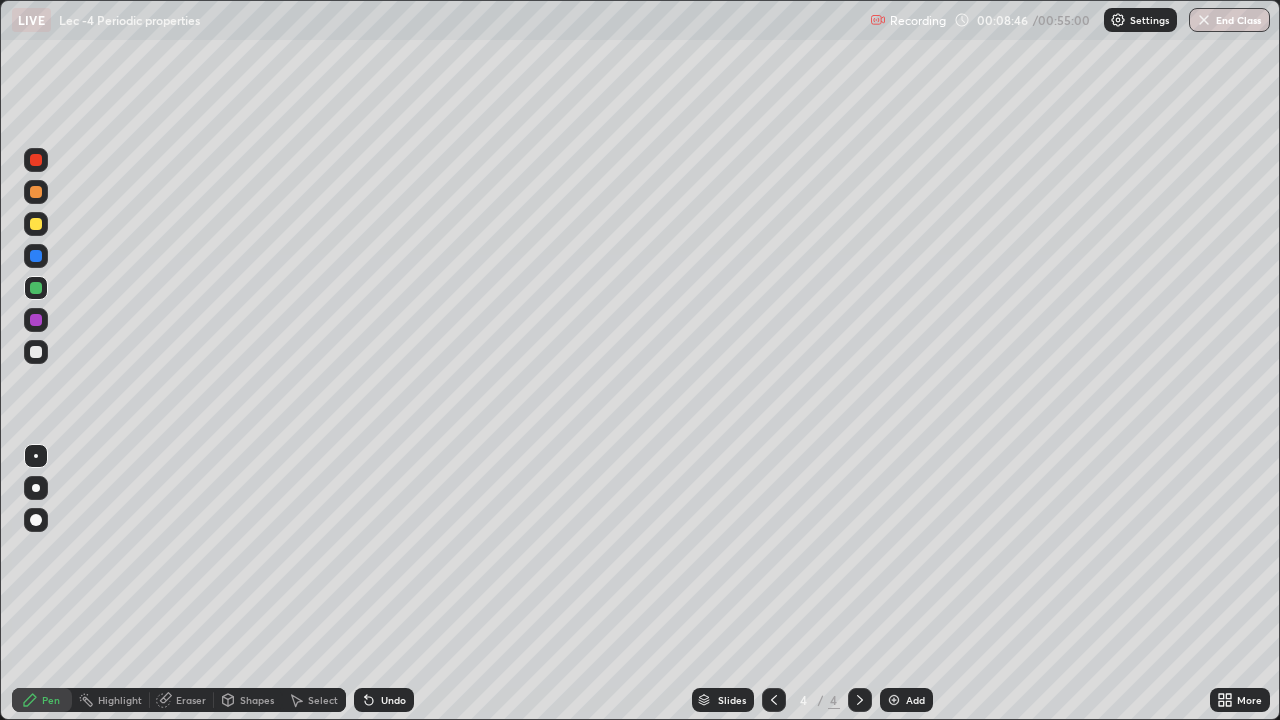click on "Undo" at bounding box center (384, 700) 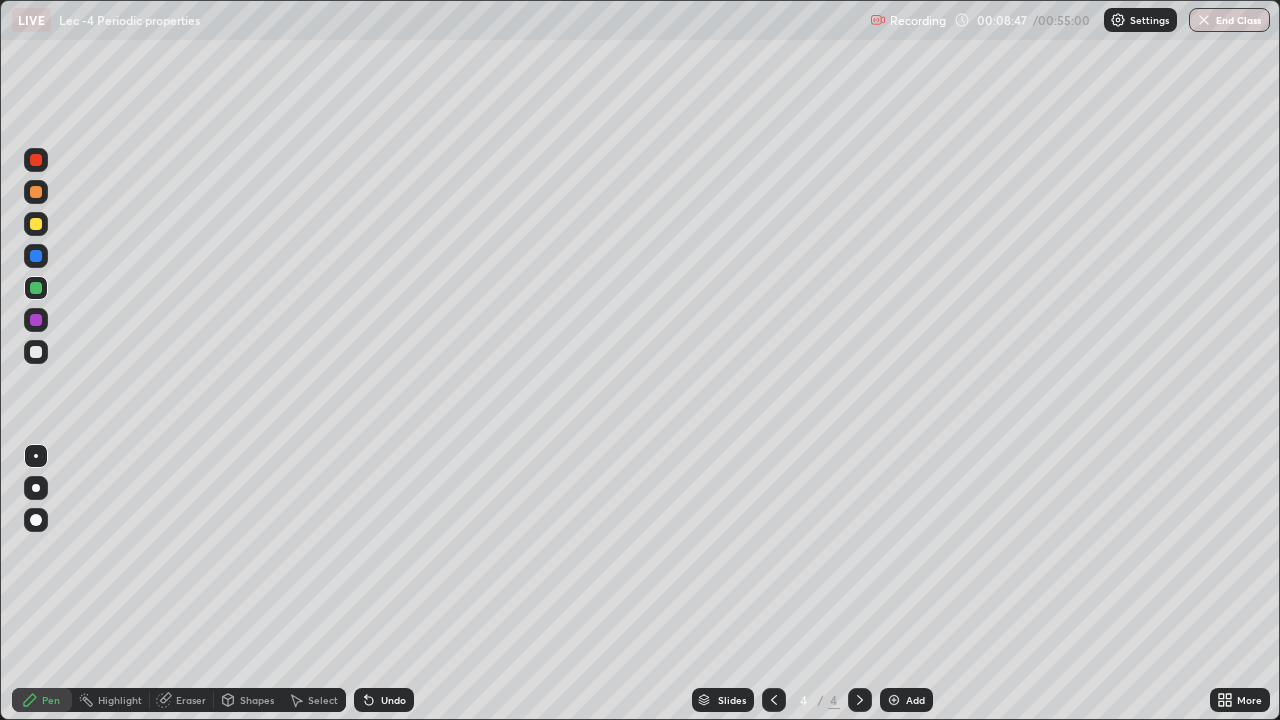 click on "Undo" at bounding box center [384, 700] 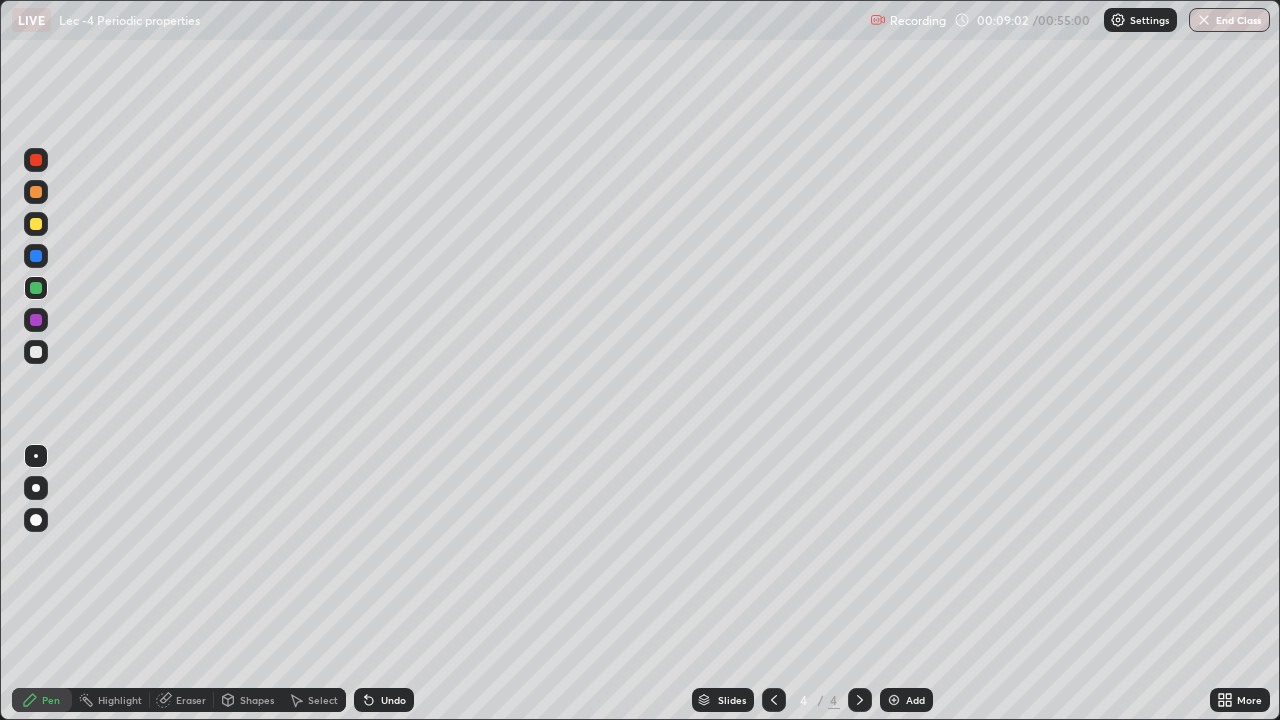 click at bounding box center [36, 352] 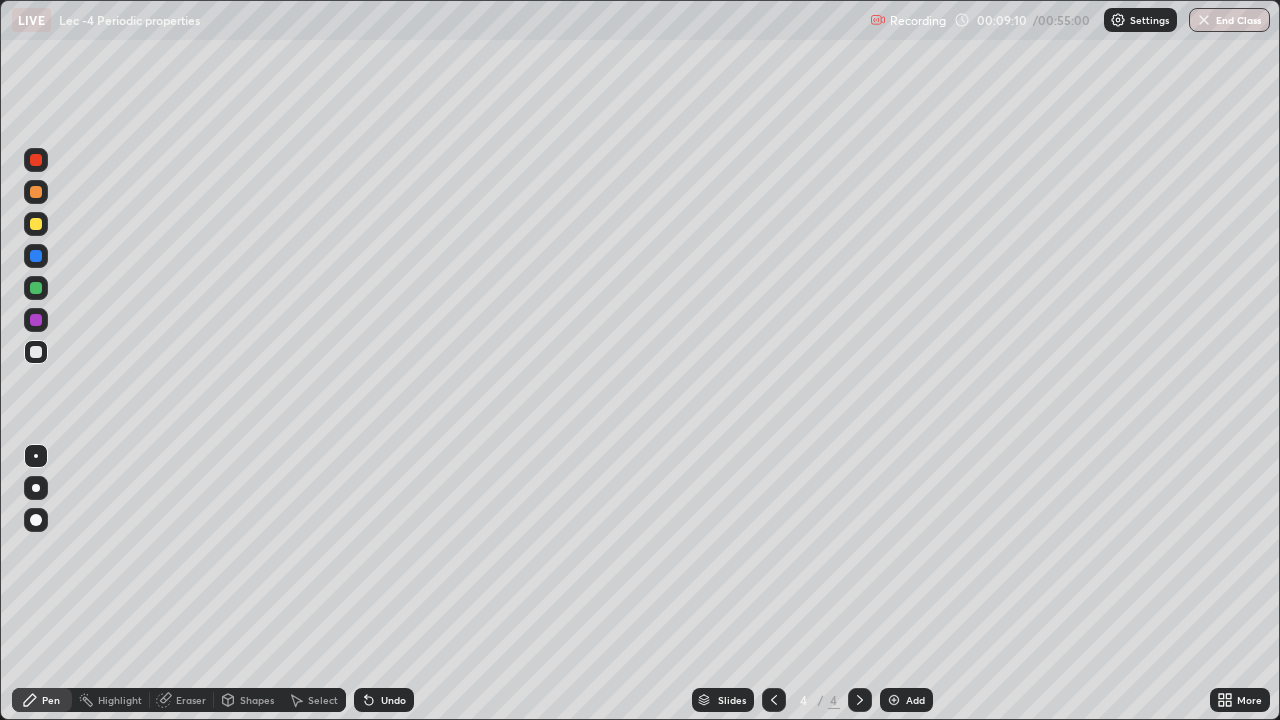 click on "Undo" at bounding box center (393, 700) 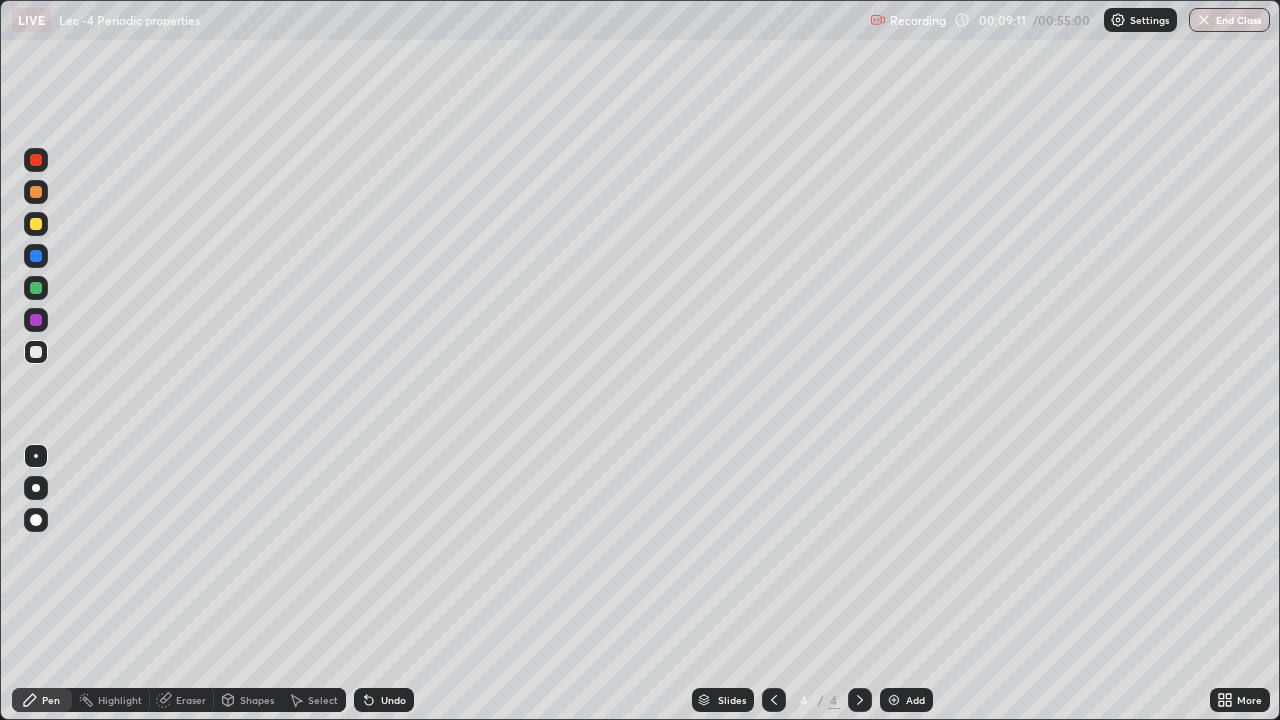 click on "Undo" at bounding box center (393, 700) 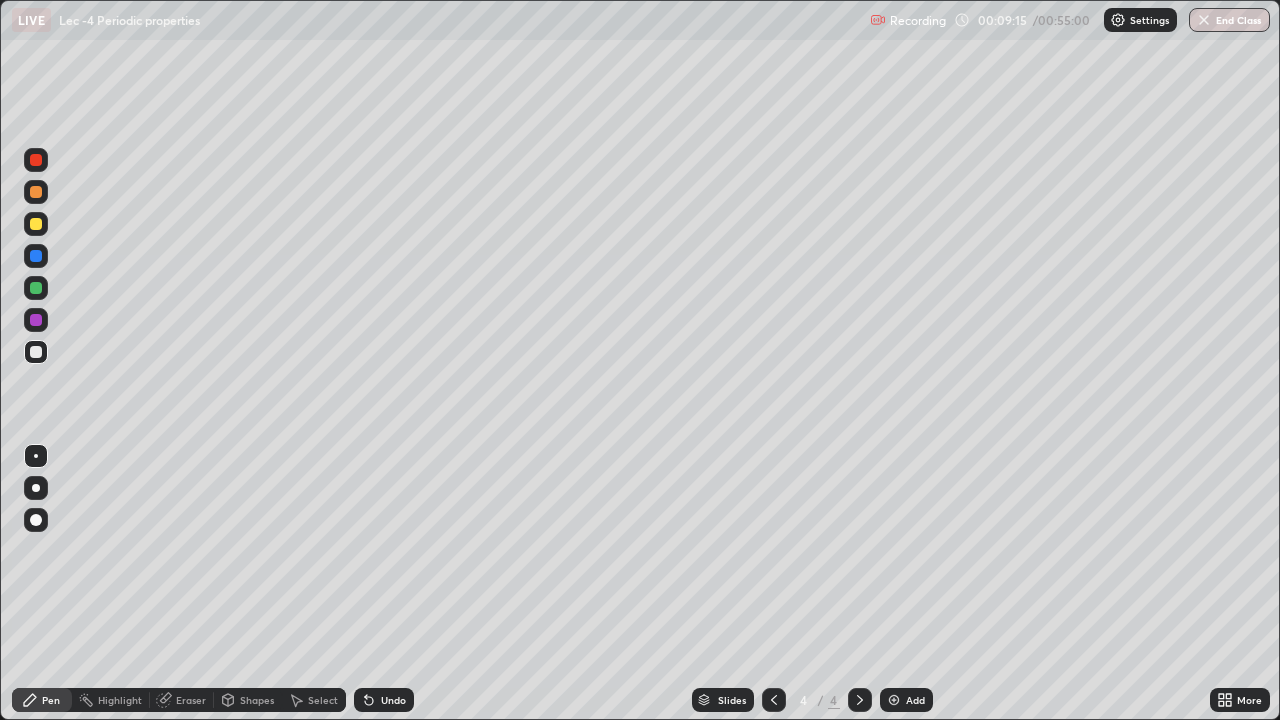 click at bounding box center (36, 288) 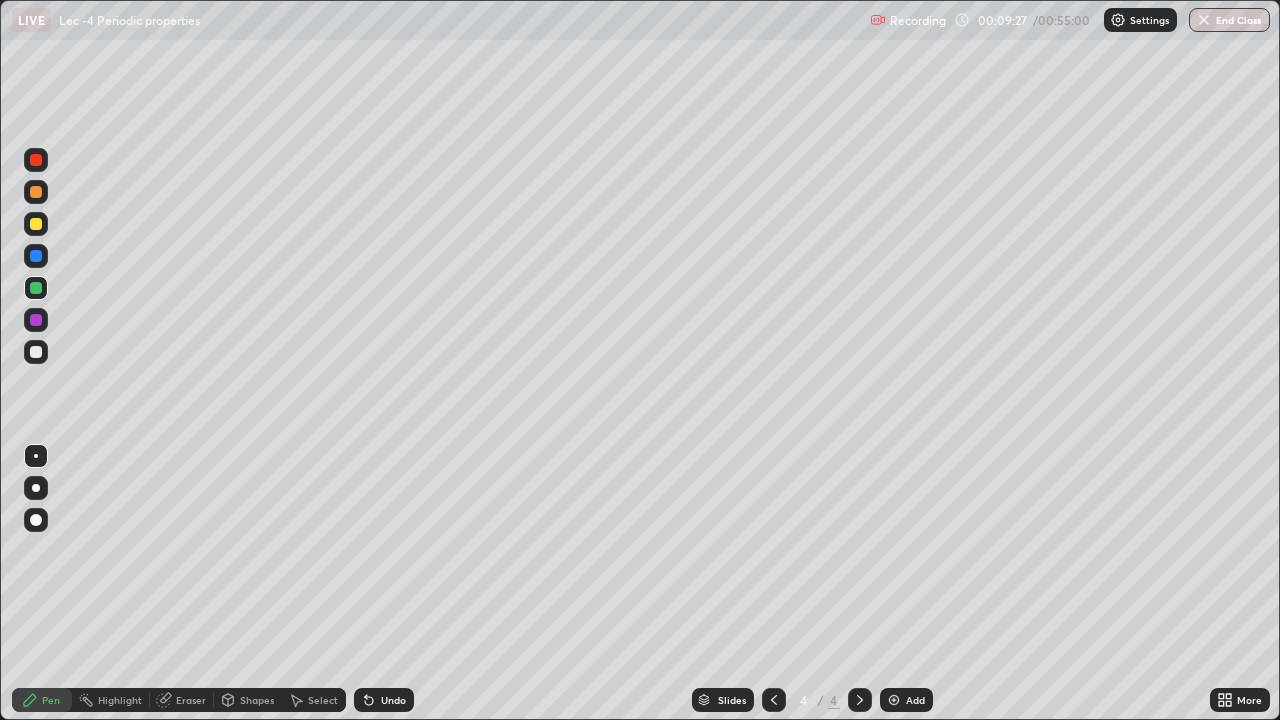 click at bounding box center [36, 256] 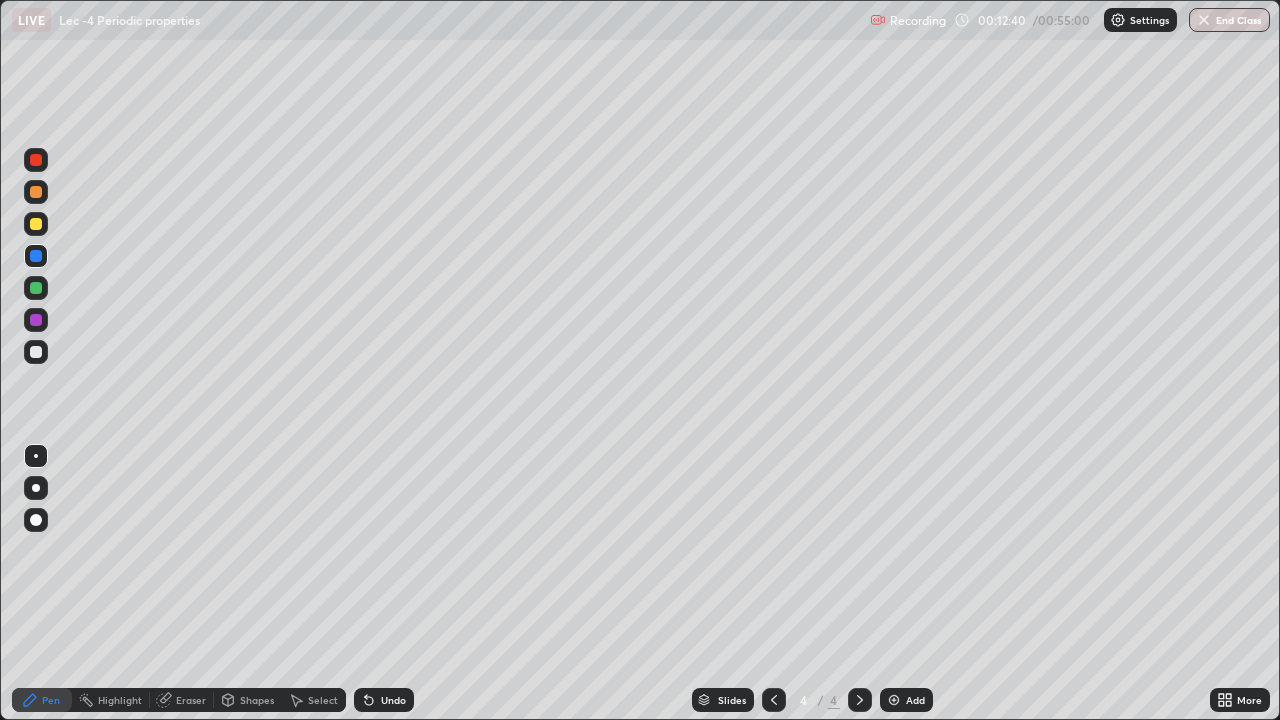 click at bounding box center [774, 700] 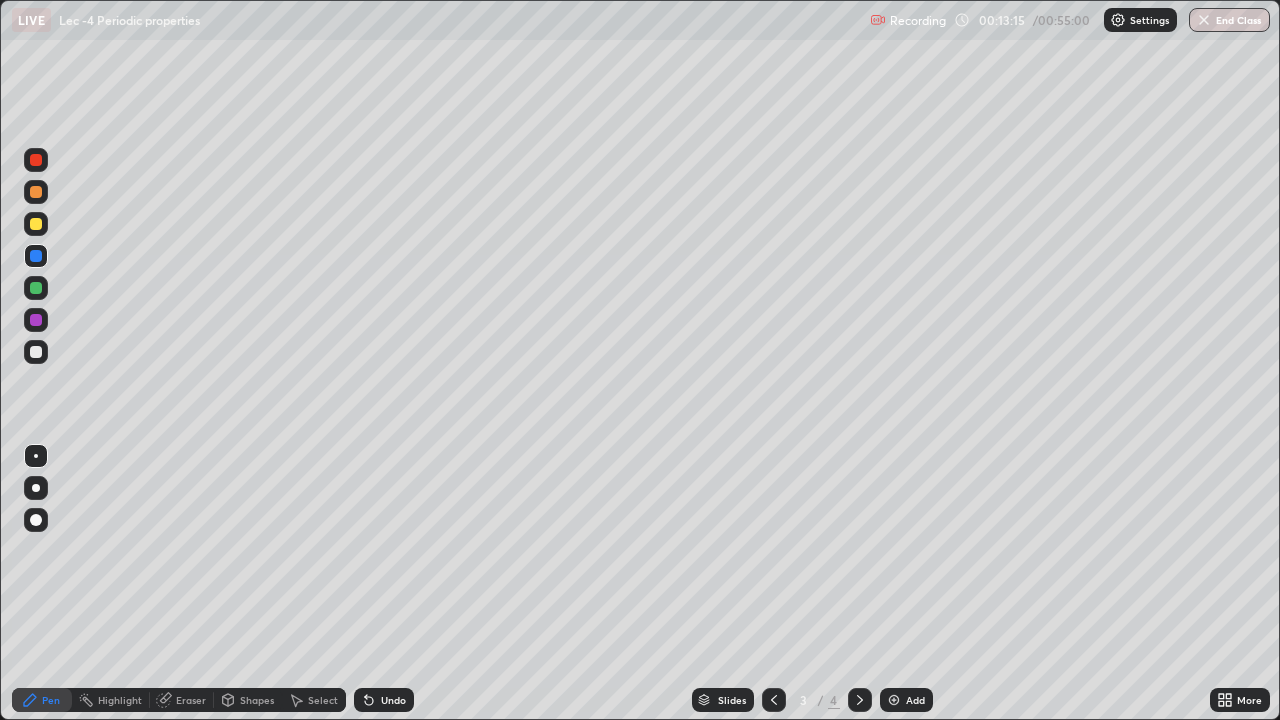 click at bounding box center [860, 700] 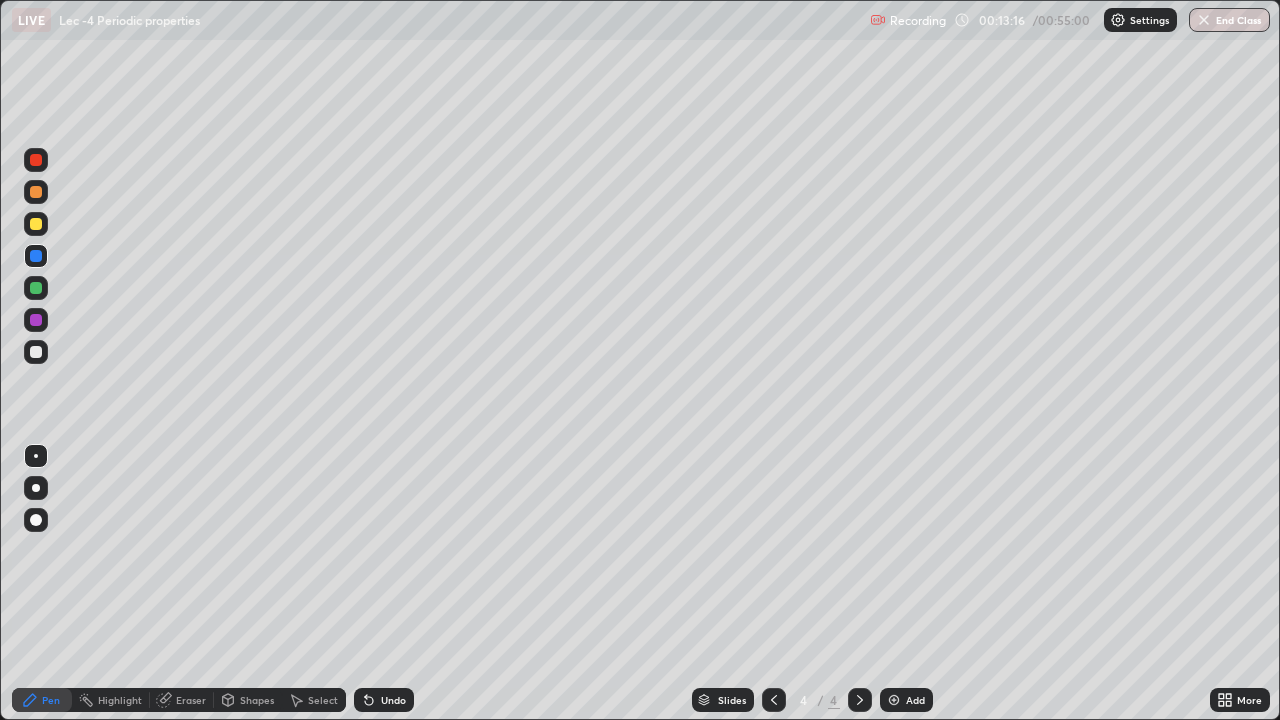 click at bounding box center [36, 352] 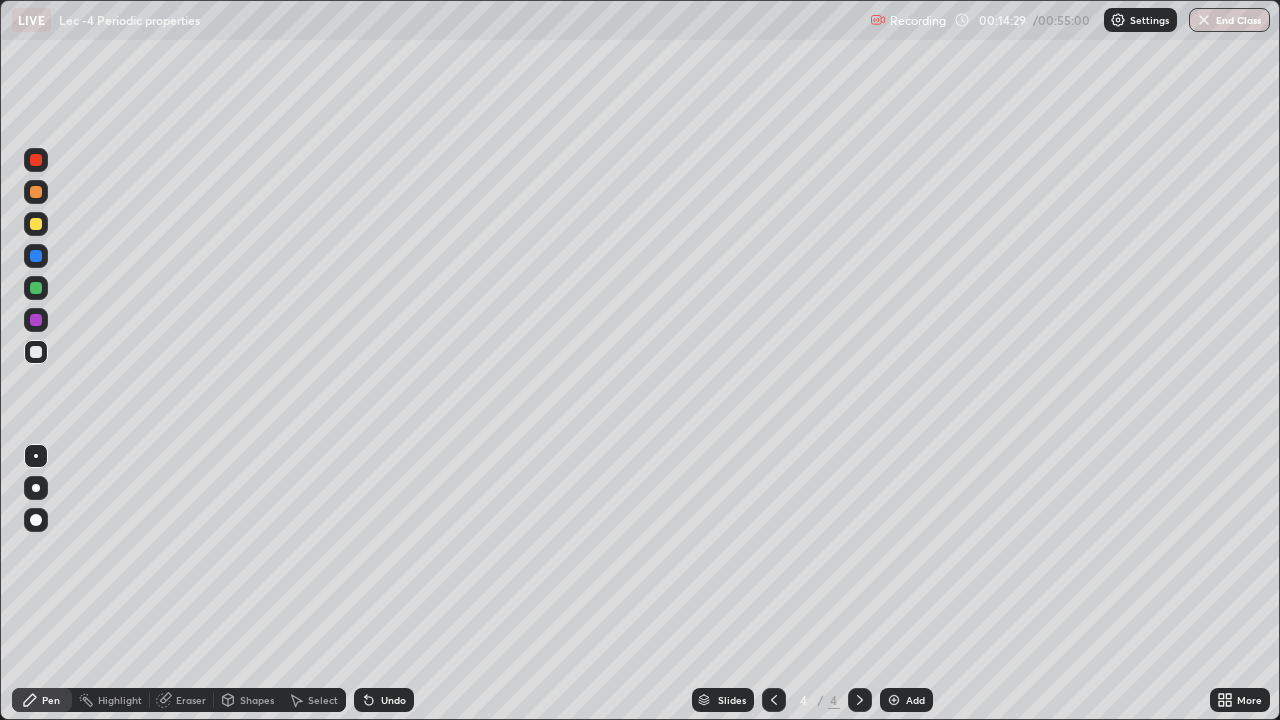 click at bounding box center [860, 700] 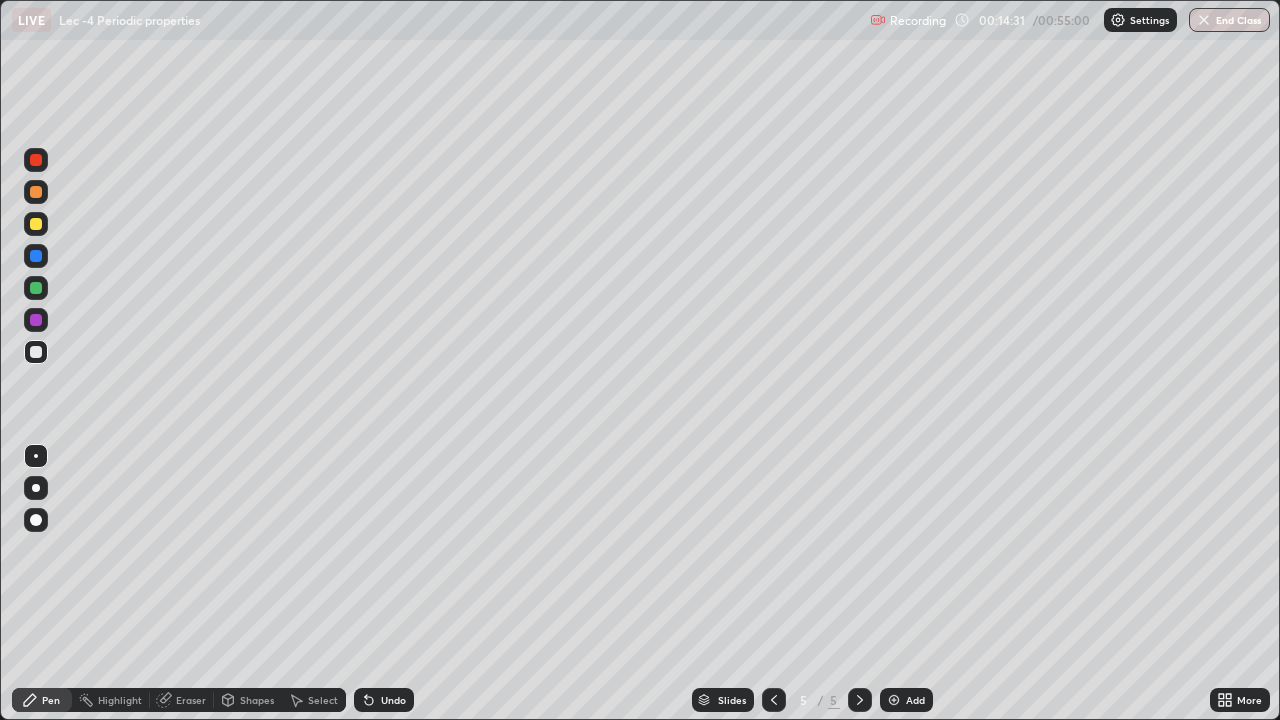 click at bounding box center [36, 352] 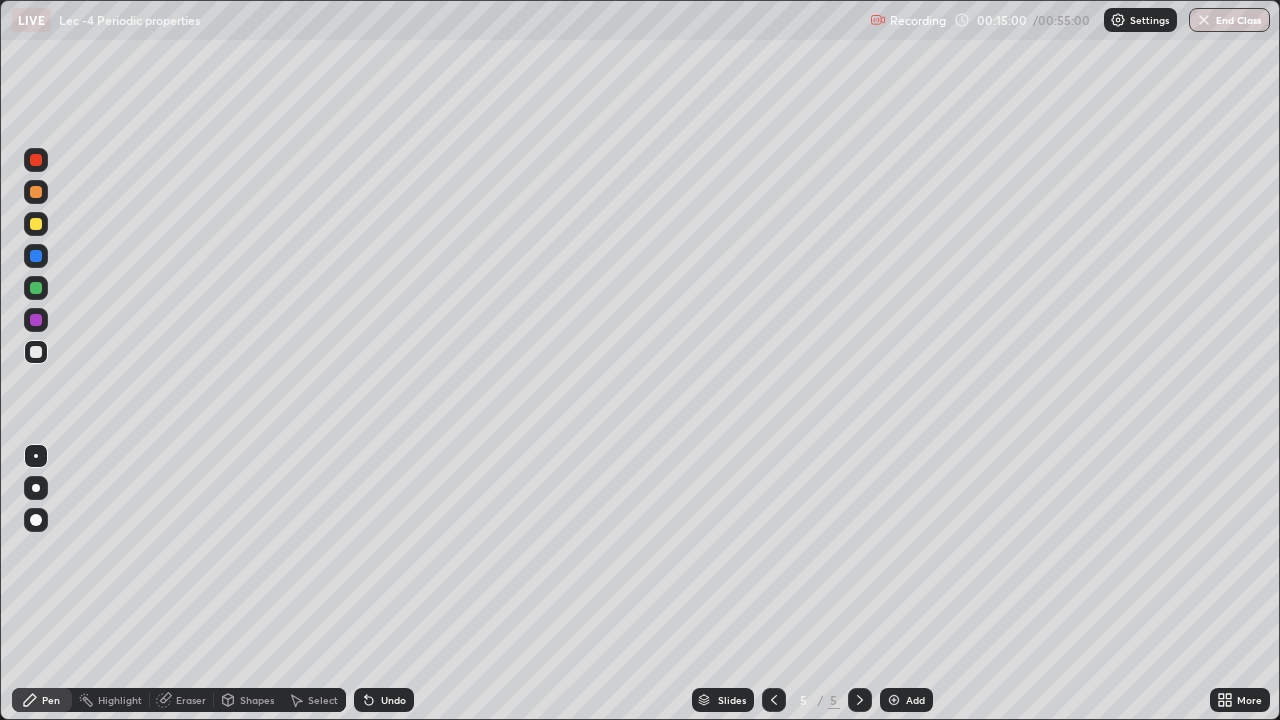 click at bounding box center (36, 288) 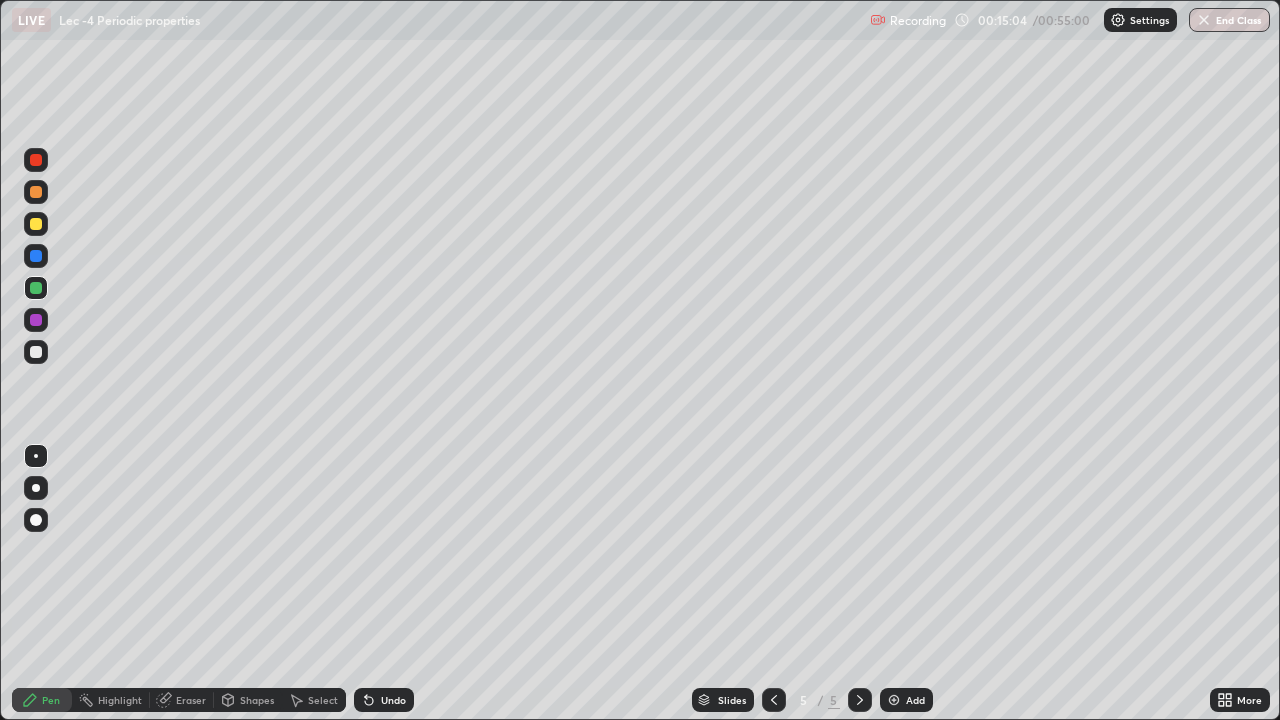 click on "Undo" at bounding box center [393, 700] 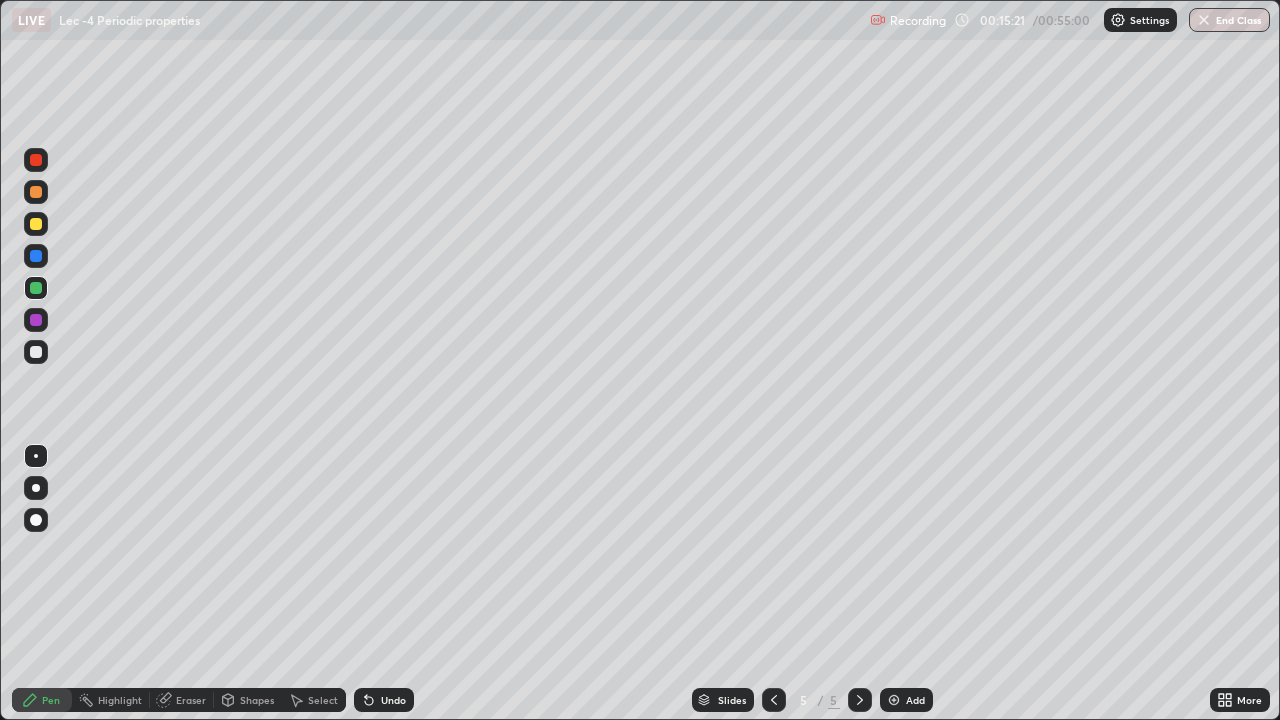 click on "Undo" at bounding box center [393, 700] 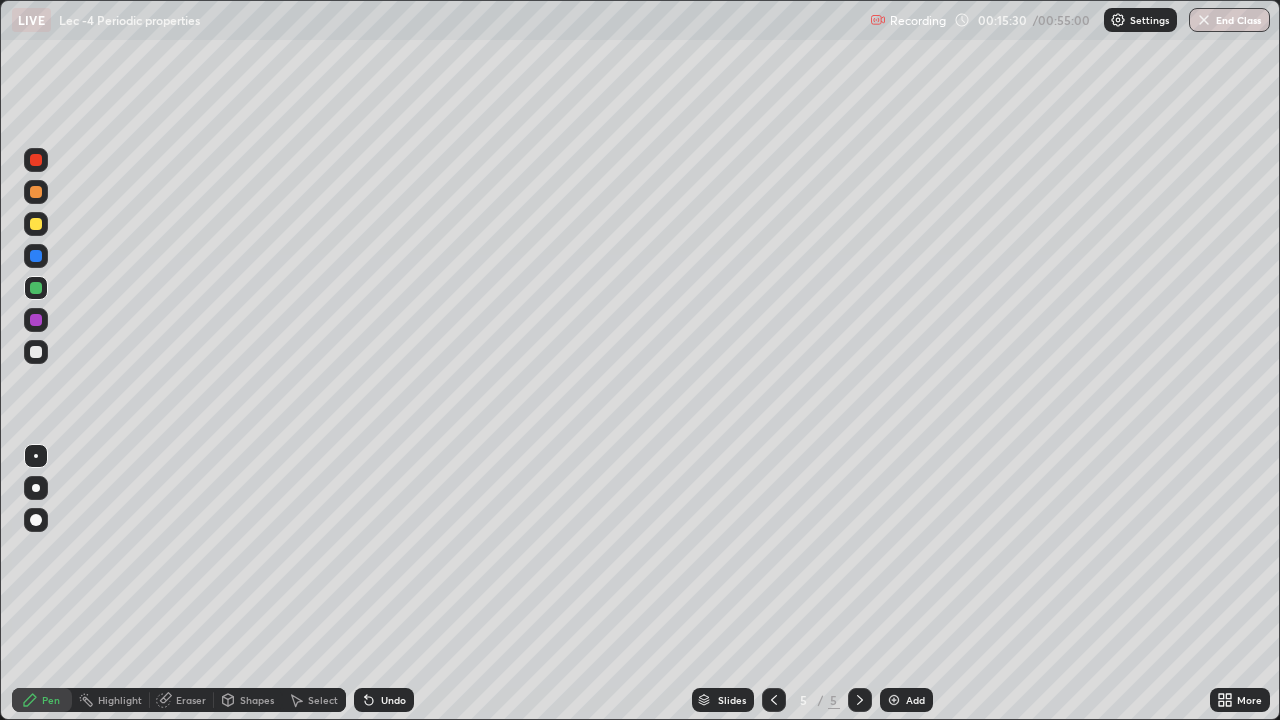 click at bounding box center [36, 320] 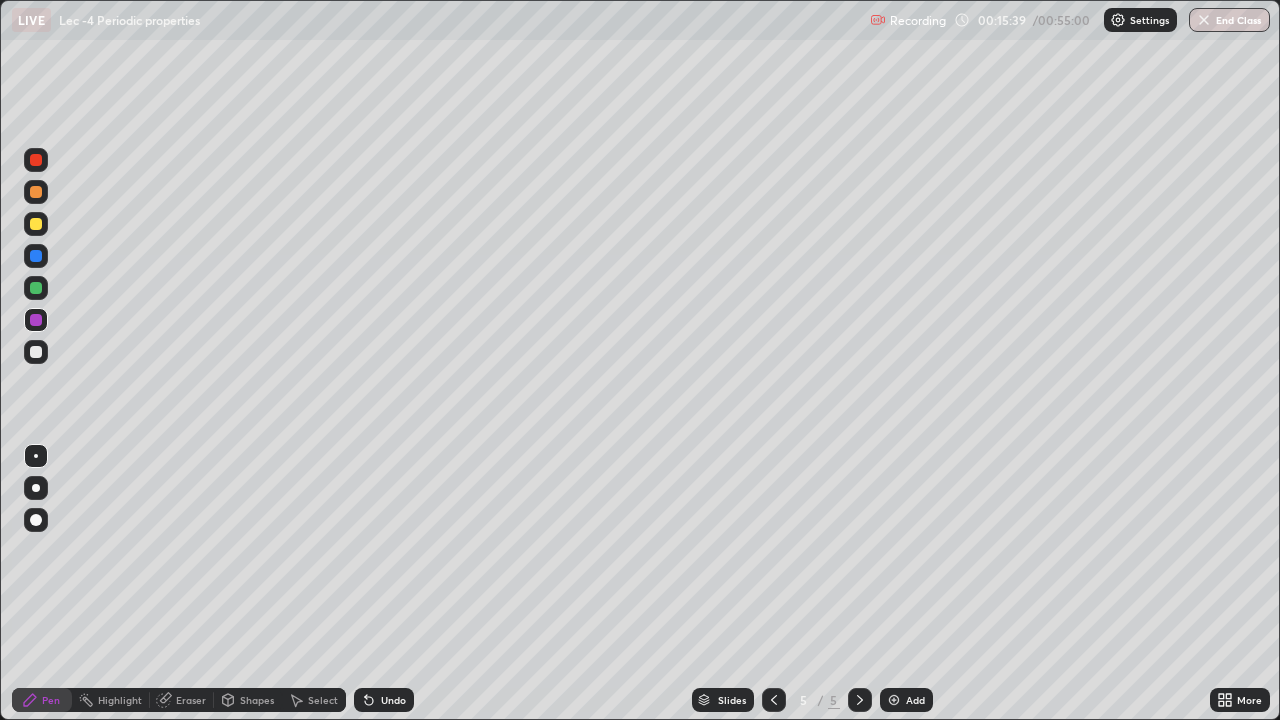 click at bounding box center [36, 224] 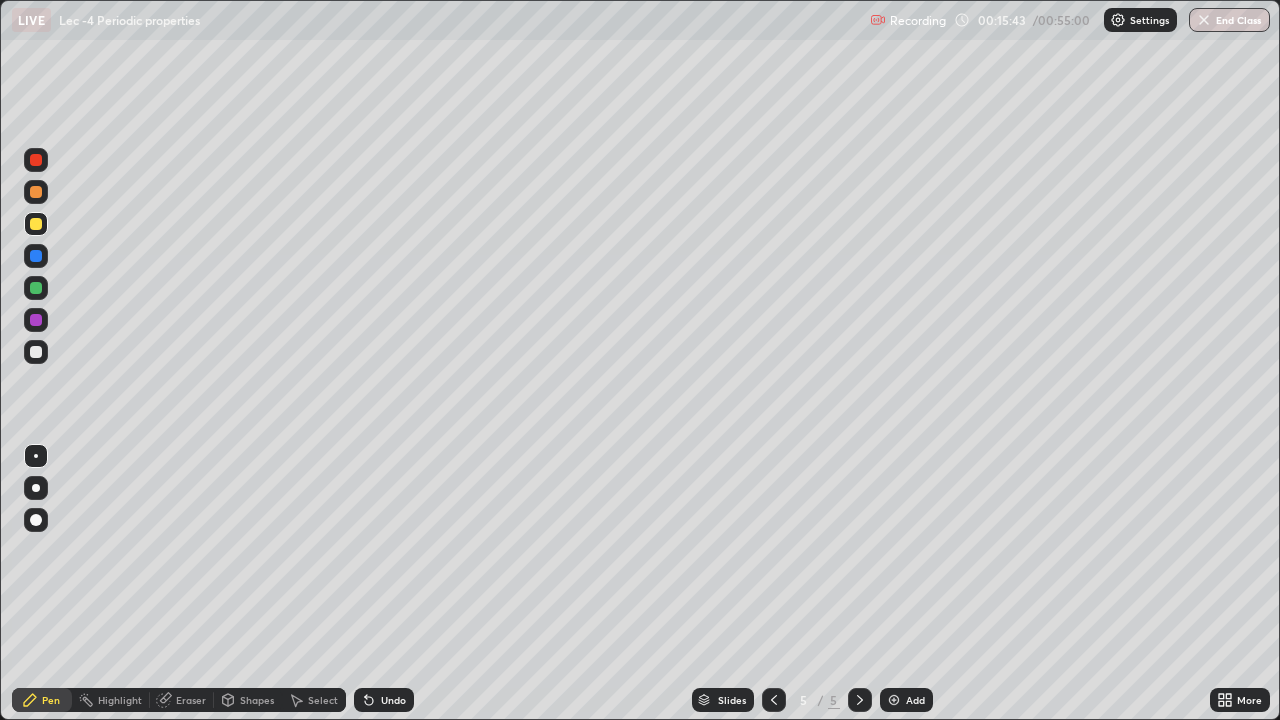 click at bounding box center [36, 488] 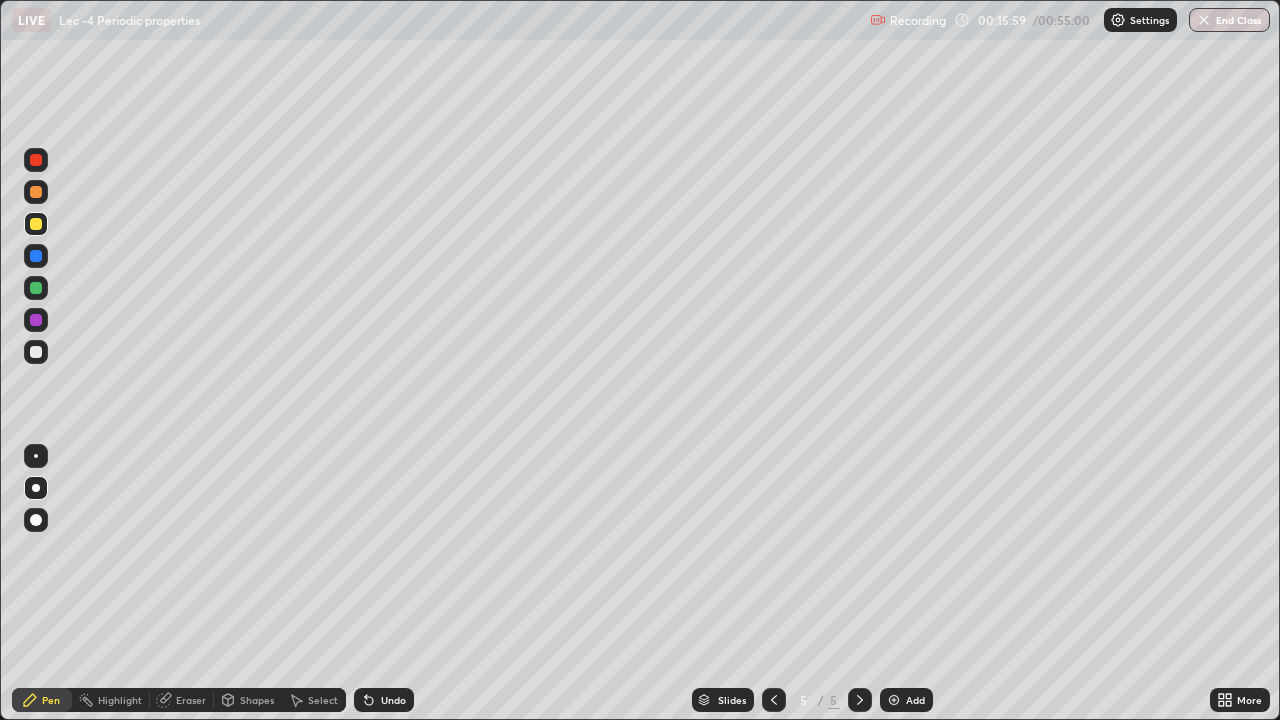 click at bounding box center [36, 320] 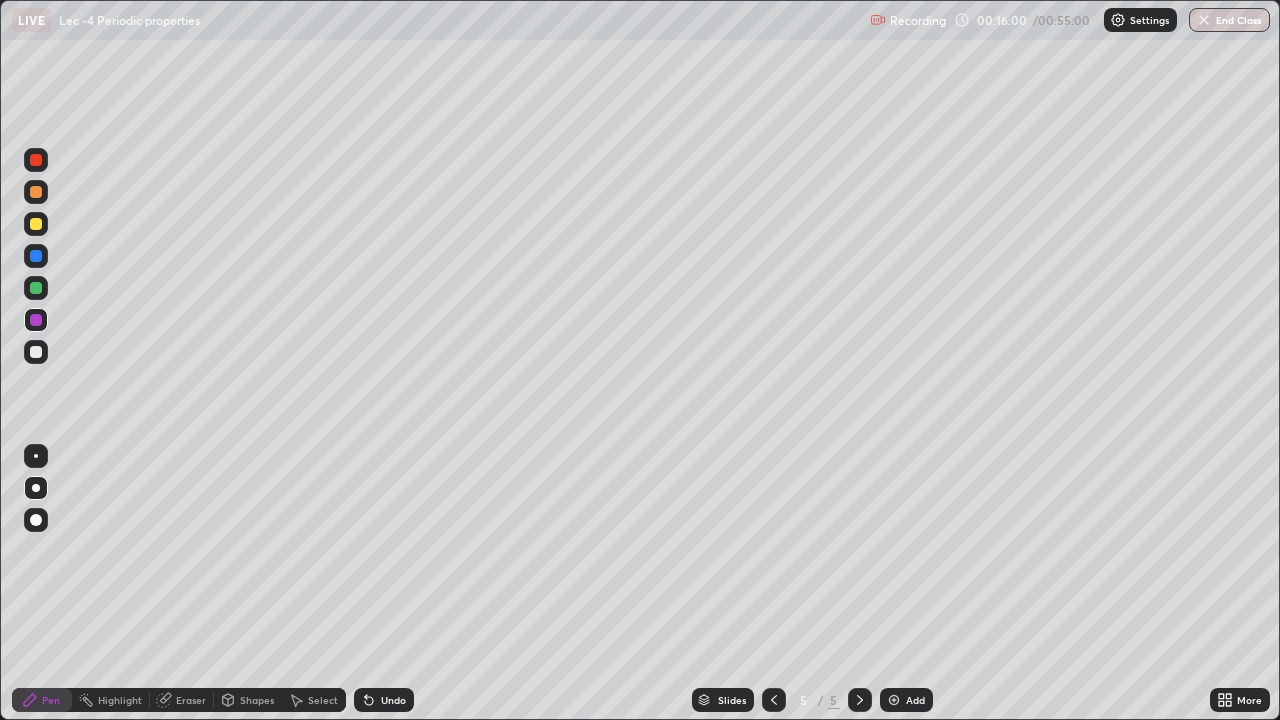 click at bounding box center (36, 456) 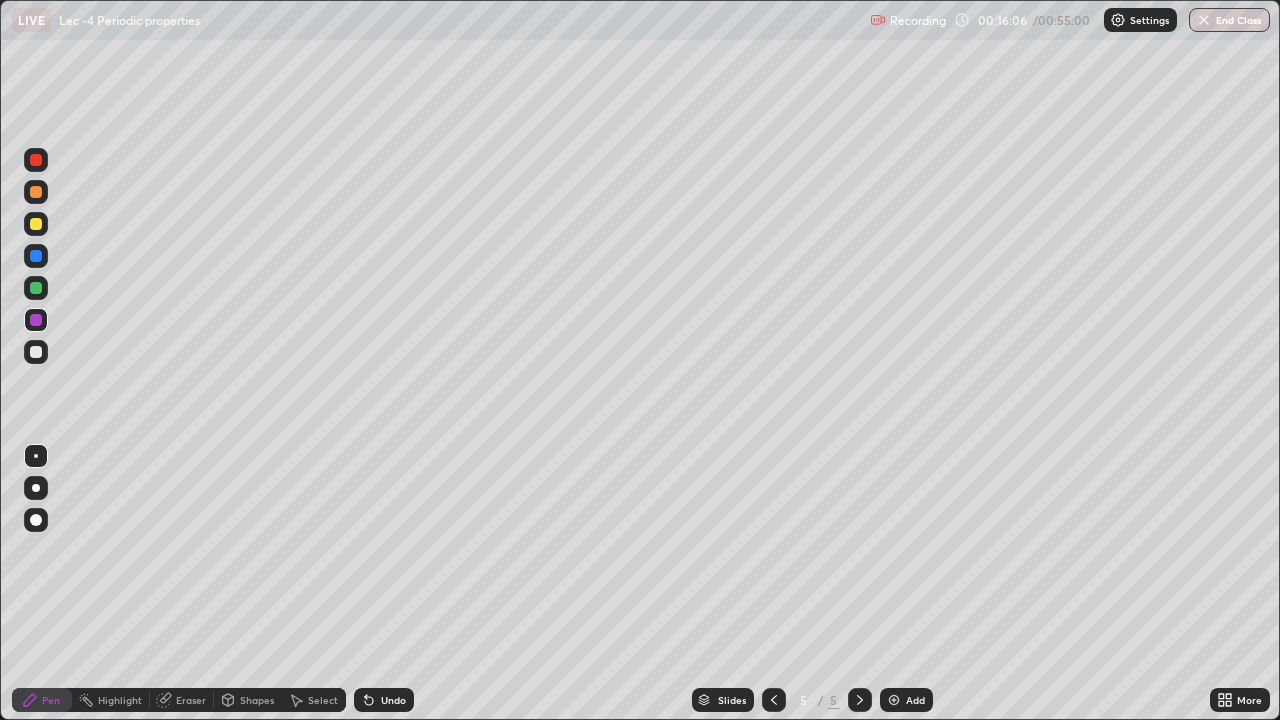 click at bounding box center (36, 288) 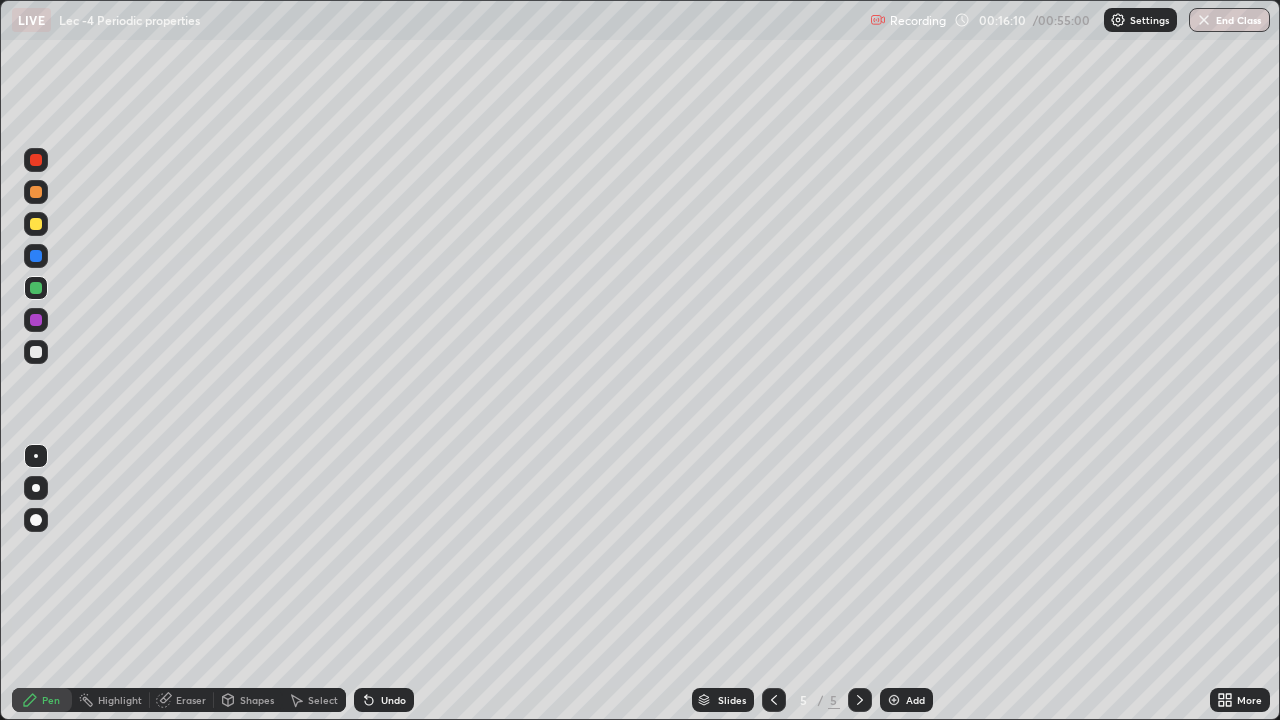 click at bounding box center (36, 224) 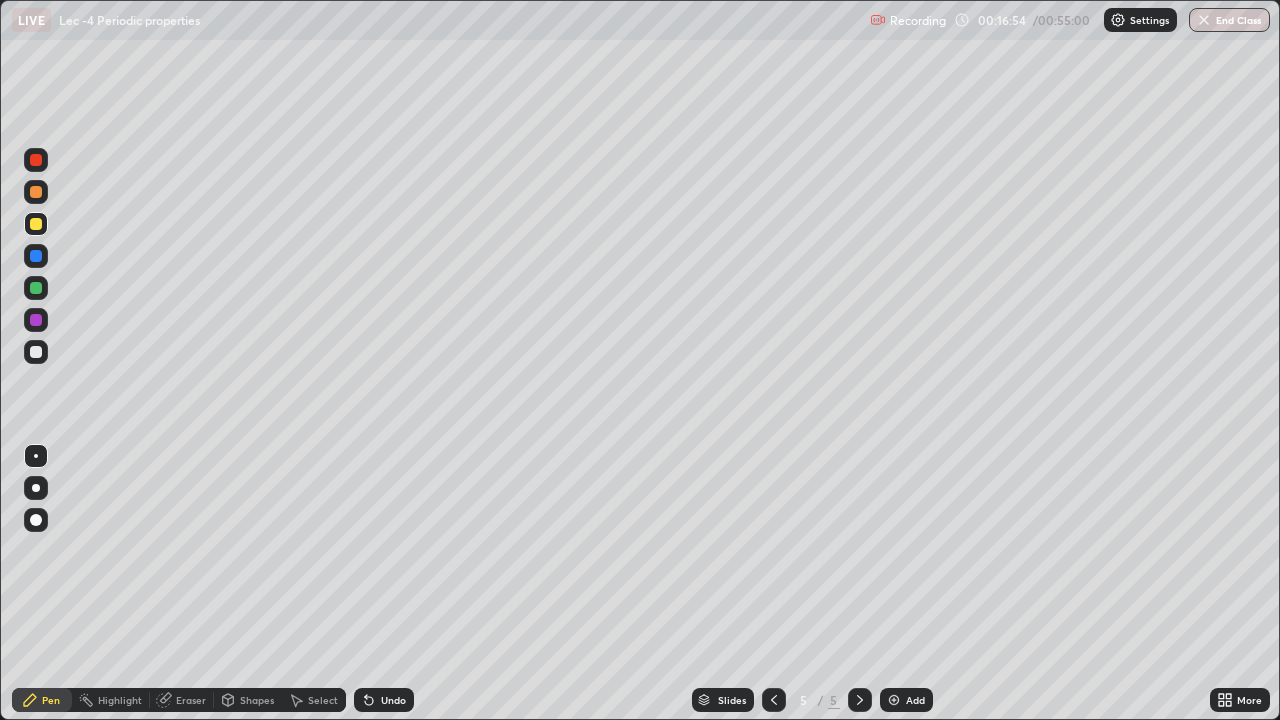 click at bounding box center [36, 288] 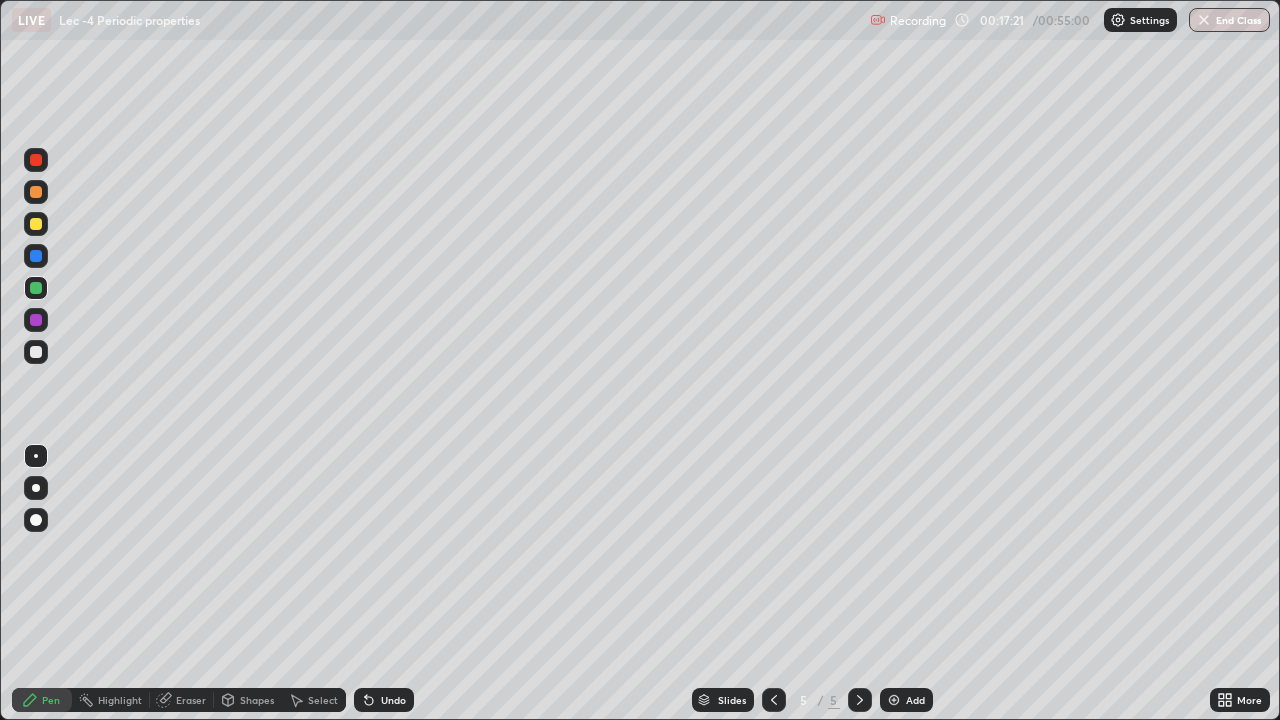 click at bounding box center (36, 256) 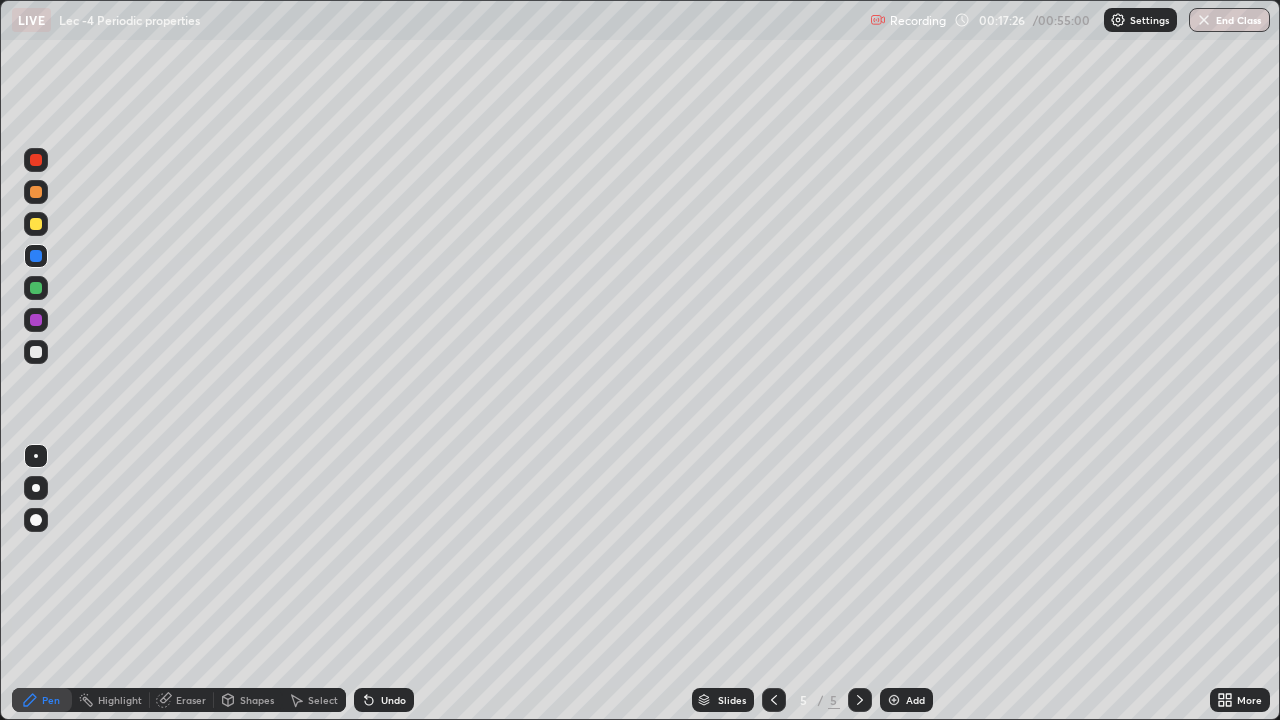 click on "Undo" at bounding box center (384, 700) 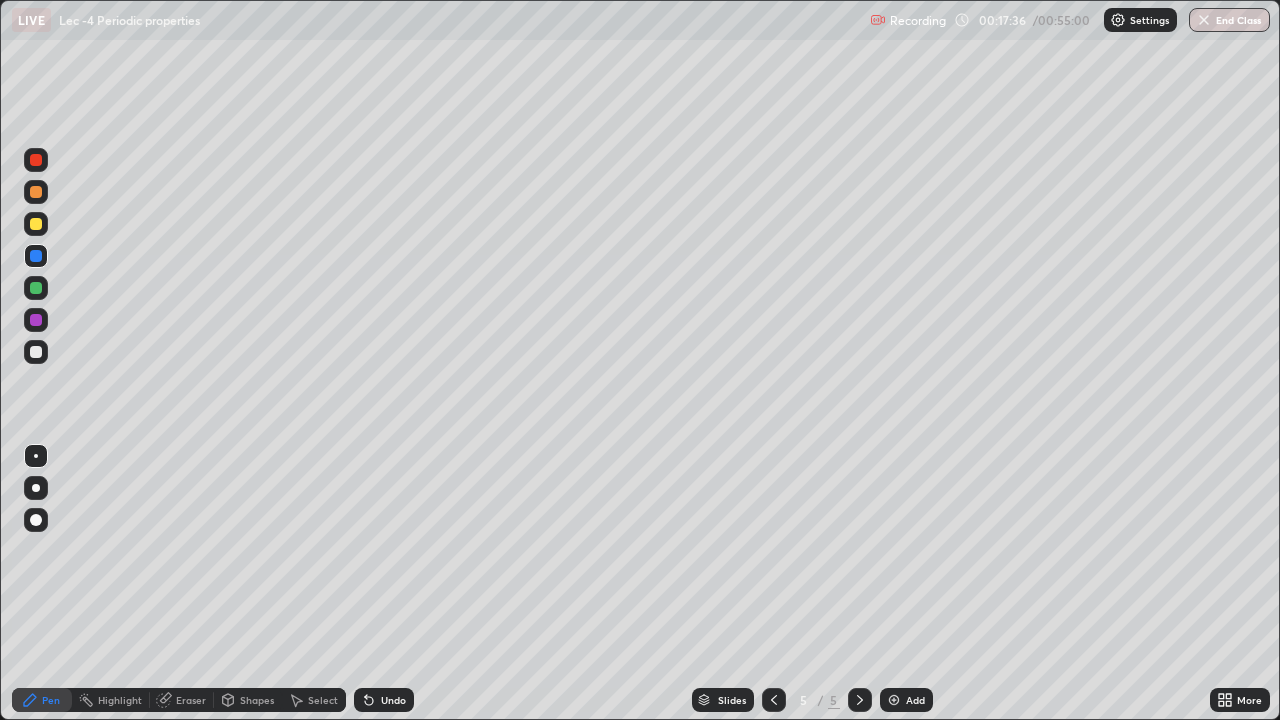 click on "Undo" at bounding box center (393, 700) 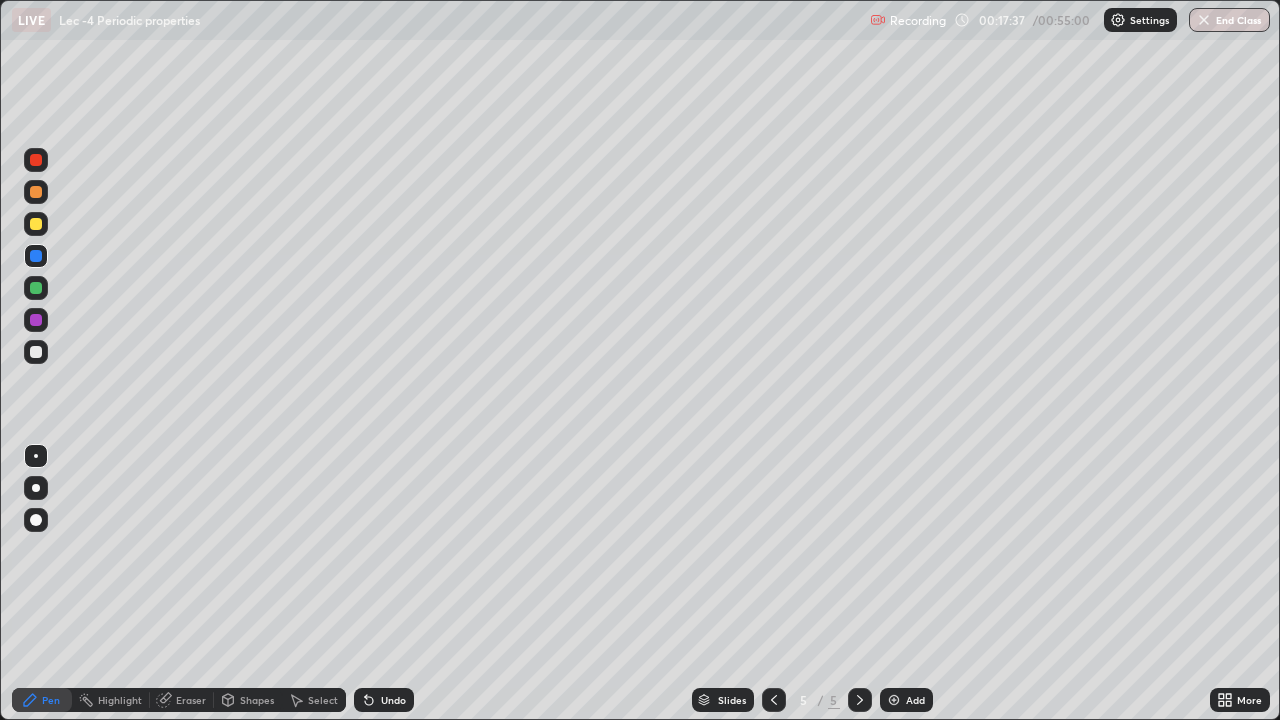click on "Undo" at bounding box center (393, 700) 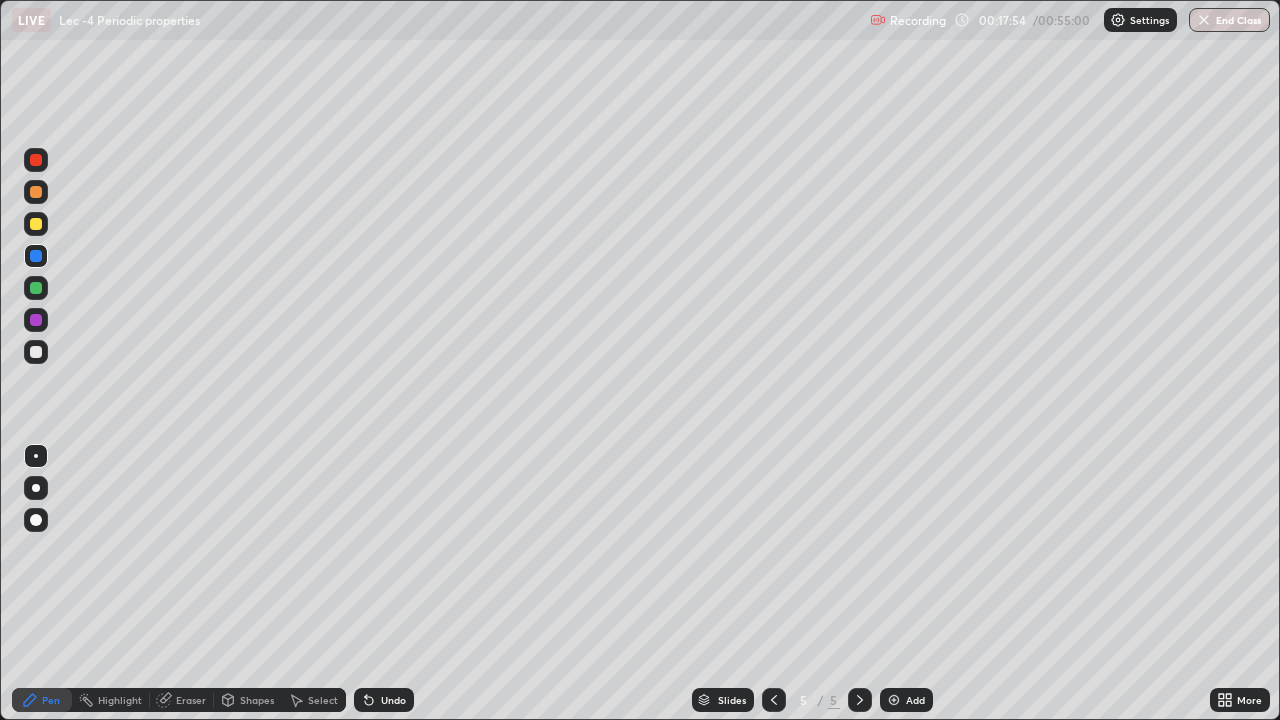 click on "Undo" at bounding box center [393, 700] 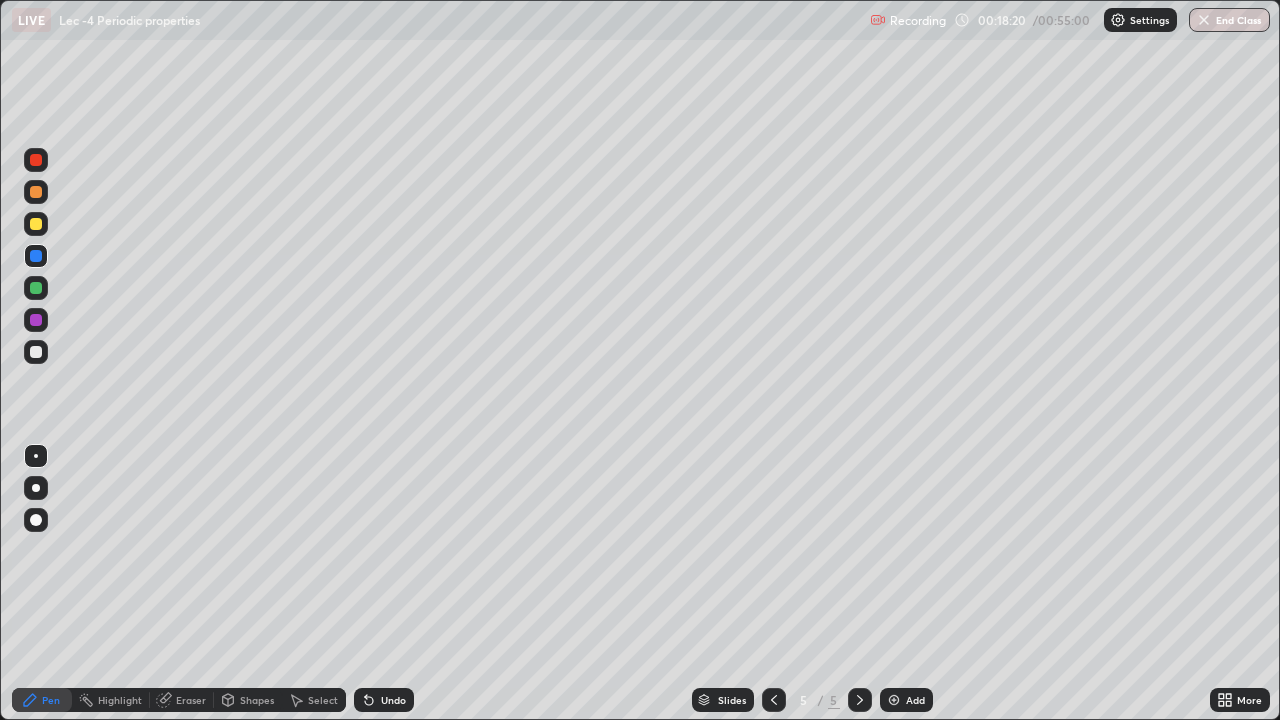 click at bounding box center (36, 224) 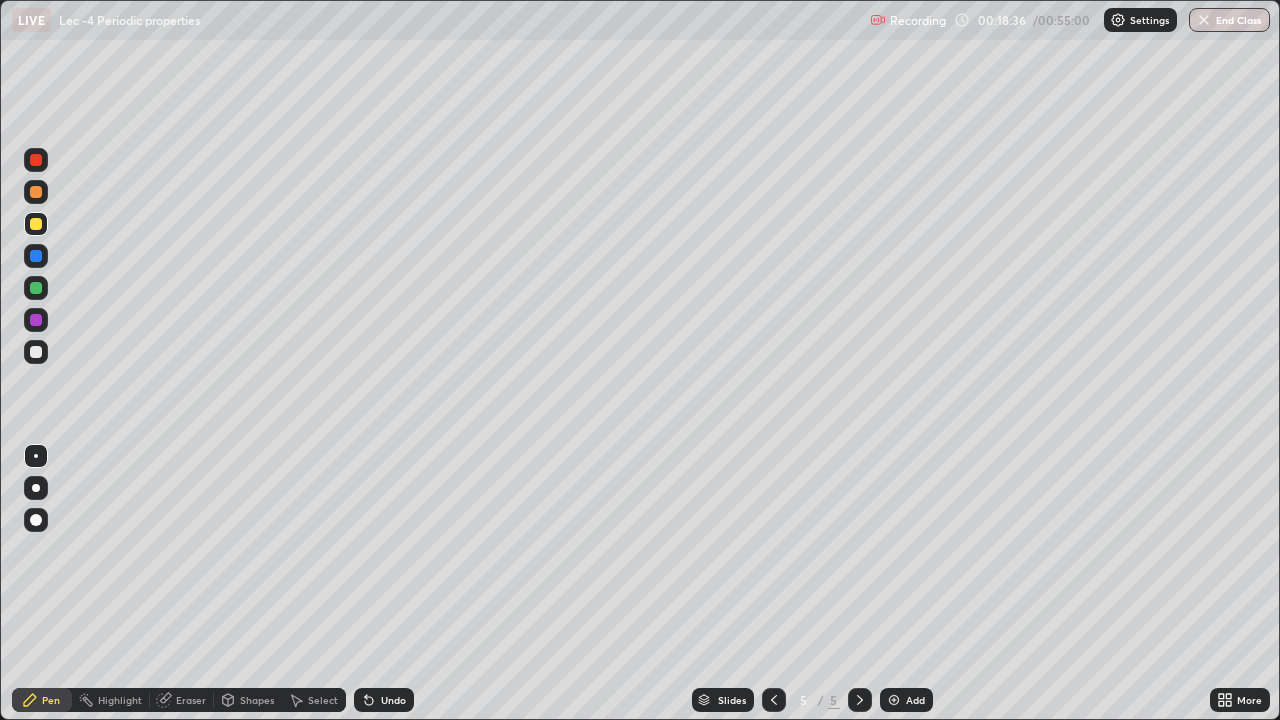 click 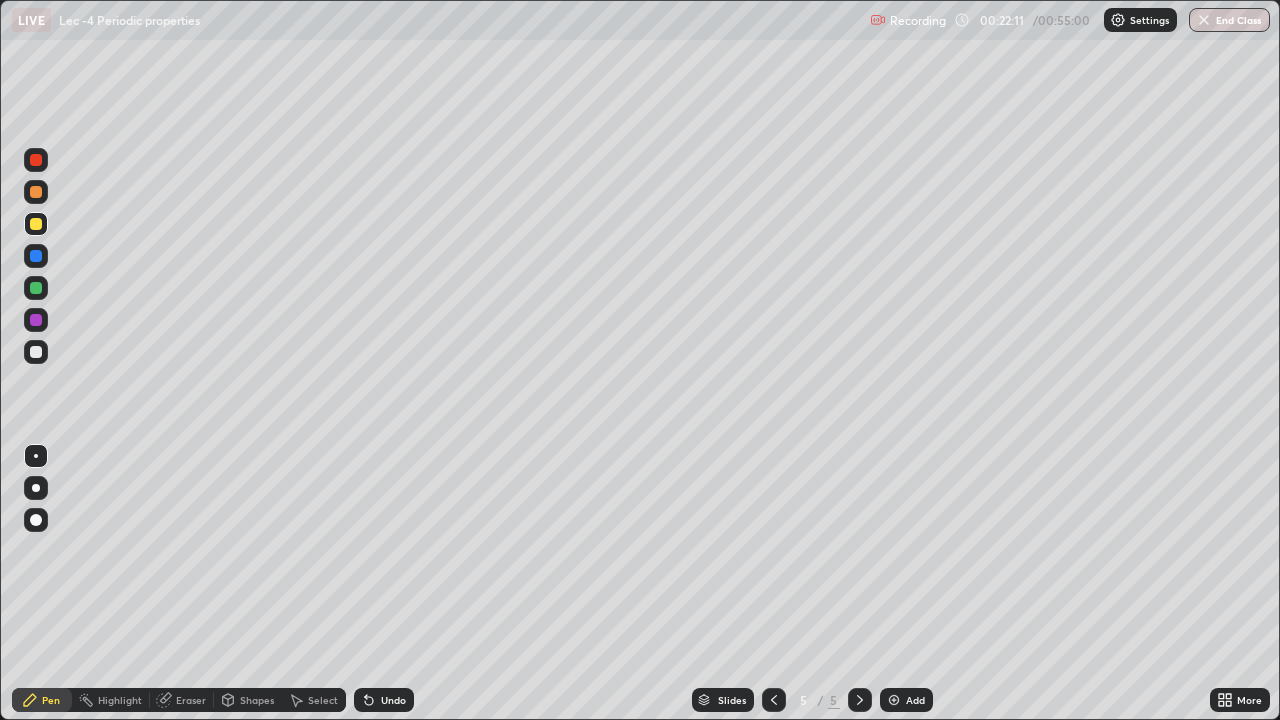 click at bounding box center (894, 700) 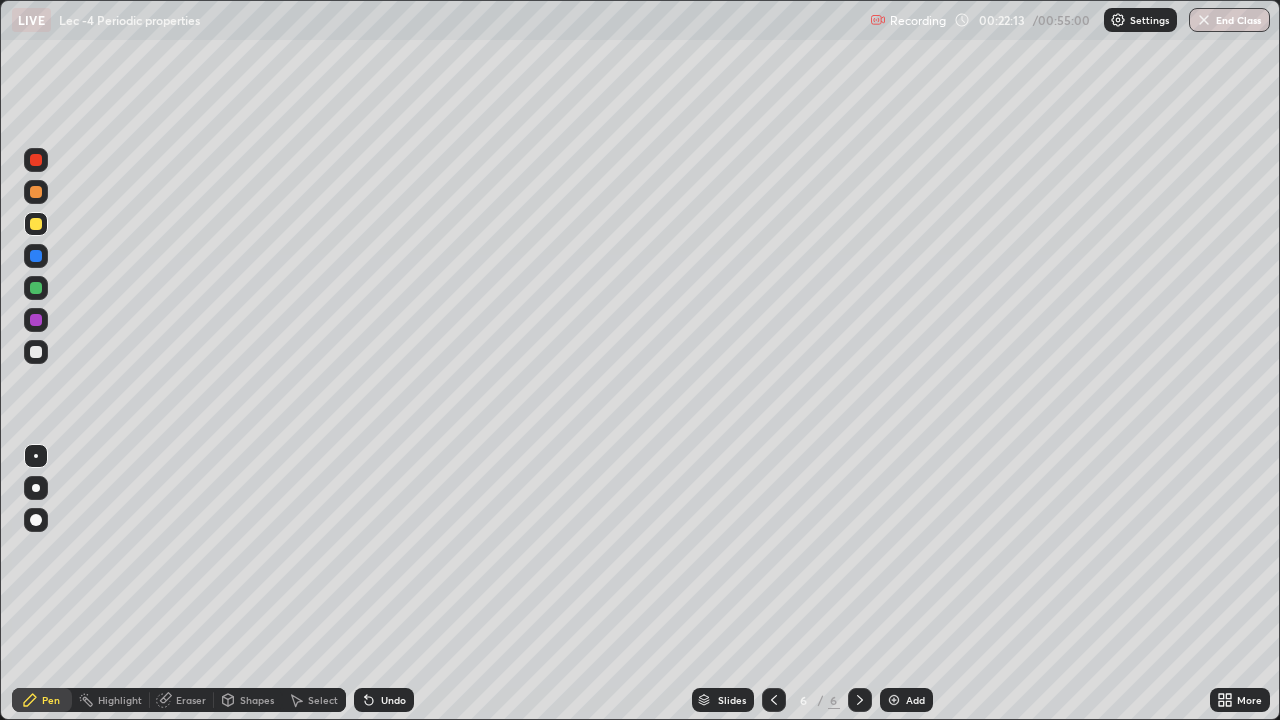 click at bounding box center [36, 352] 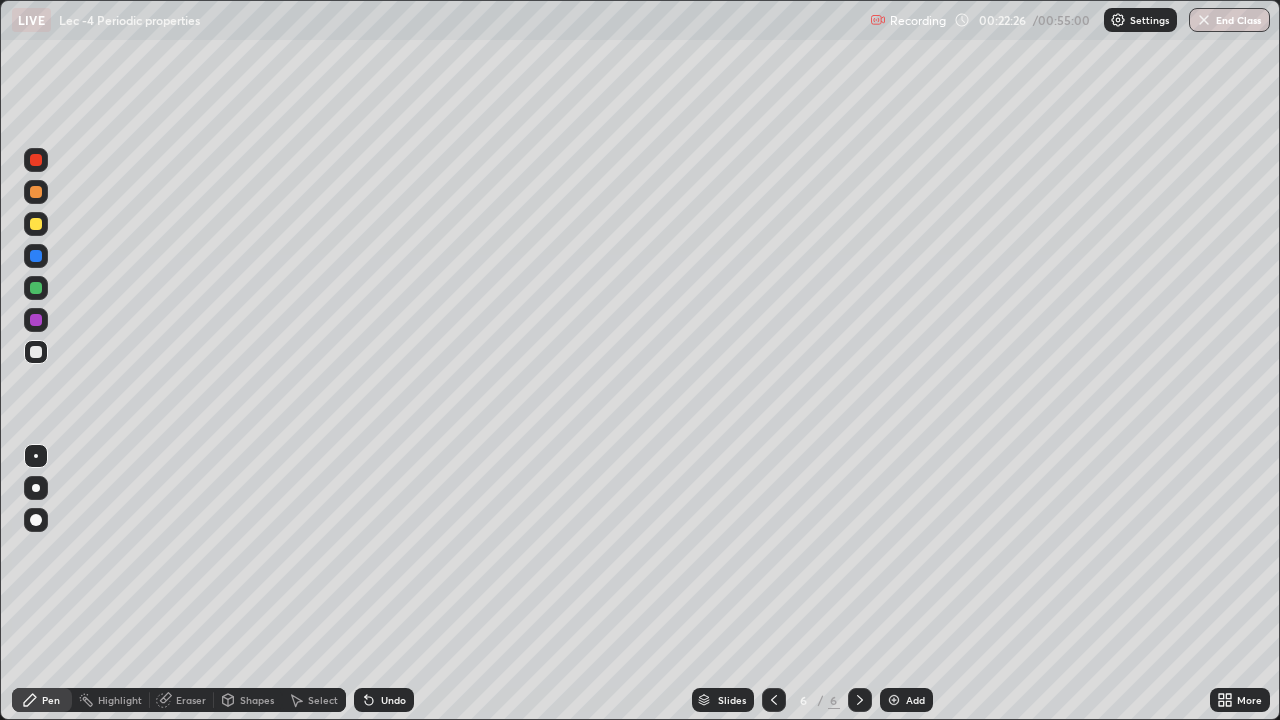 click at bounding box center (36, 224) 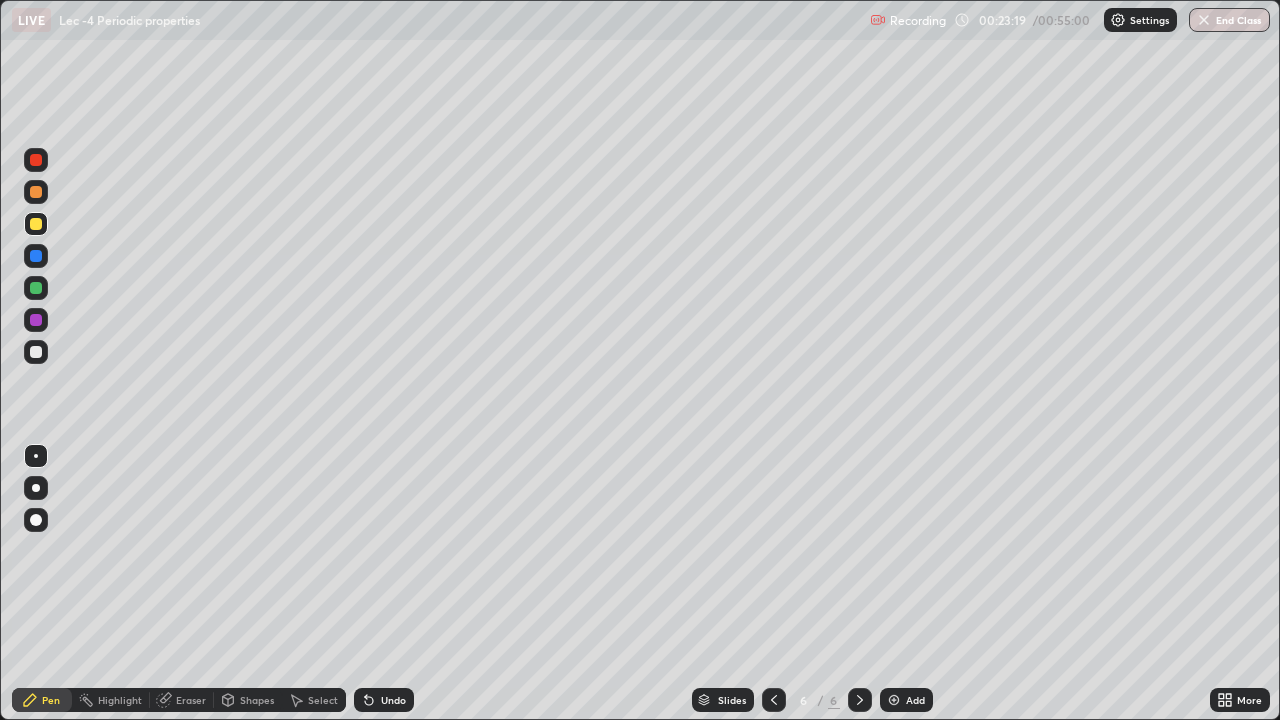 click at bounding box center [36, 352] 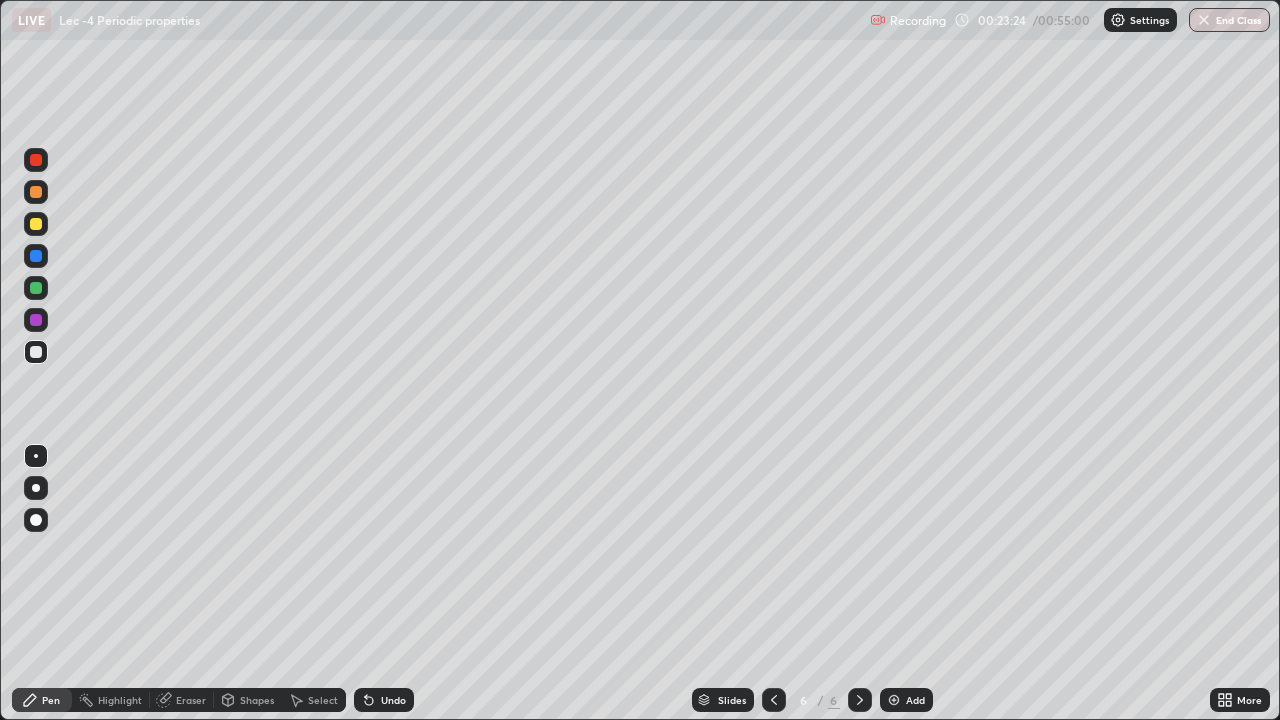 click on "Undo" at bounding box center (393, 700) 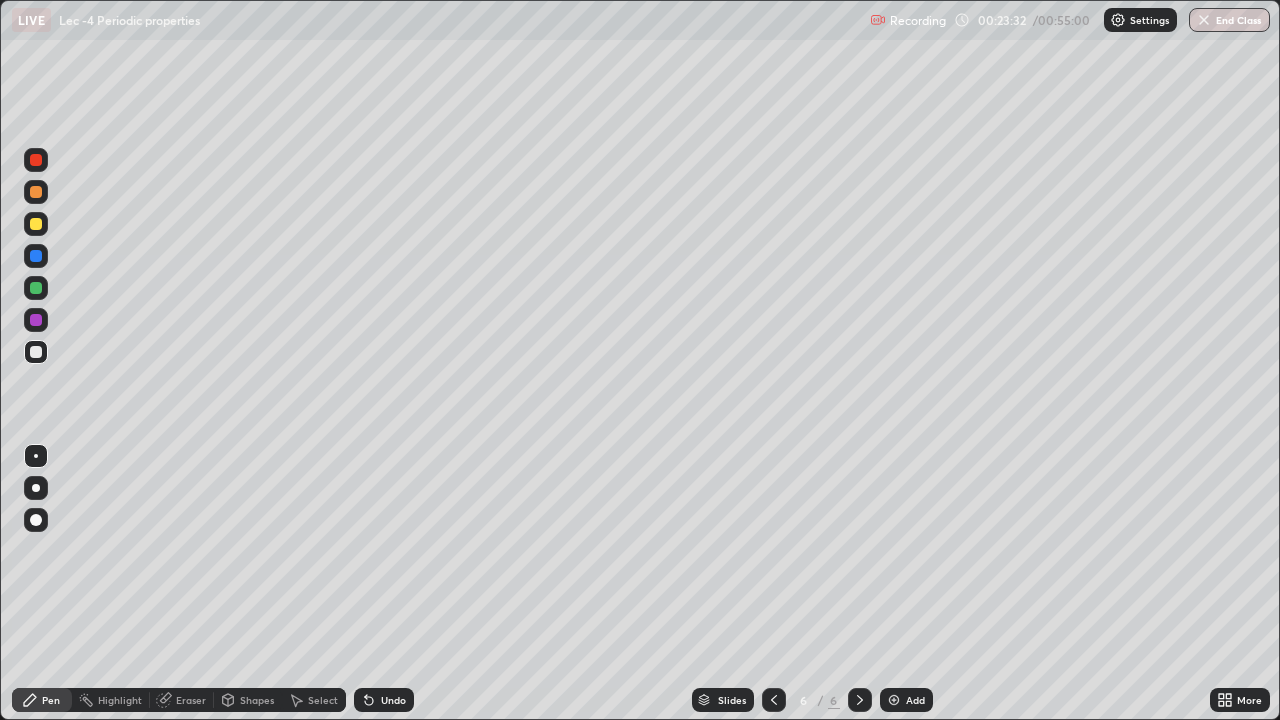 click at bounding box center [36, 320] 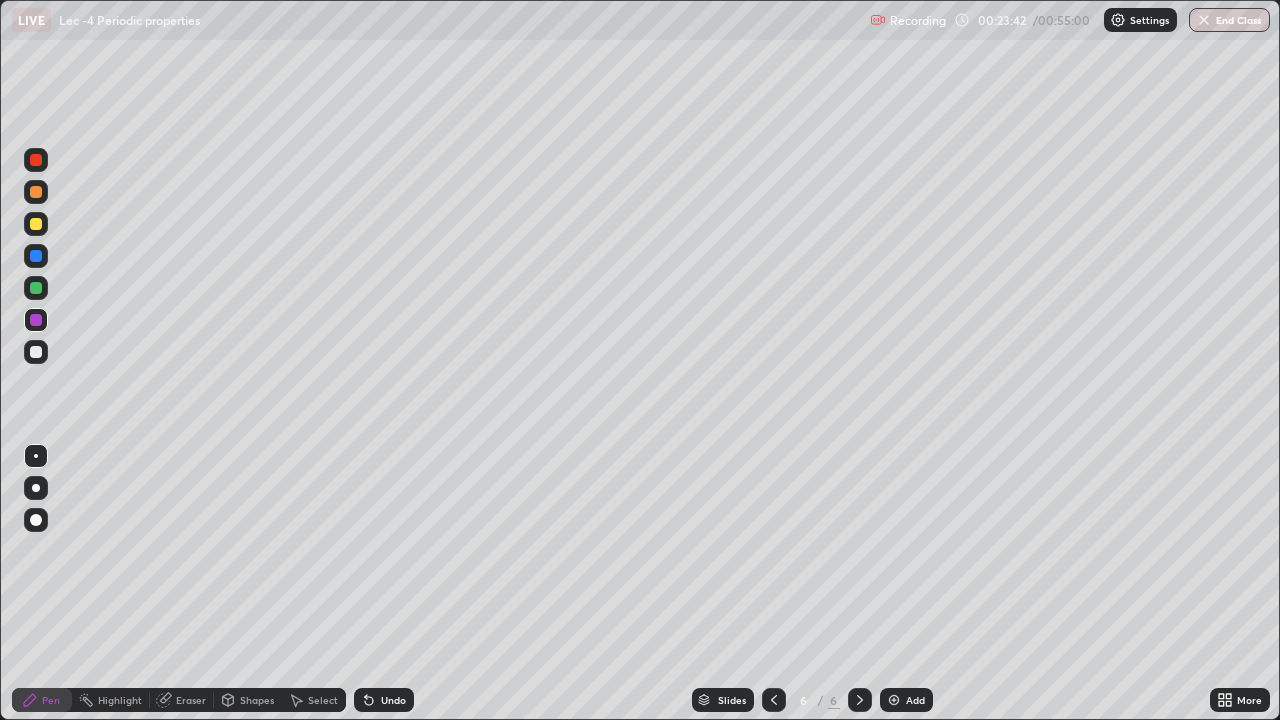 click at bounding box center (36, 160) 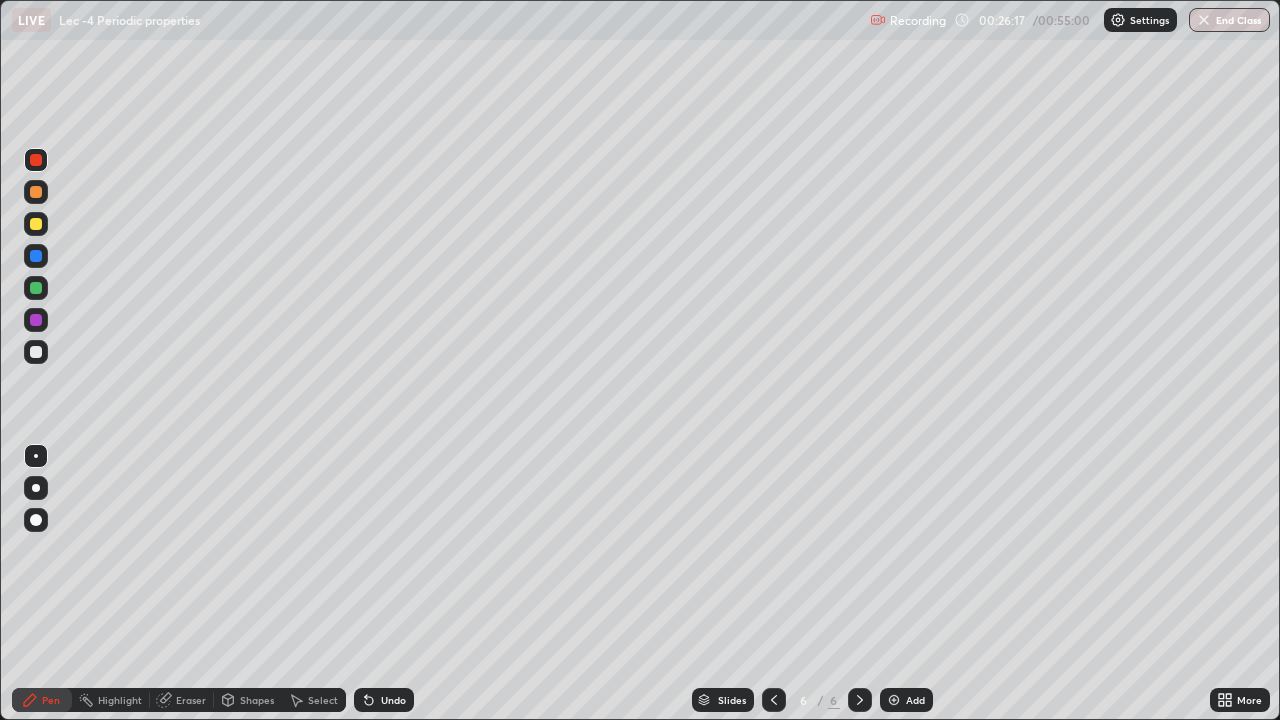 click at bounding box center (894, 700) 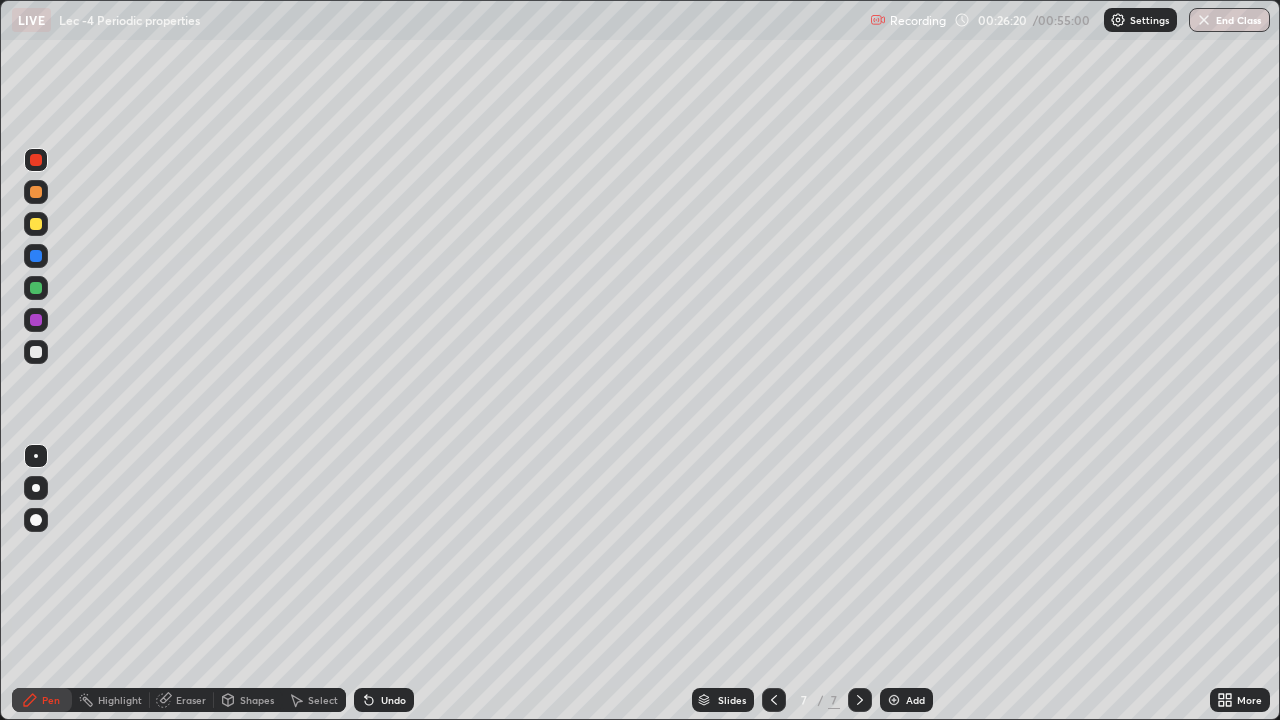 click 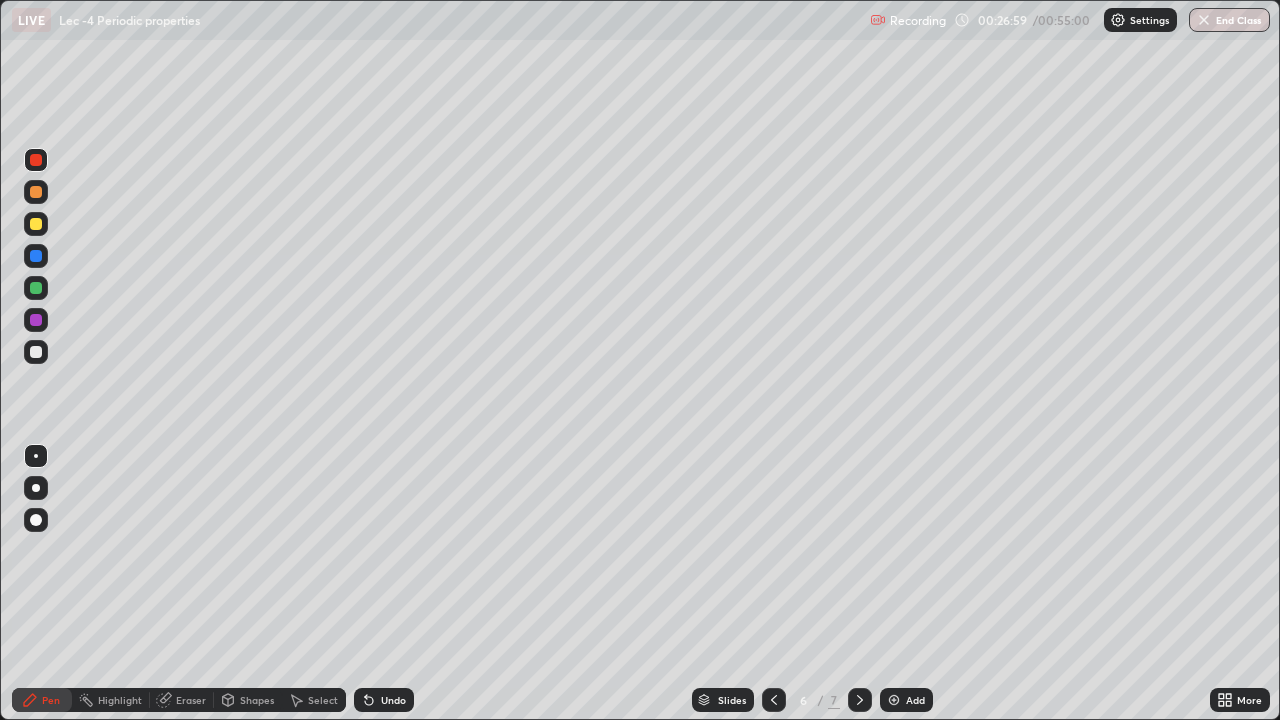 click 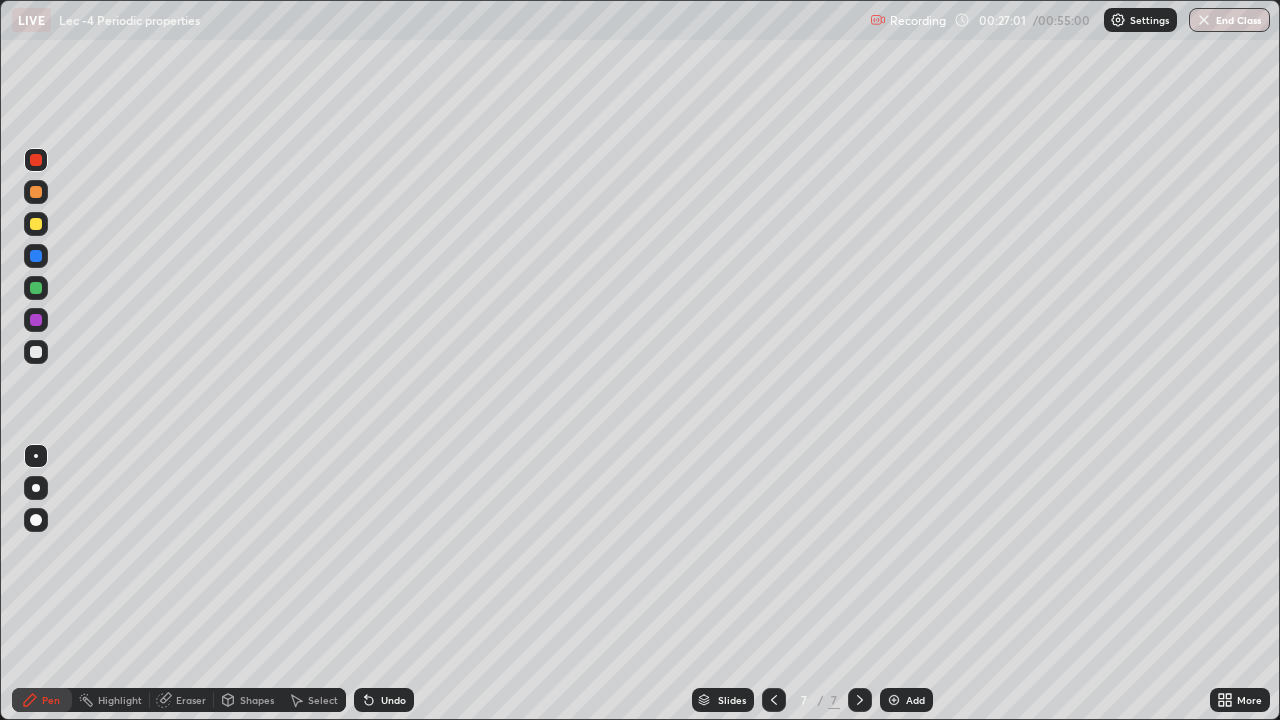 click at bounding box center (36, 224) 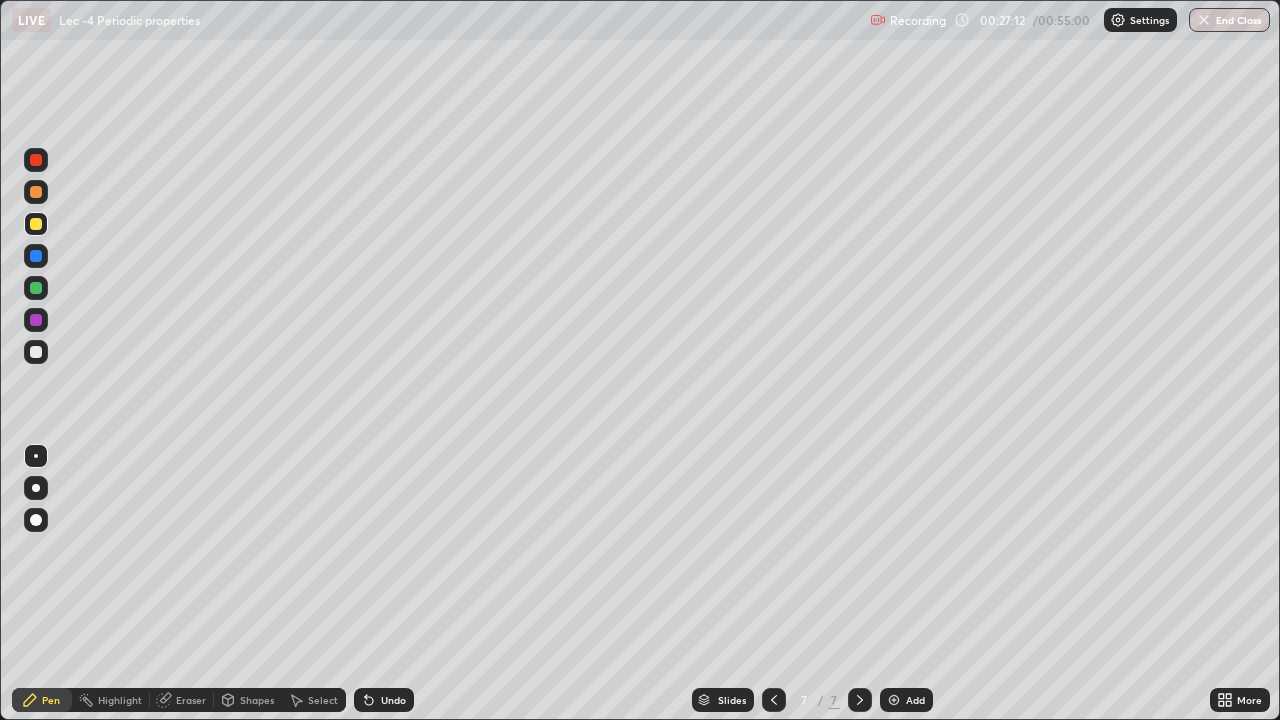 click at bounding box center [36, 352] 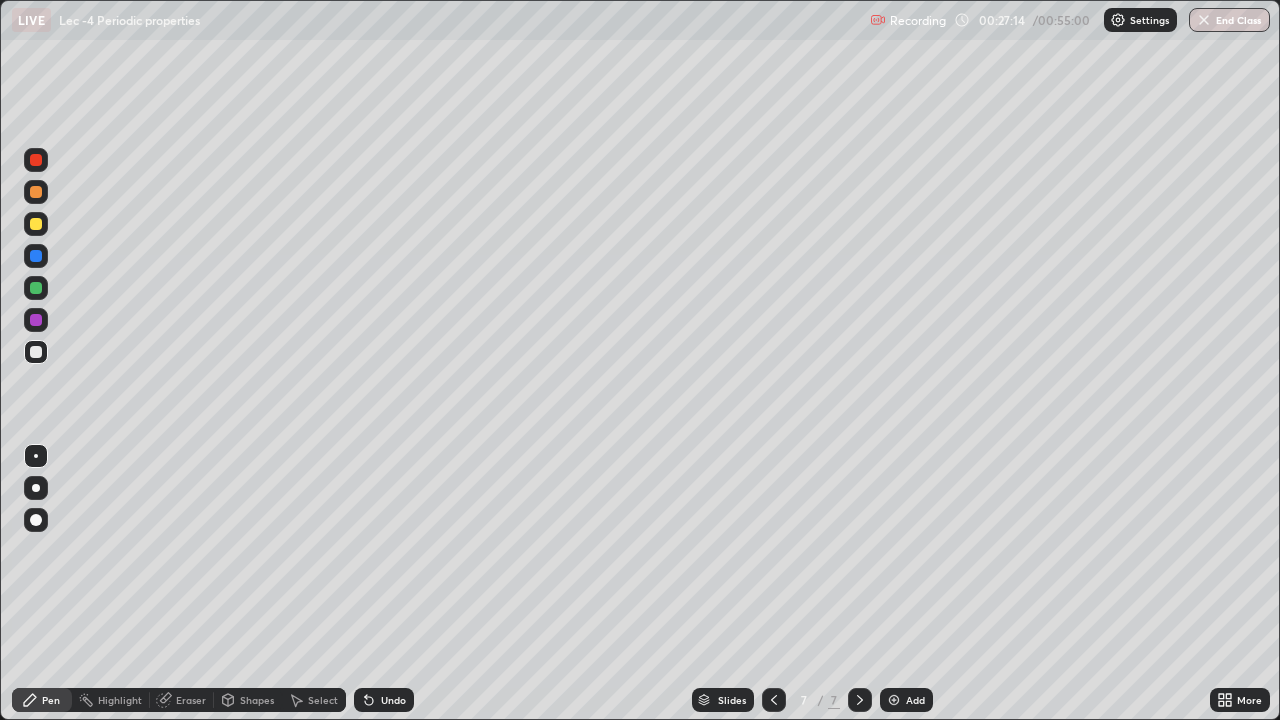 click on "Select" at bounding box center [323, 700] 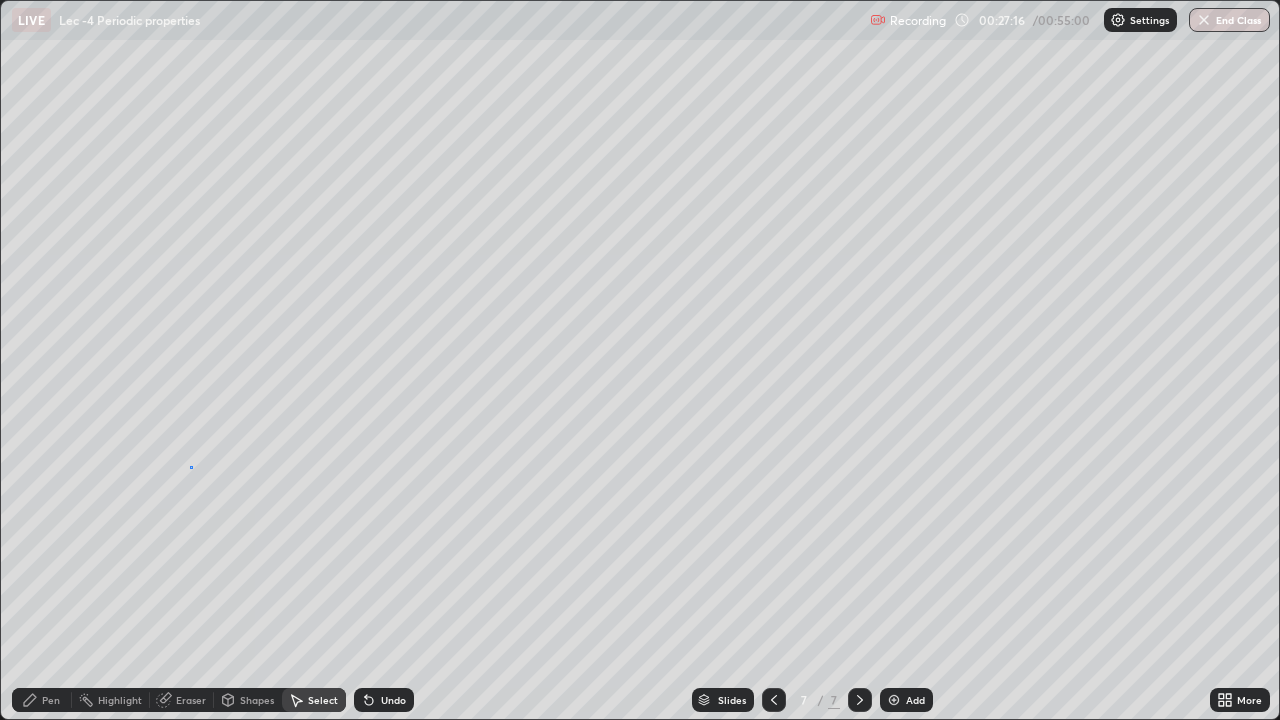 click on "0 ° Undo Copy Duplicate Duplicate to new slide Delete" at bounding box center (640, 360) 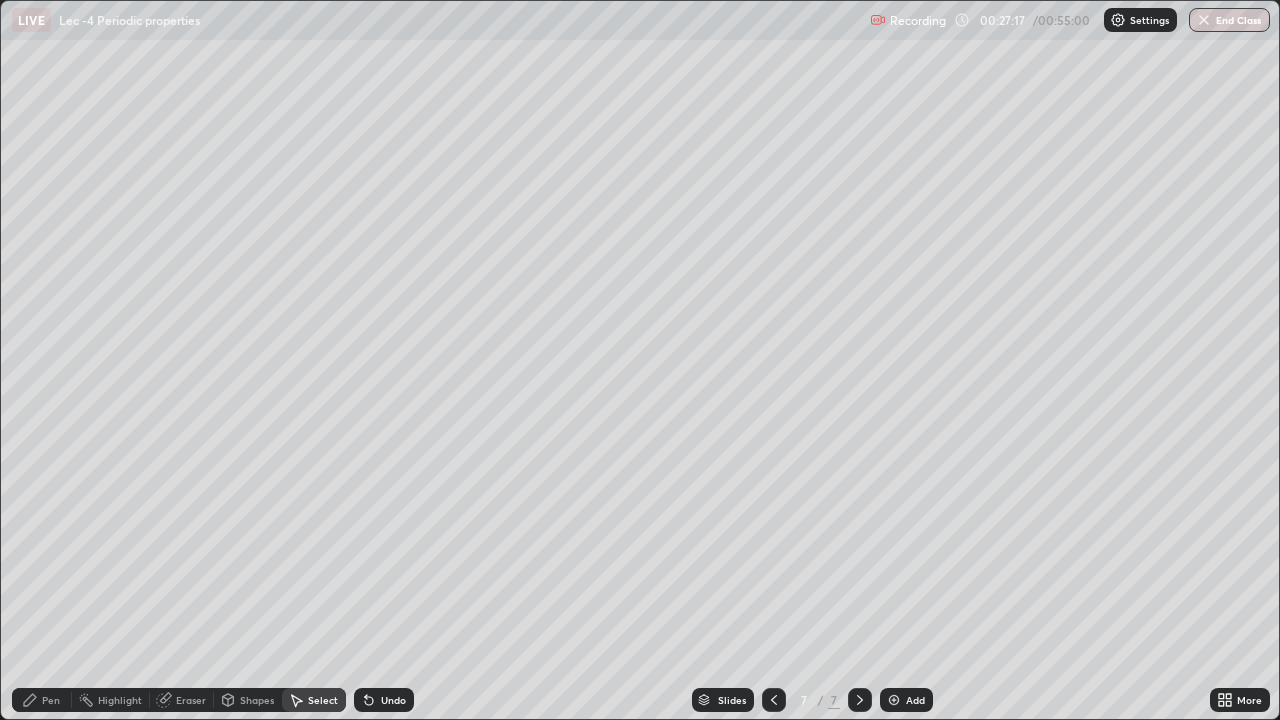 click 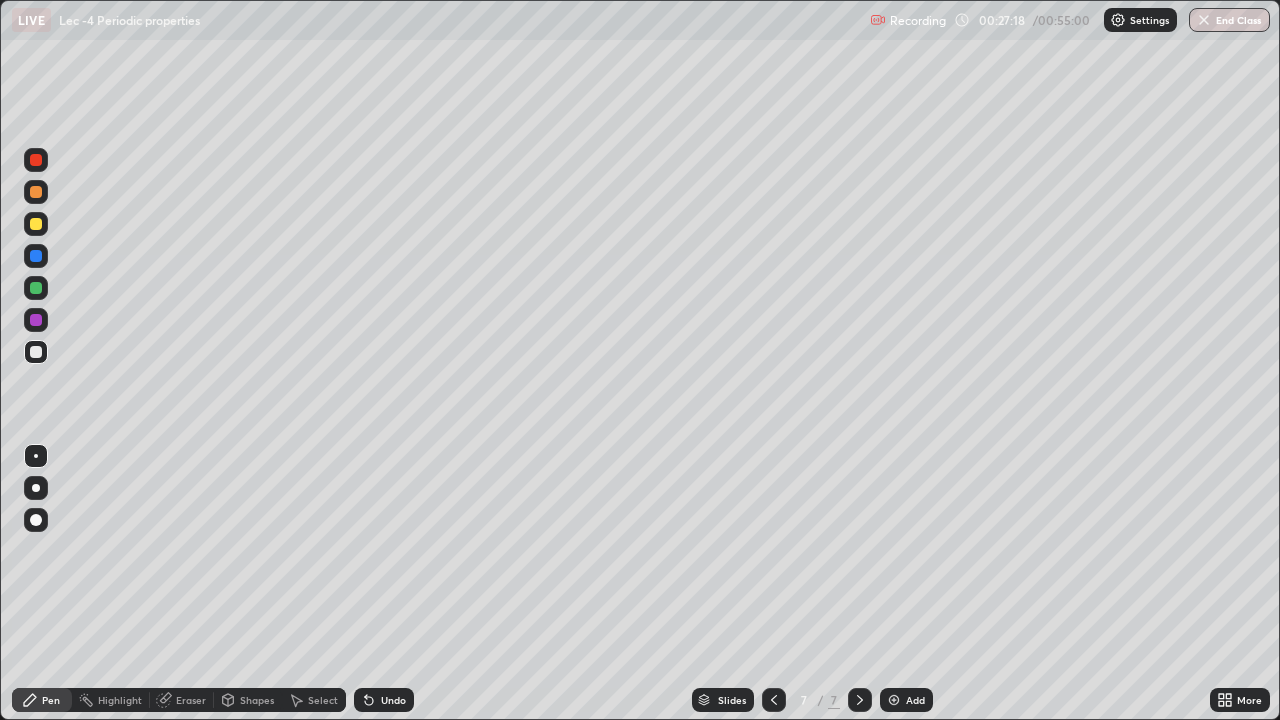 click at bounding box center [36, 320] 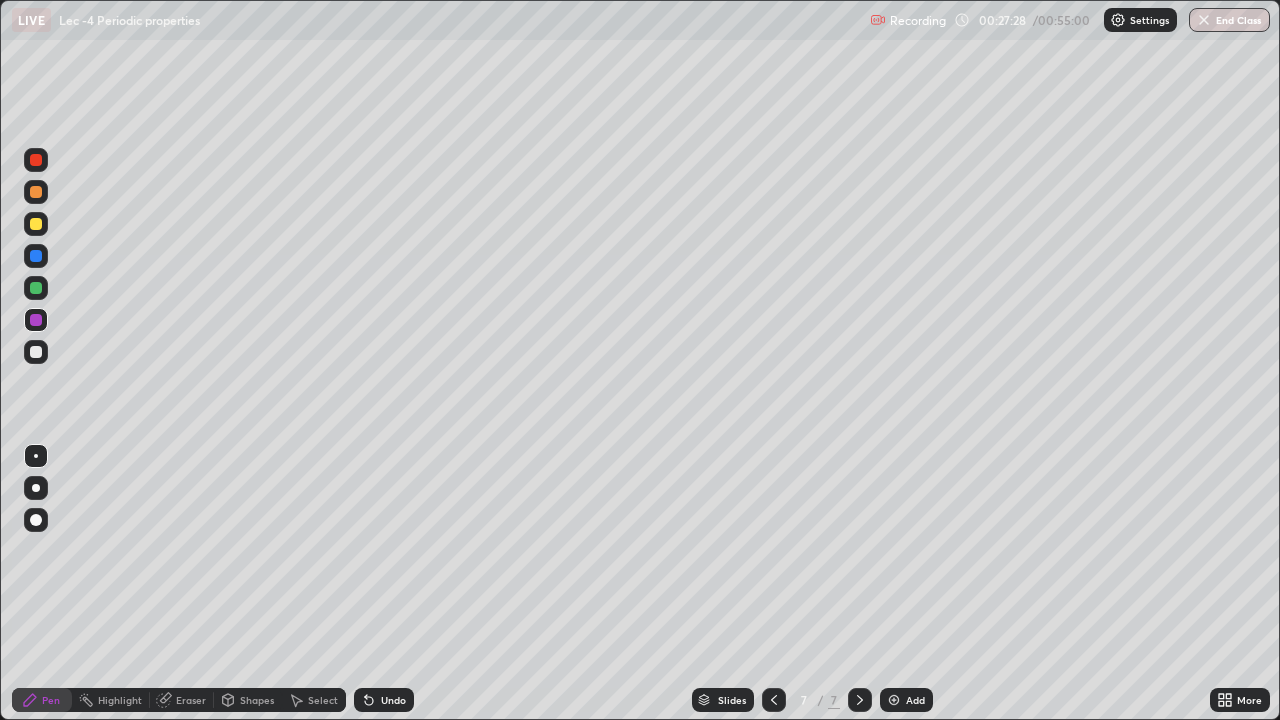 click at bounding box center (36, 288) 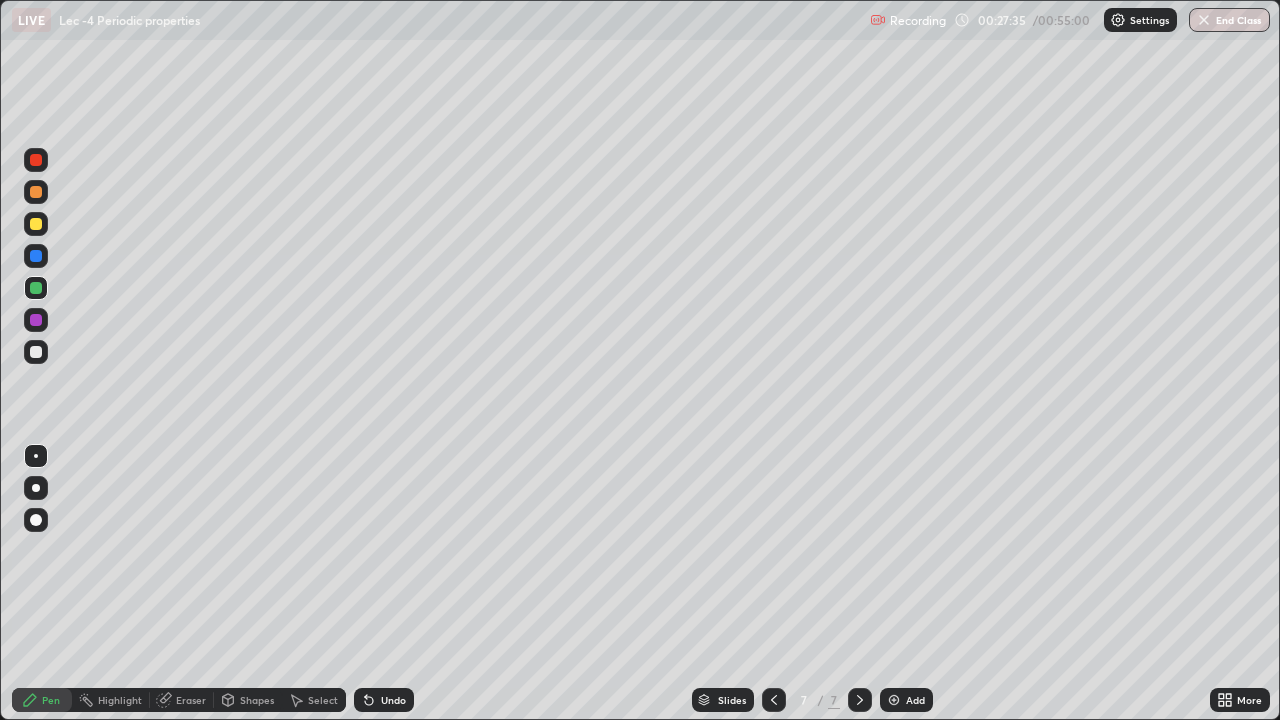 click at bounding box center (36, 352) 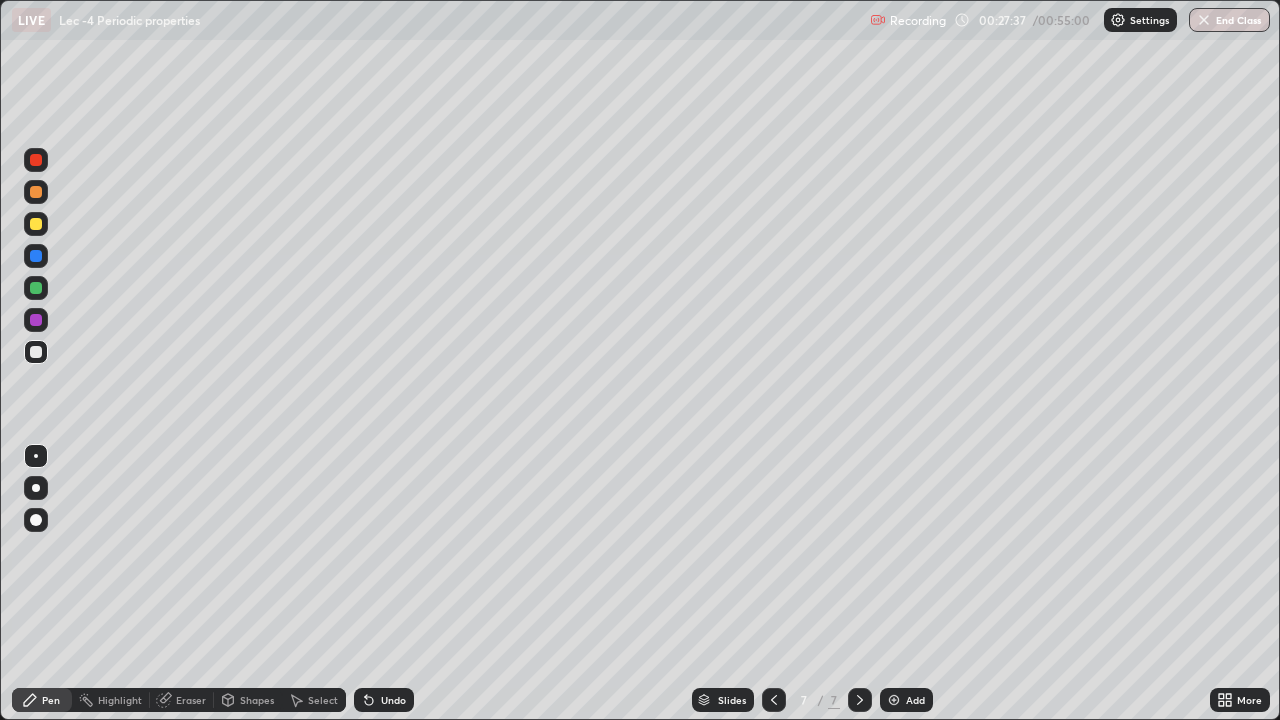 click on "Undo" at bounding box center [393, 700] 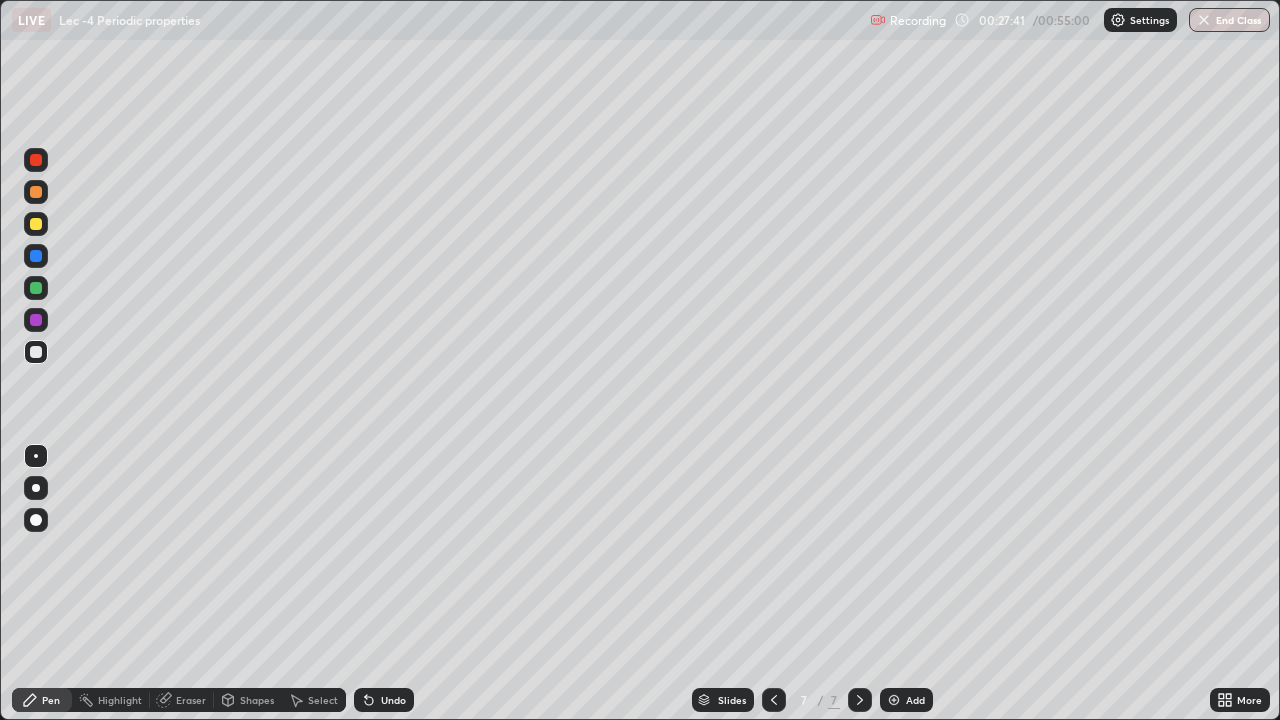 click on "Undo" at bounding box center [384, 700] 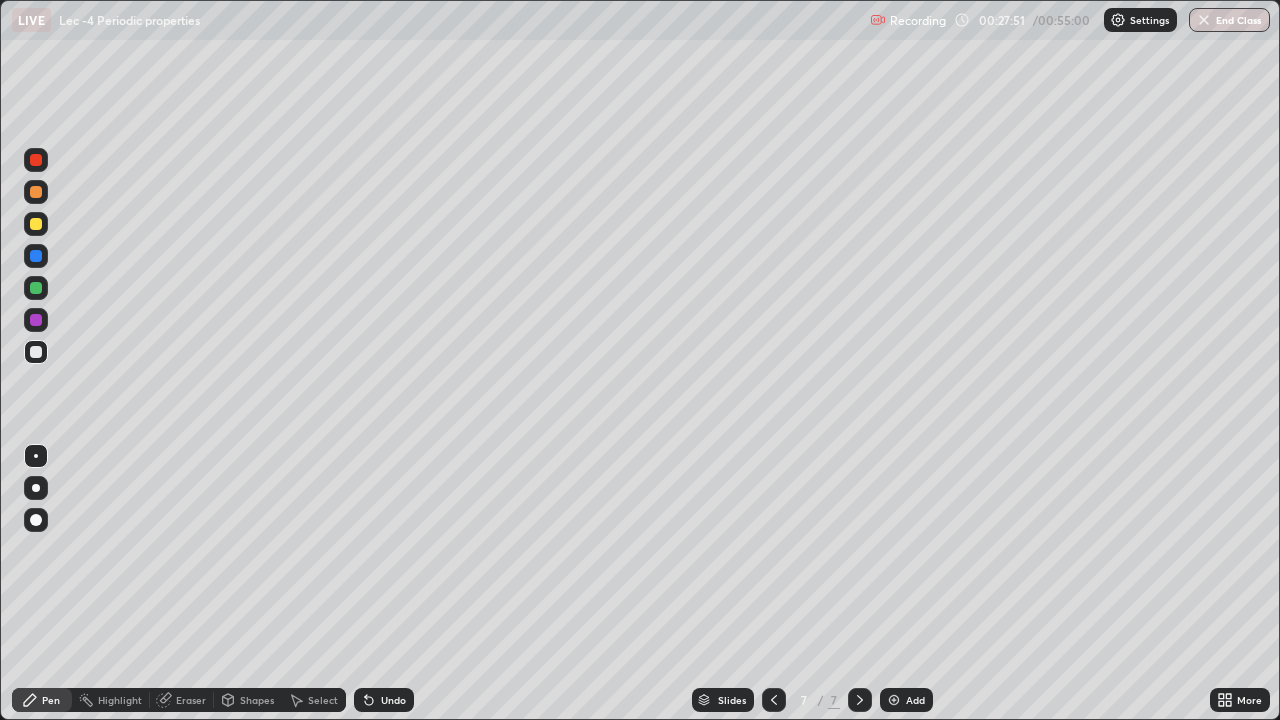 click at bounding box center (36, 352) 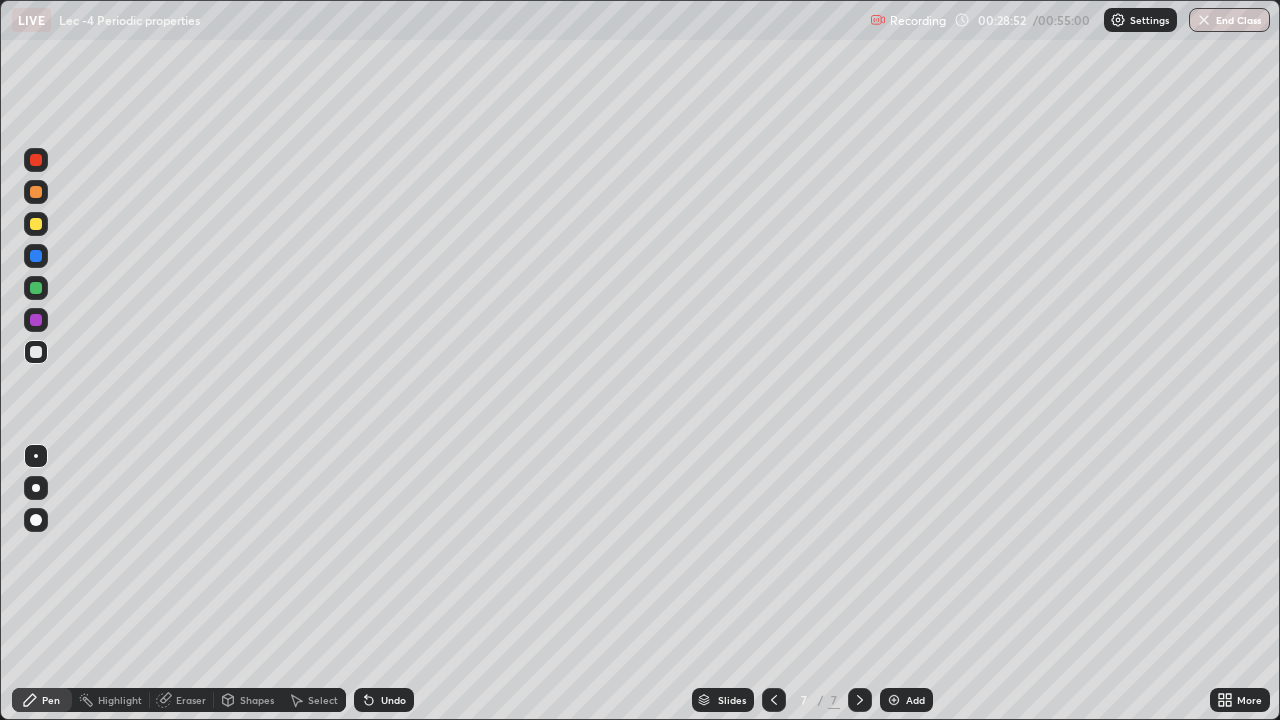 click at bounding box center (36, 288) 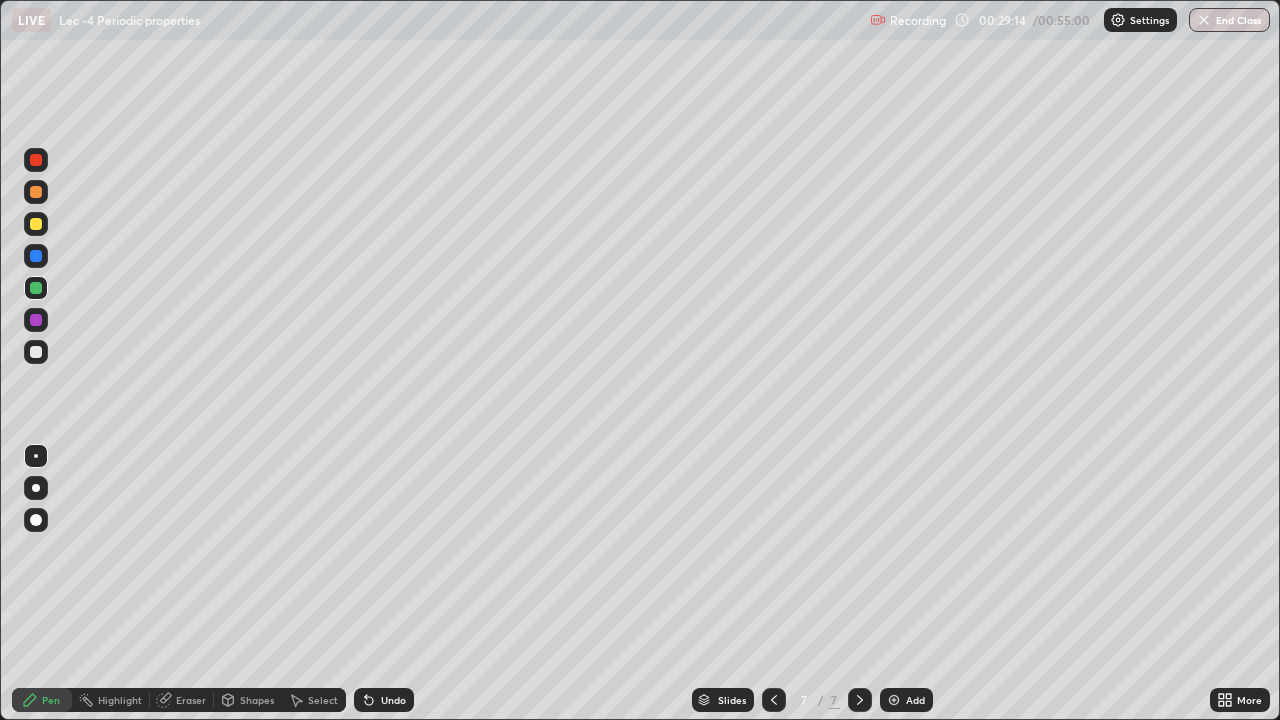 click at bounding box center (36, 320) 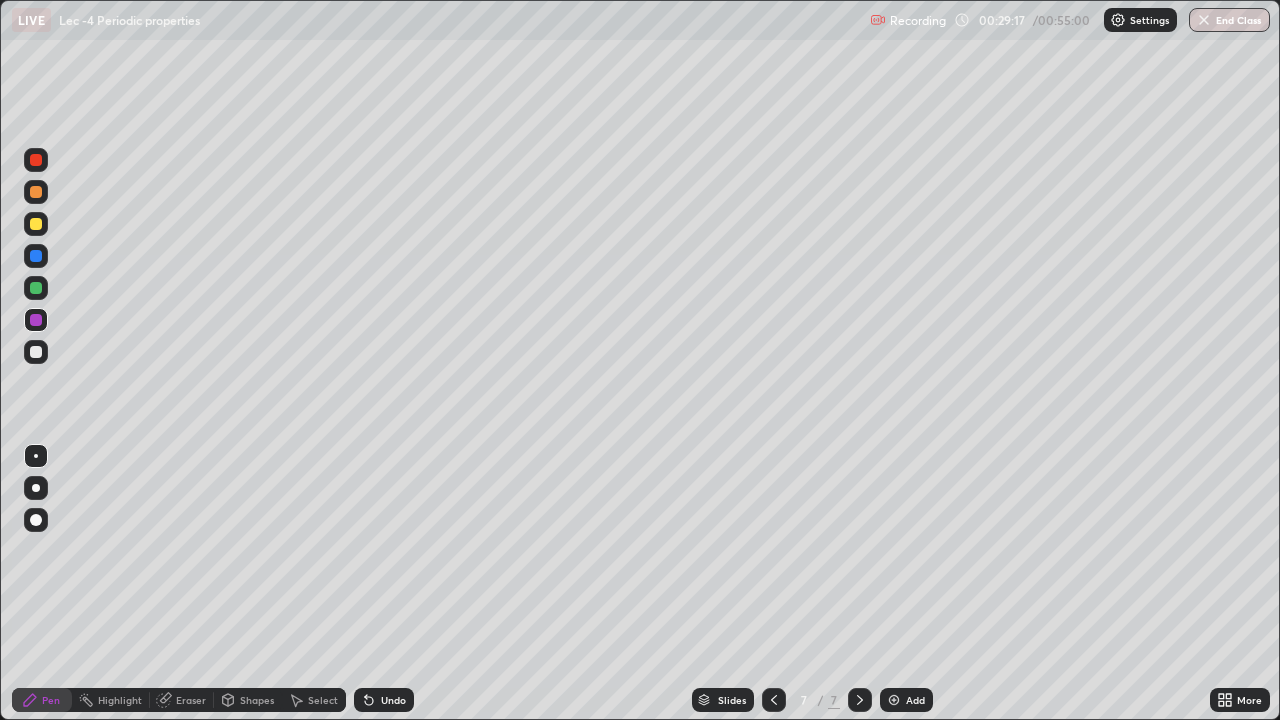 click 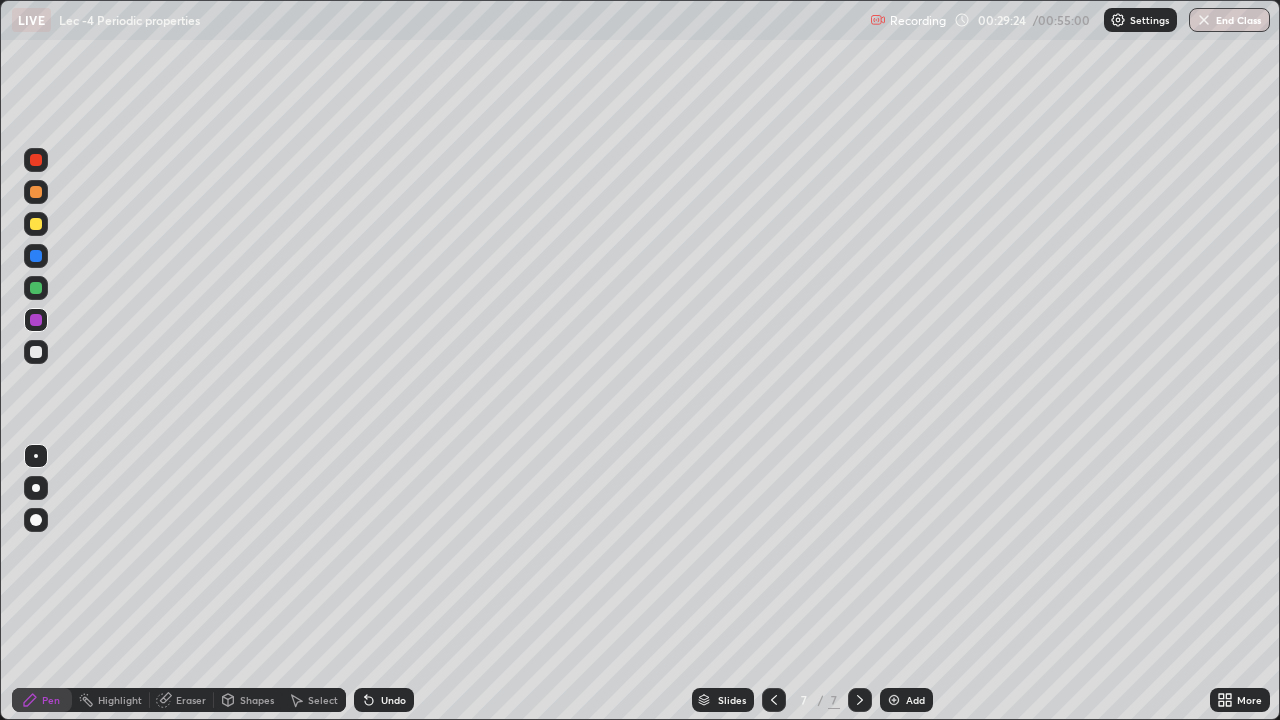 click 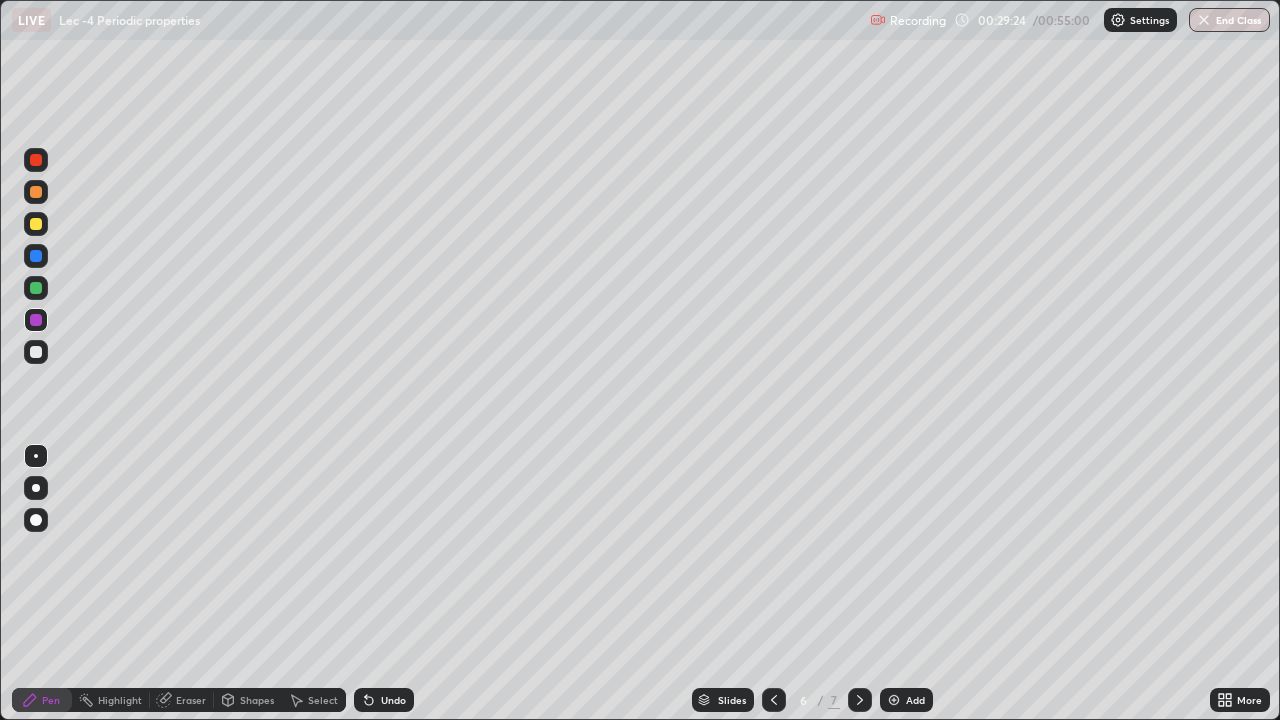click 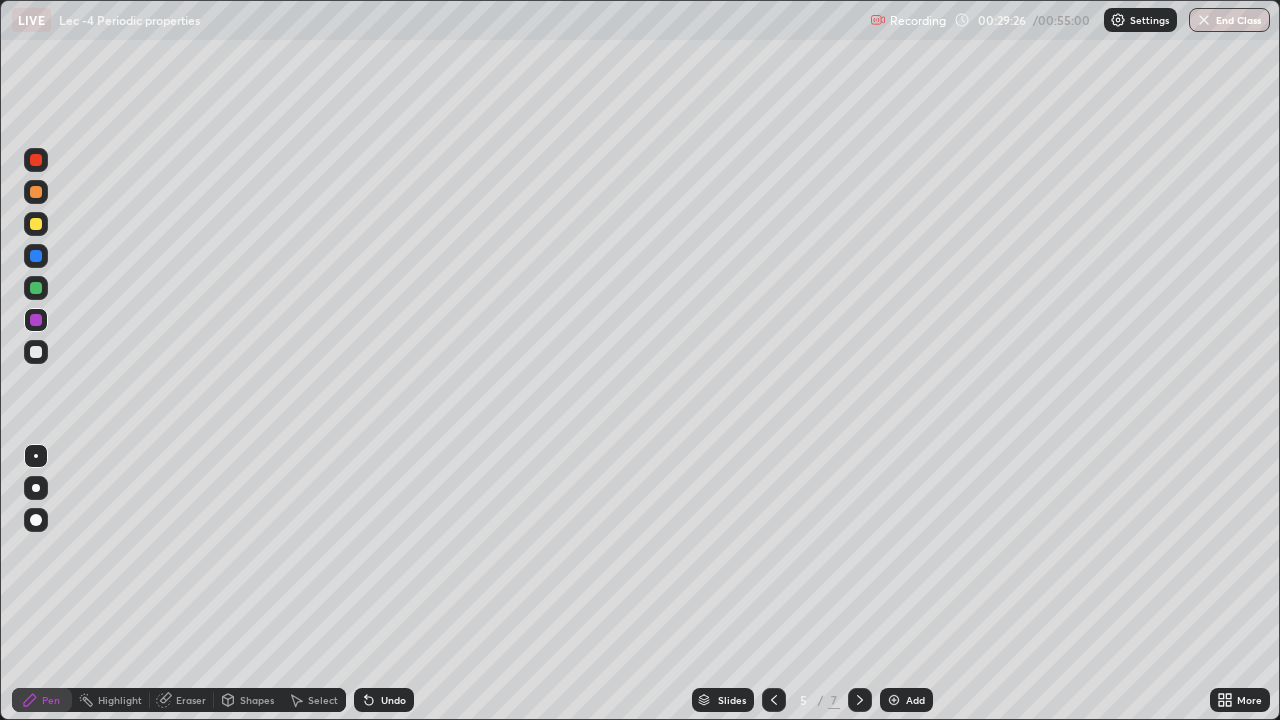click 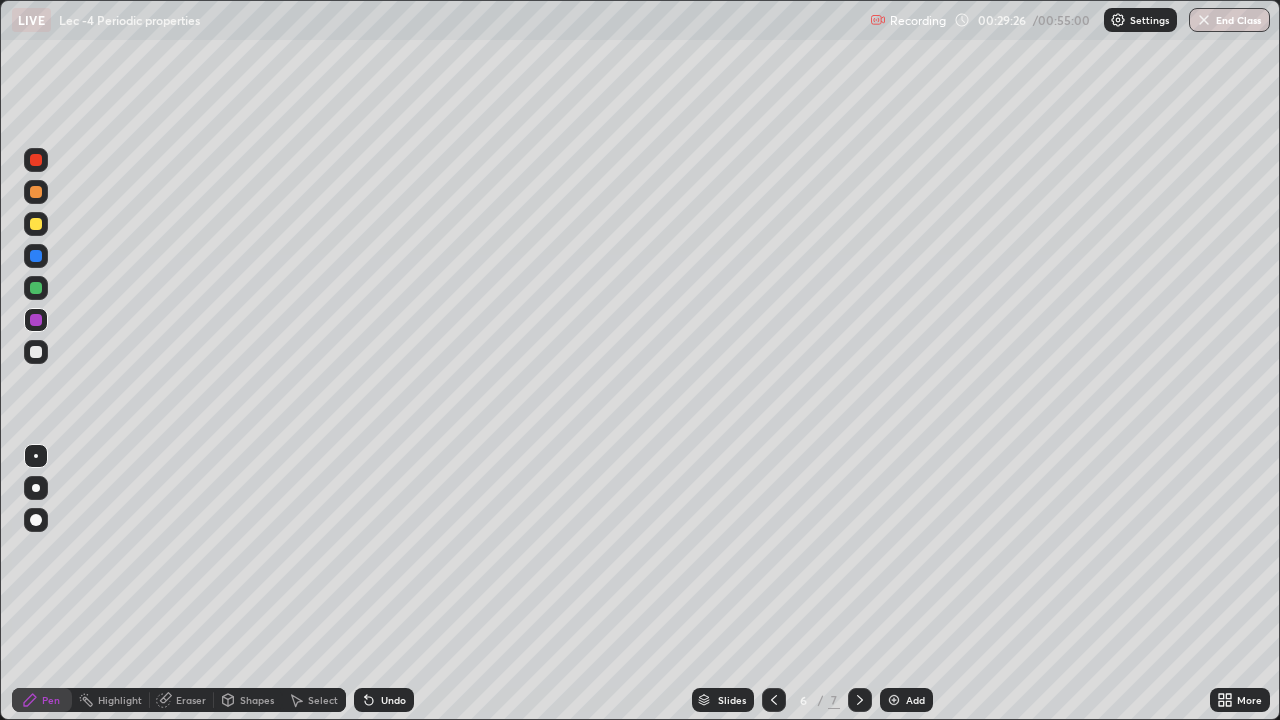 click 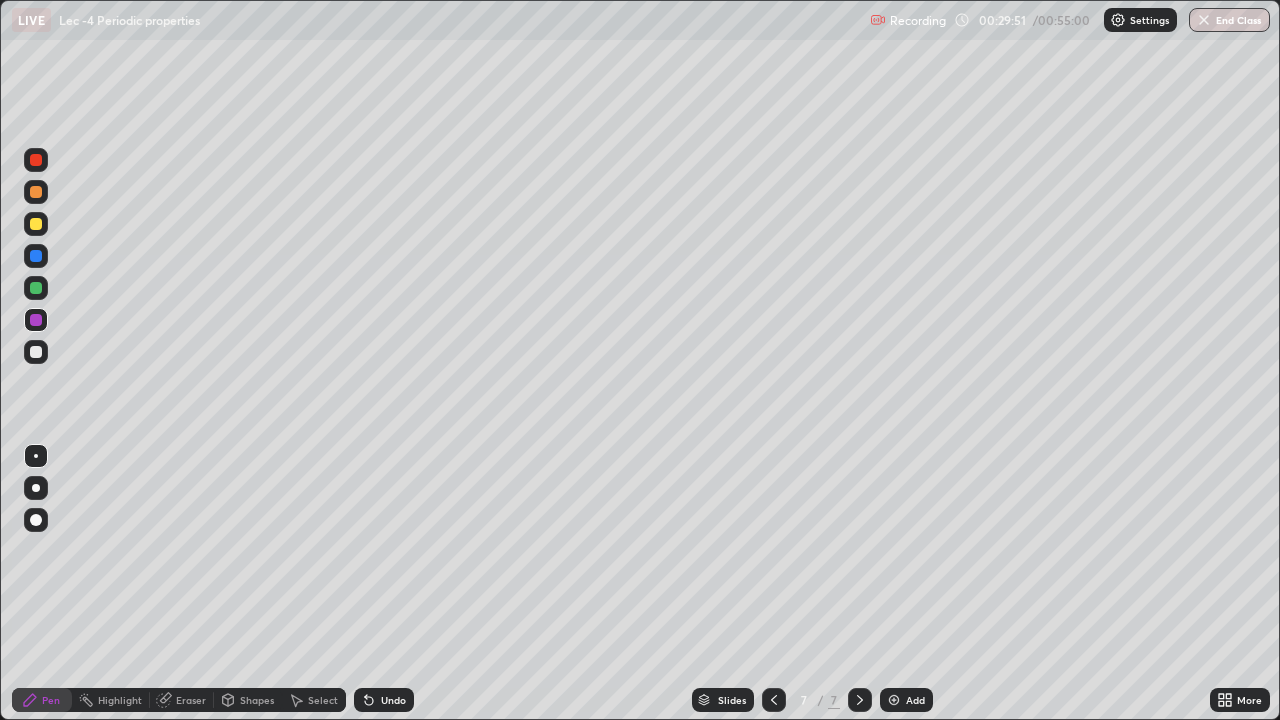 click on "Select" at bounding box center [323, 700] 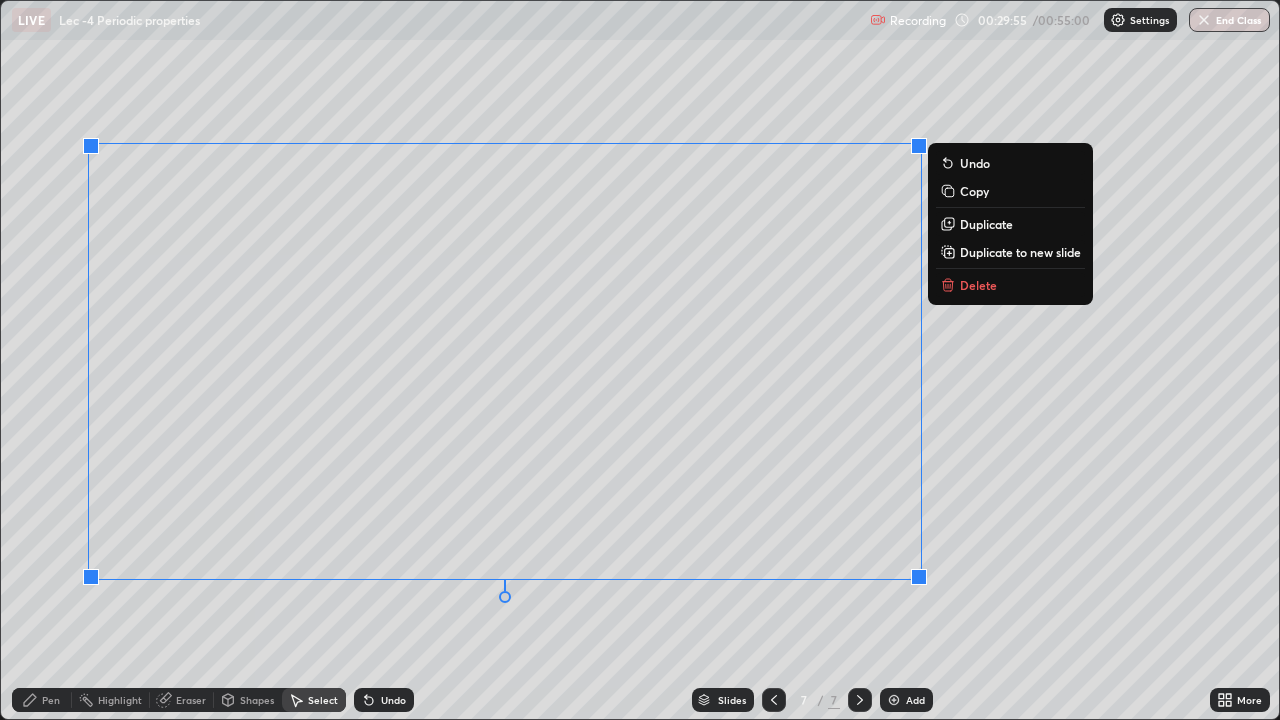 click on "0 ° Undo Copy Duplicate Duplicate to new slide Delete" at bounding box center [640, 360] 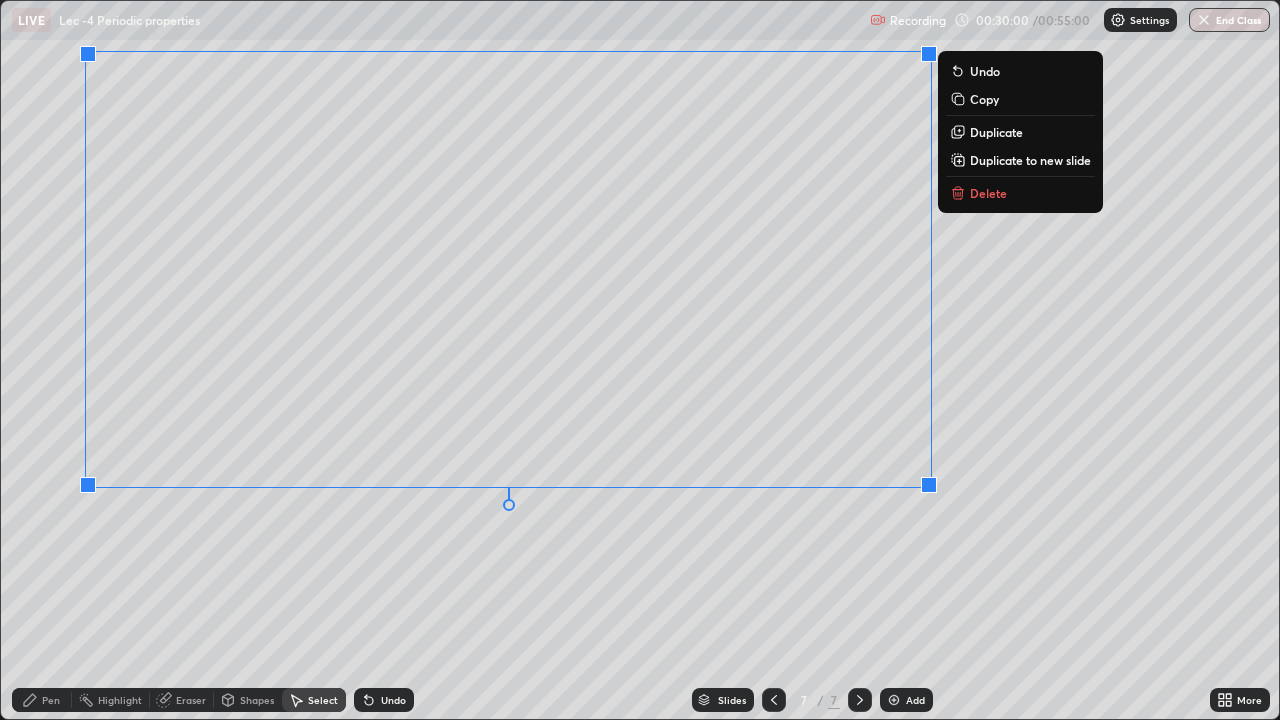 click on "0 ° Undo Copy Duplicate Duplicate to new slide Delete" at bounding box center [640, 360] 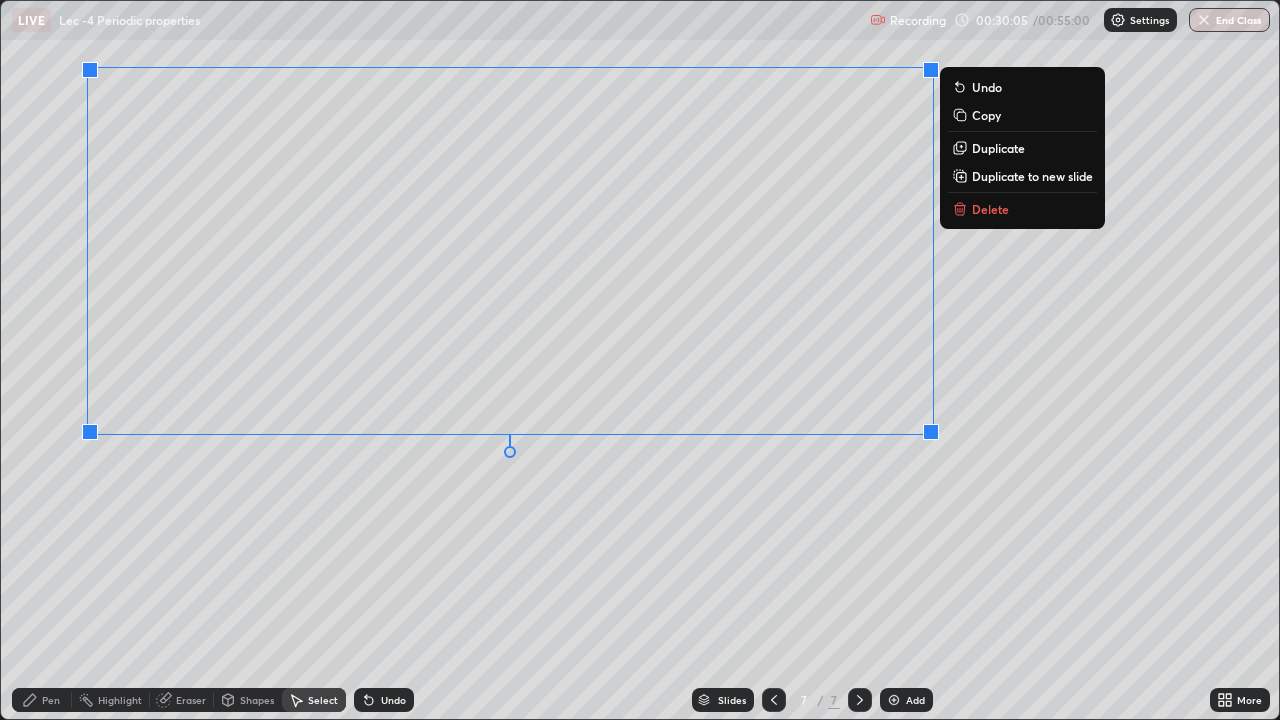 click on "0 ° Undo Copy Duplicate Duplicate to new slide Delete" at bounding box center [640, 360] 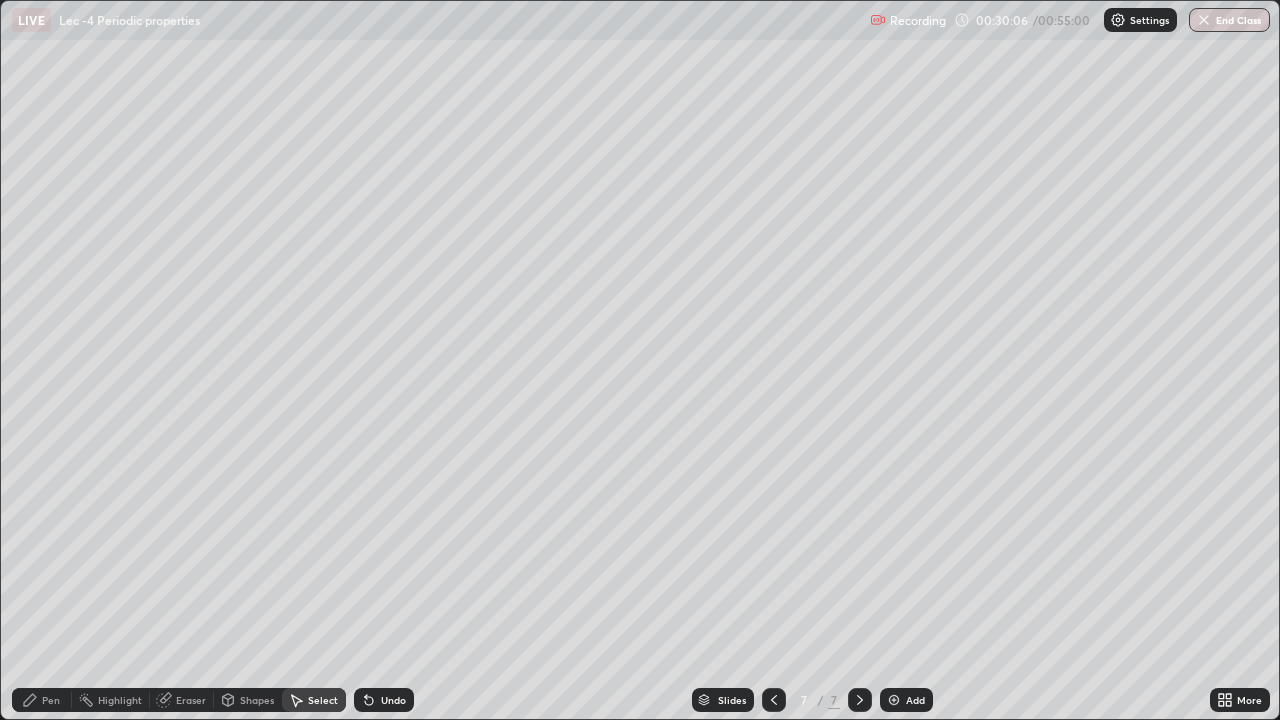 click 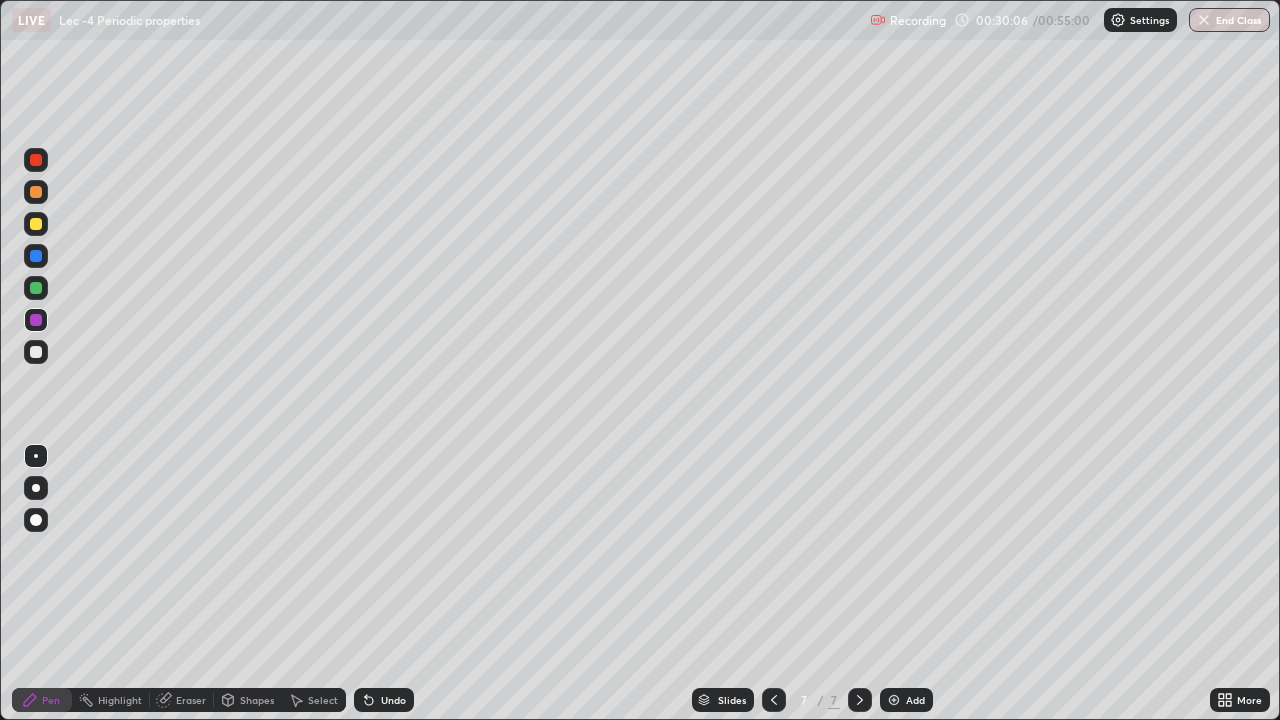 click at bounding box center [36, 352] 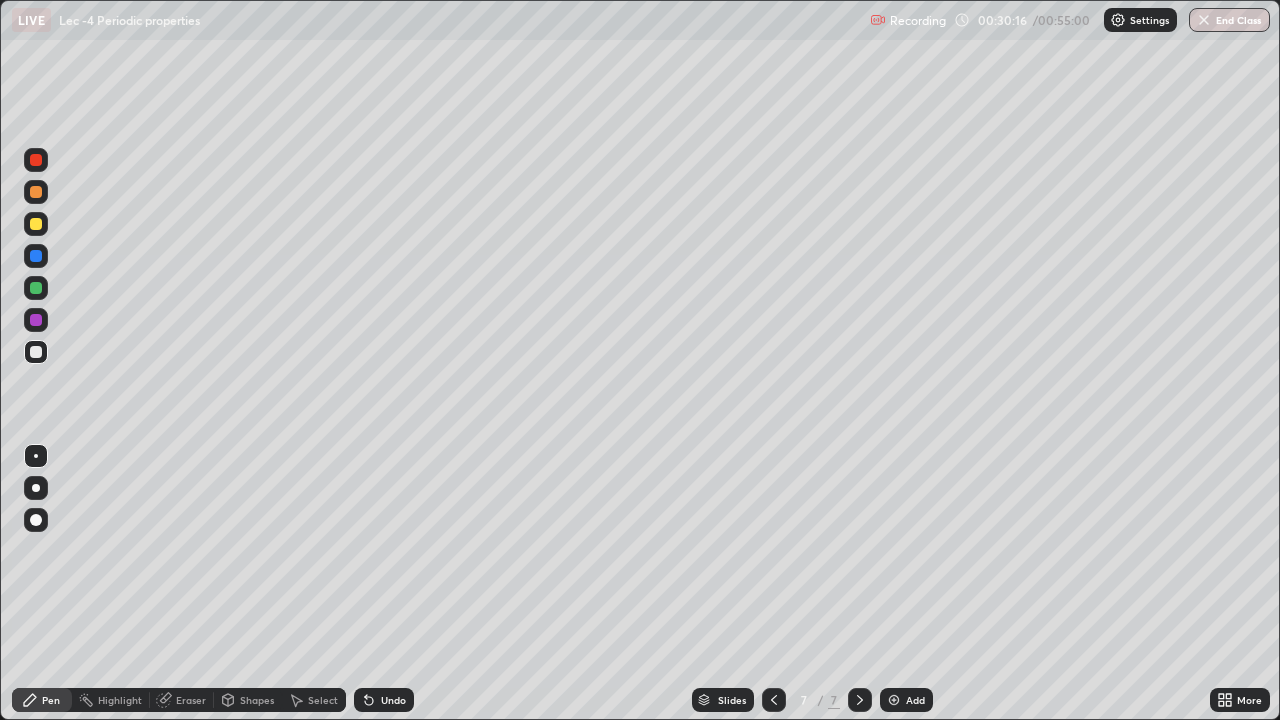 click on "Undo" at bounding box center (384, 700) 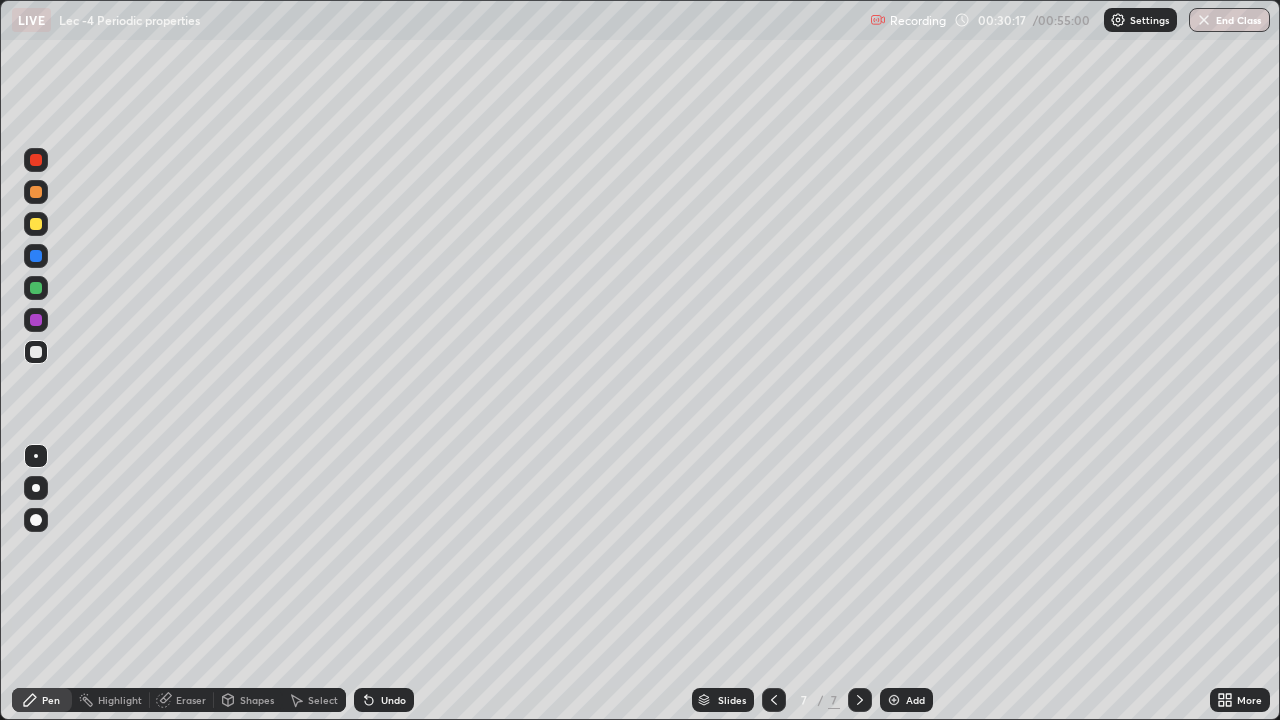 click on "Undo" at bounding box center (384, 700) 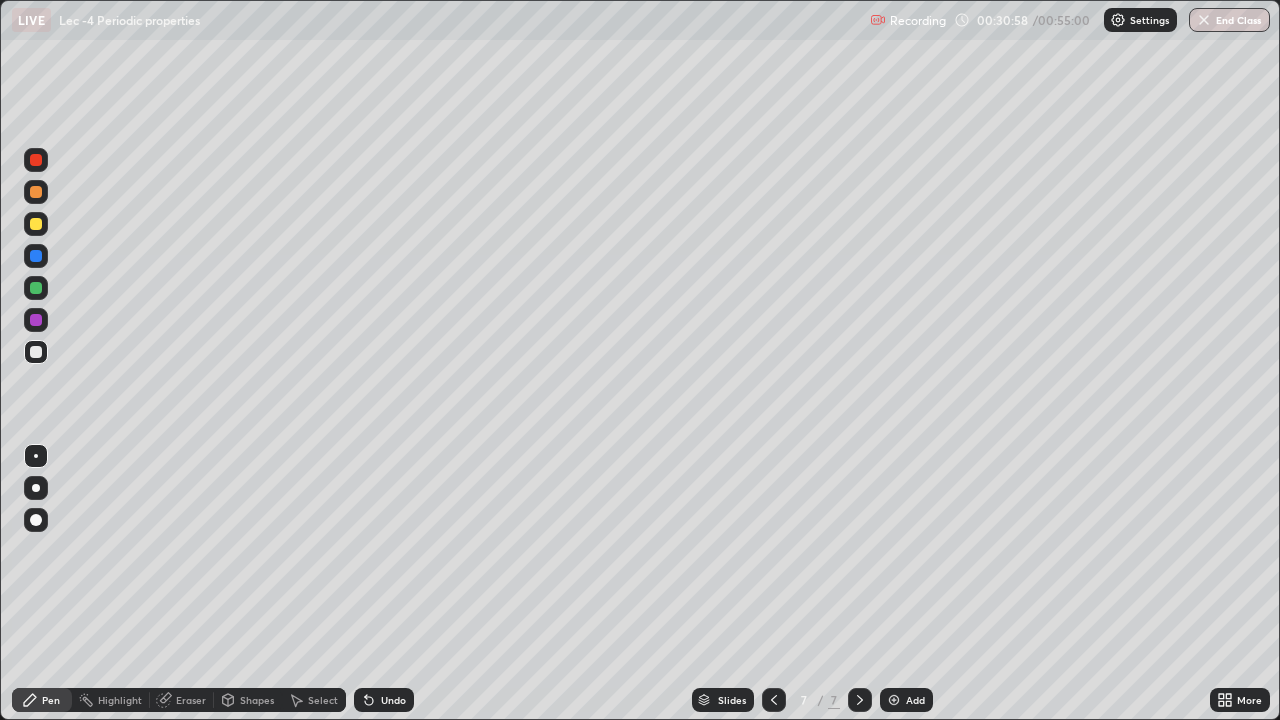 click on "Select" at bounding box center [323, 700] 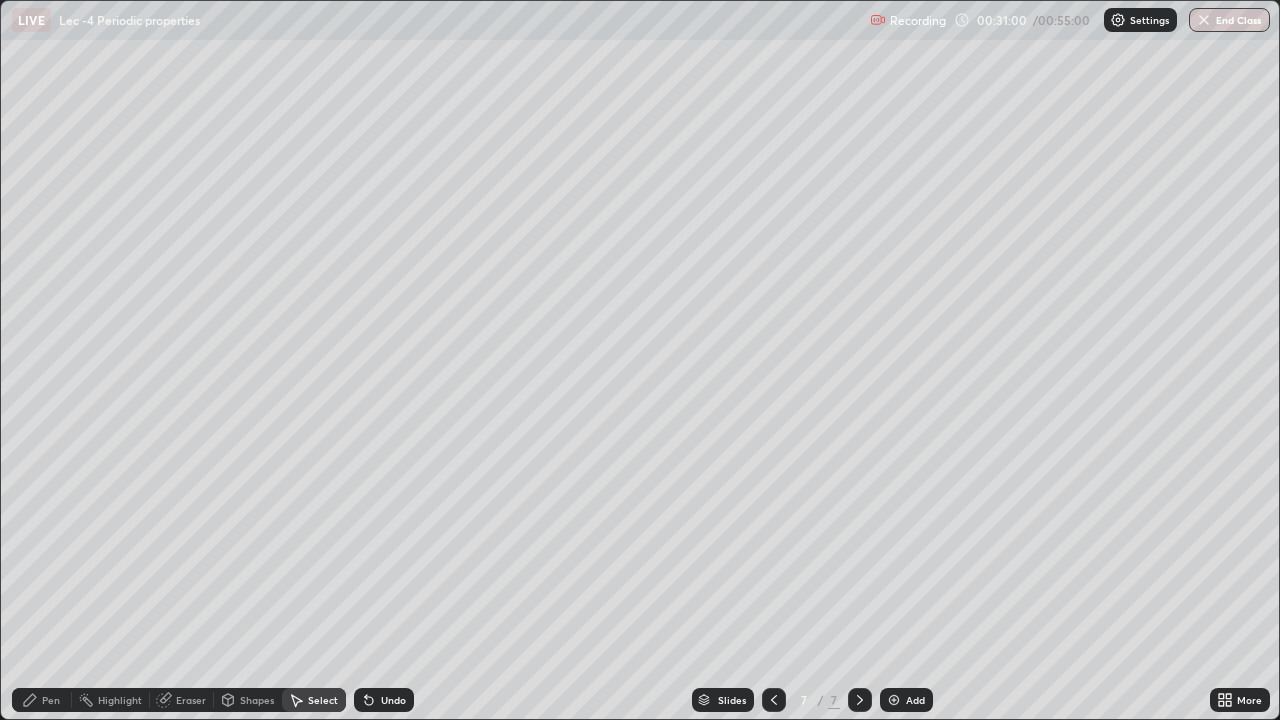 click on "0 ° Undo Copy Duplicate Duplicate to new slide Delete" at bounding box center (640, 360) 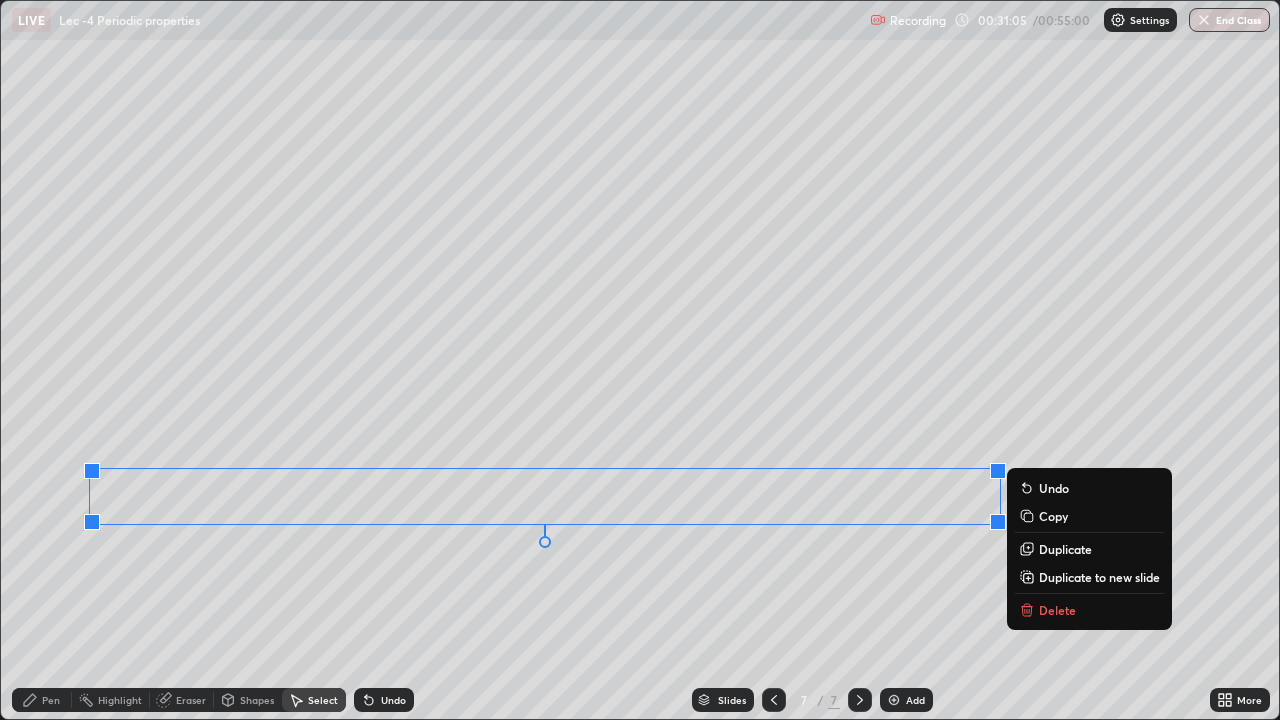 click on "0 ° Undo Copy Duplicate Duplicate to new slide Delete" at bounding box center [640, 360] 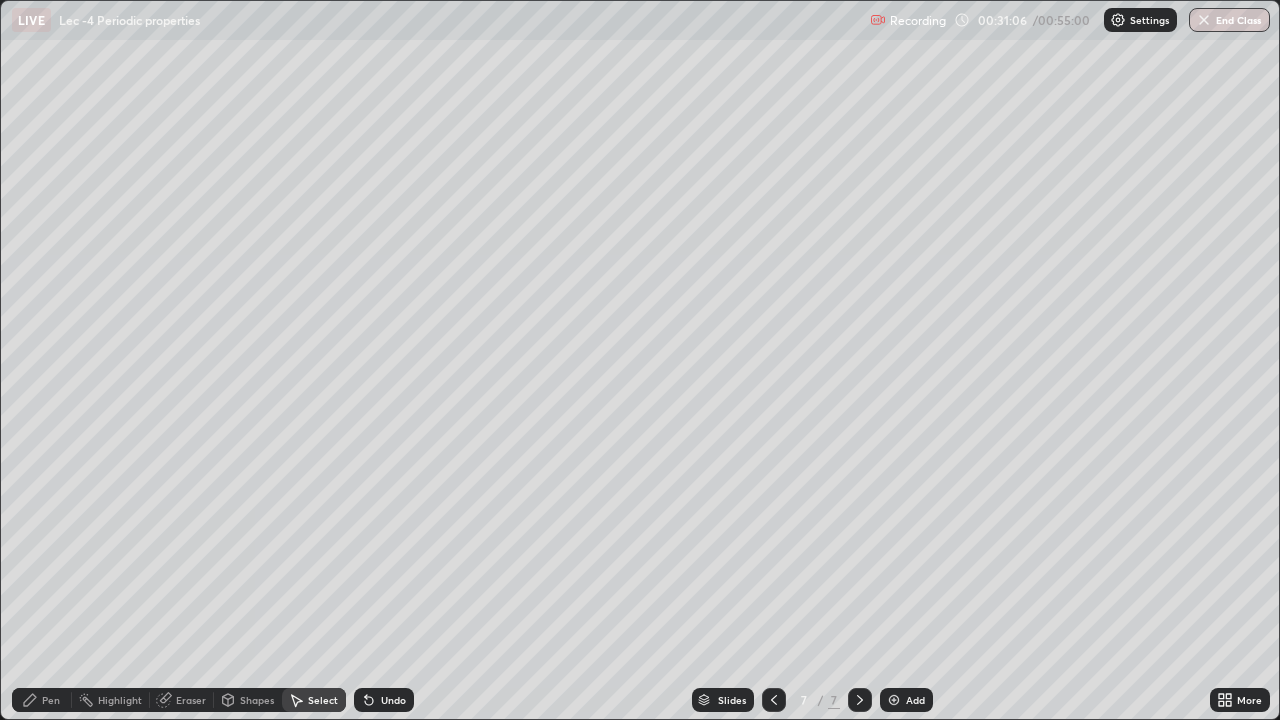 click on "Pen" at bounding box center (42, 700) 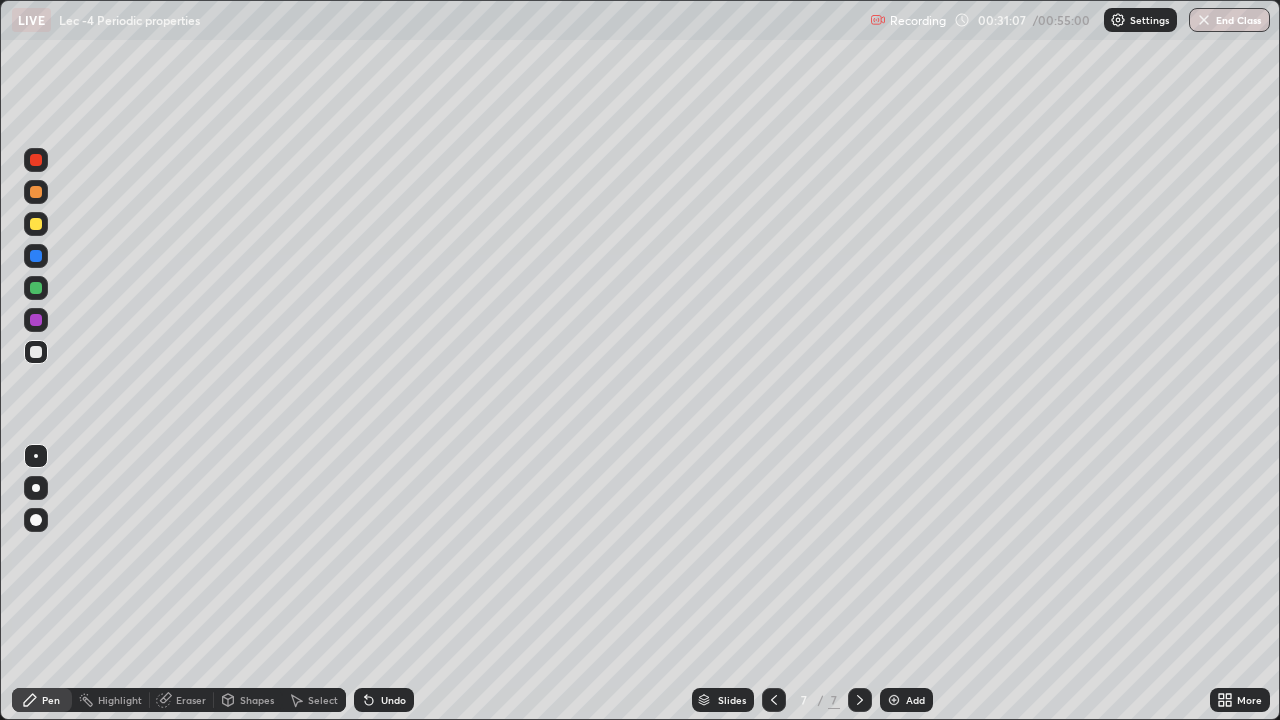 click at bounding box center [36, 320] 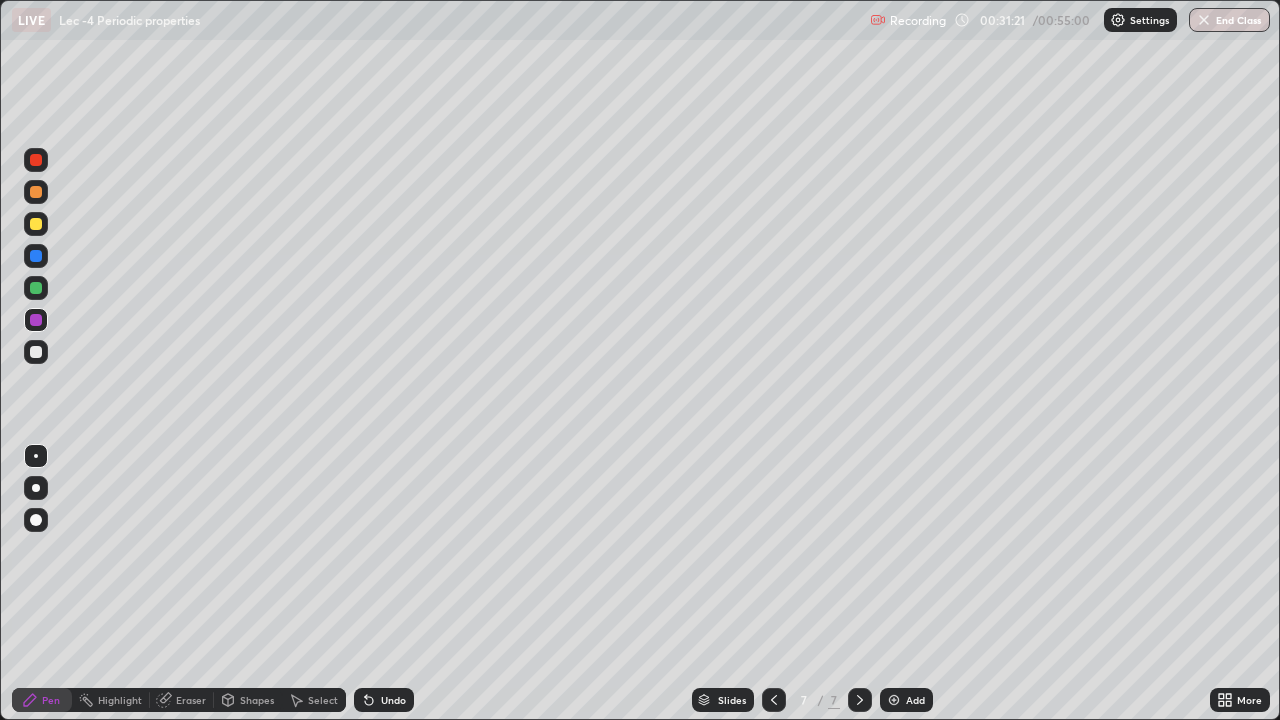 click on "Undo" at bounding box center (393, 700) 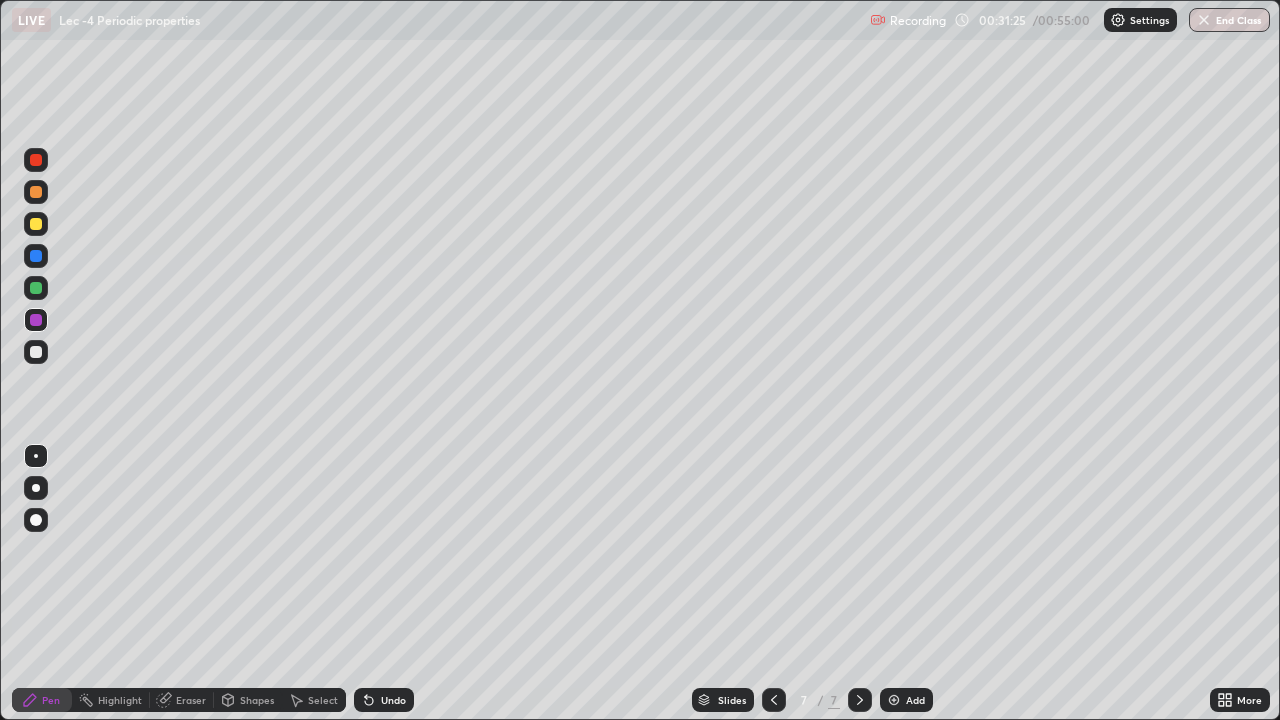 click at bounding box center (36, 288) 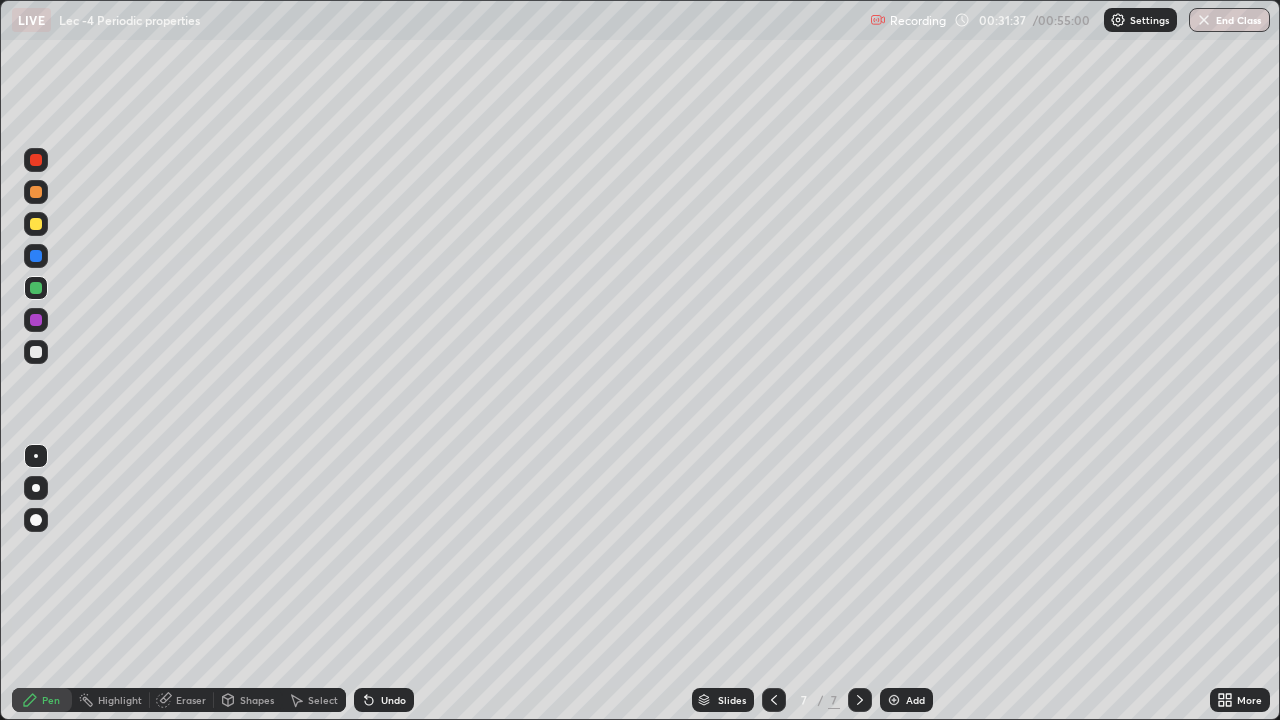 click on "Undo" at bounding box center [393, 700] 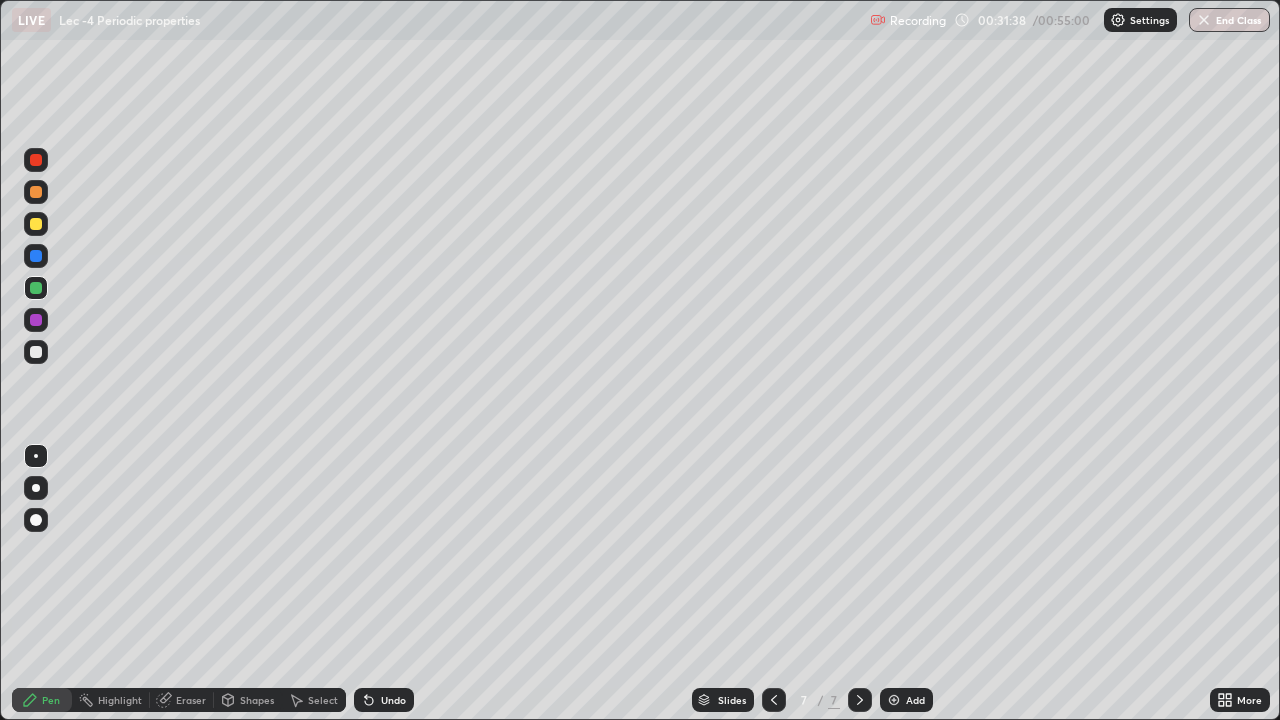 click on "Undo" at bounding box center [393, 700] 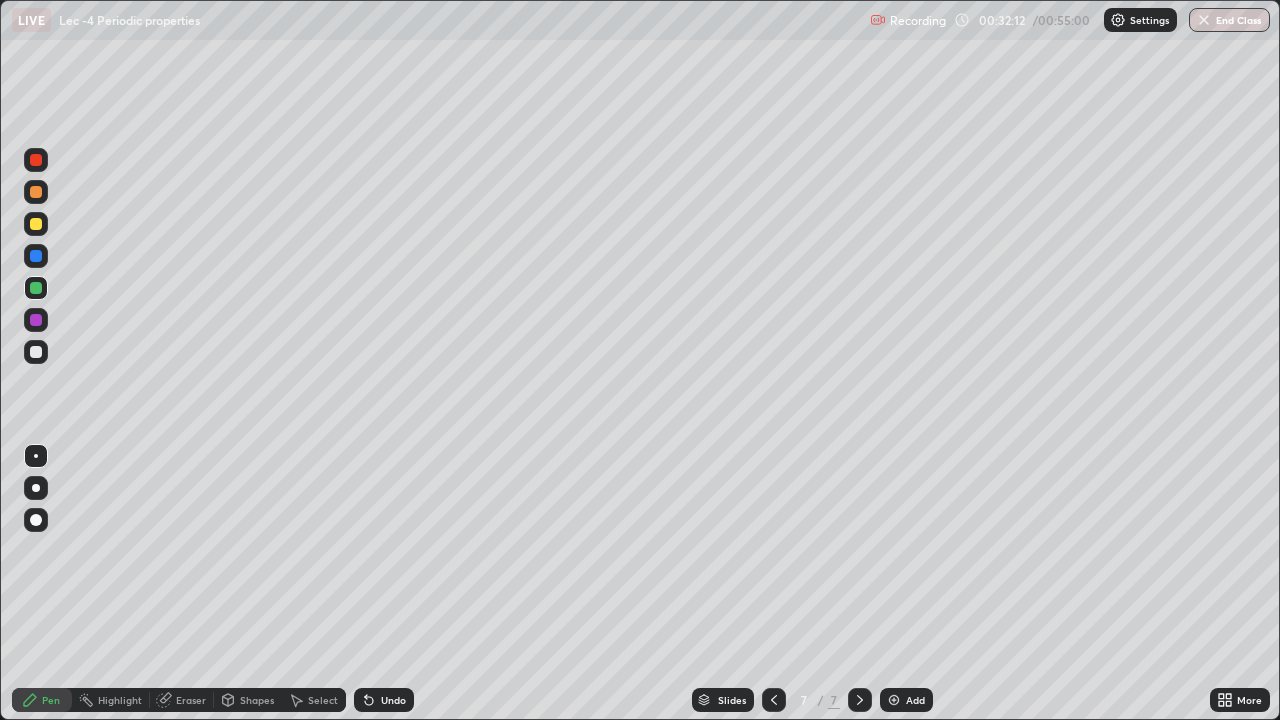 click on "Undo" at bounding box center [393, 700] 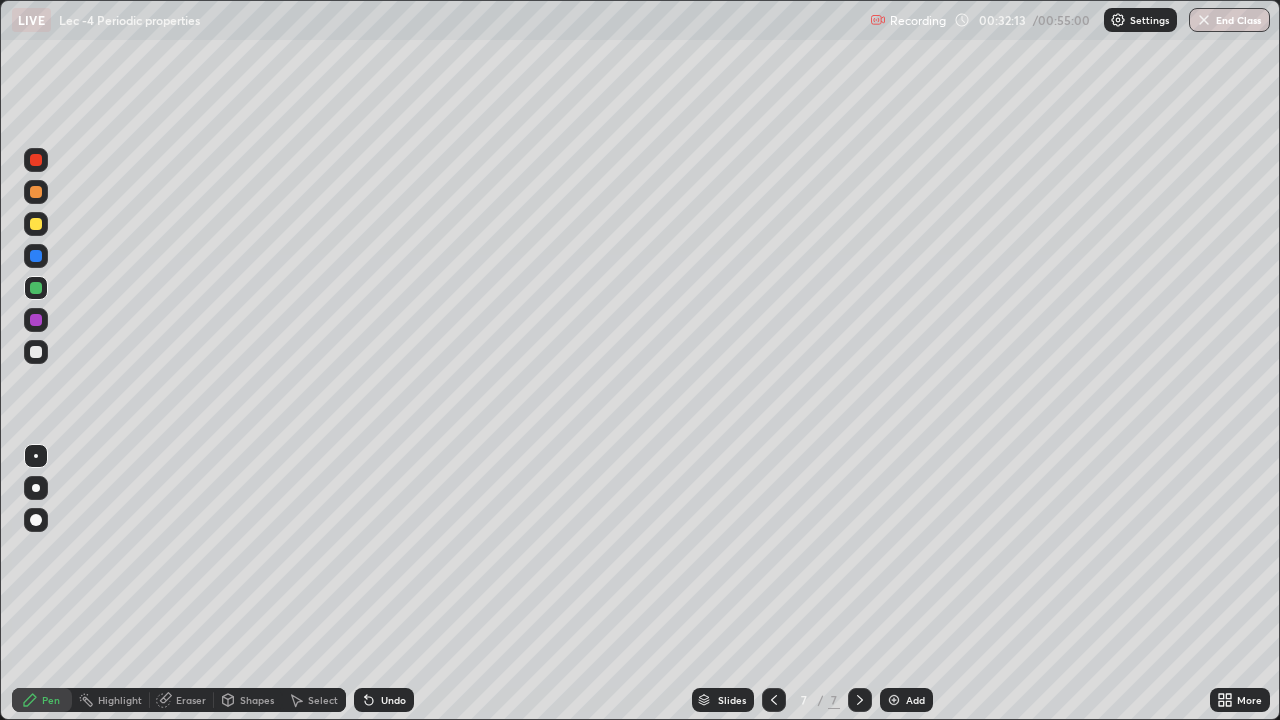click on "Undo" at bounding box center (384, 700) 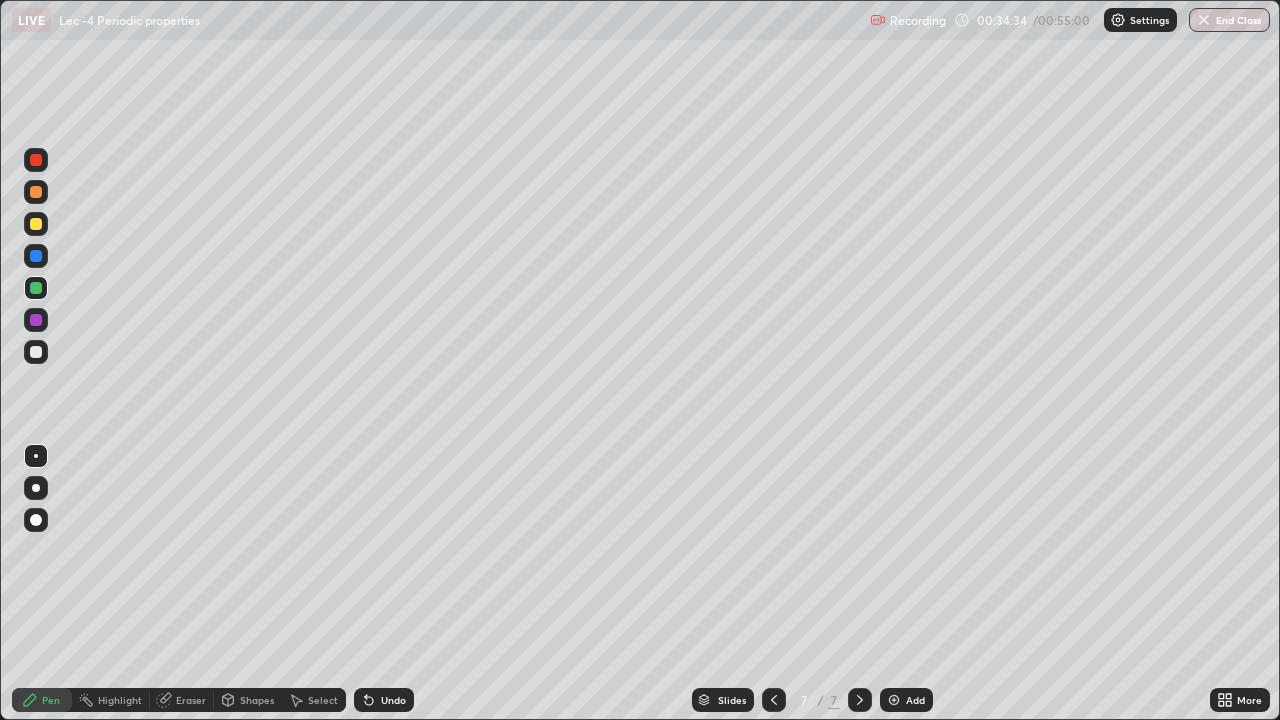 click on "Add" at bounding box center [906, 700] 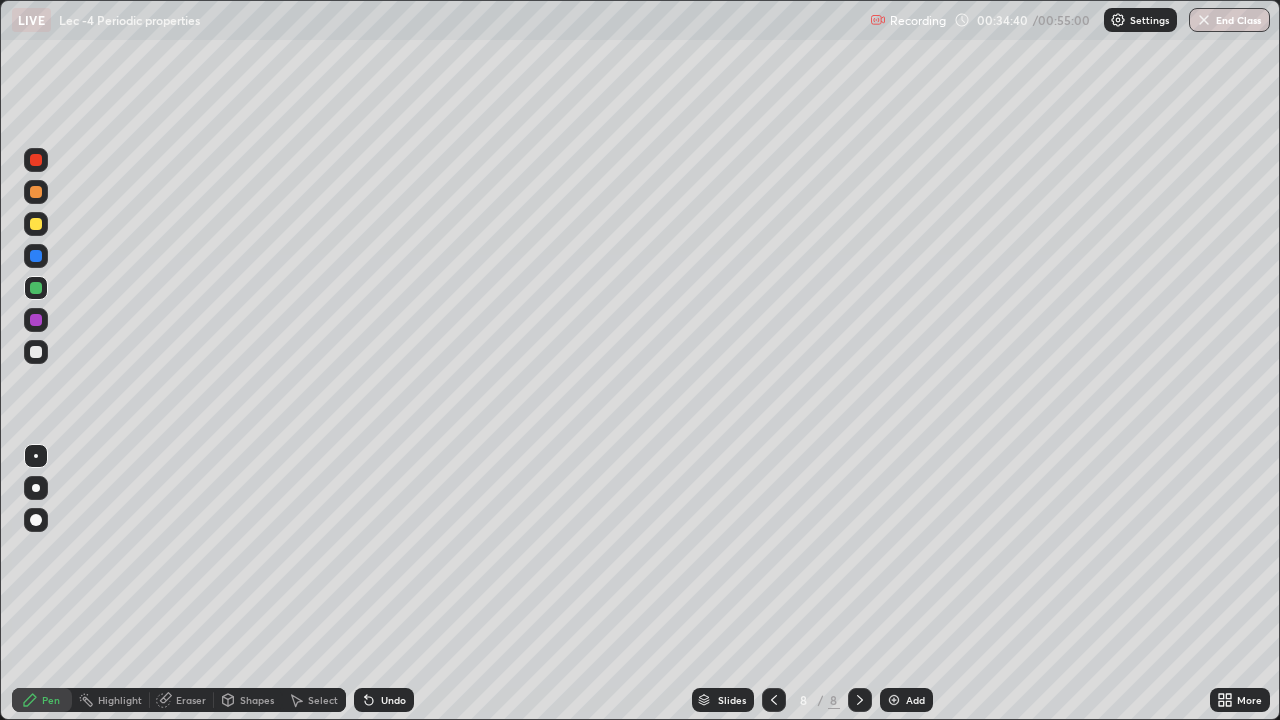 click at bounding box center (36, 256) 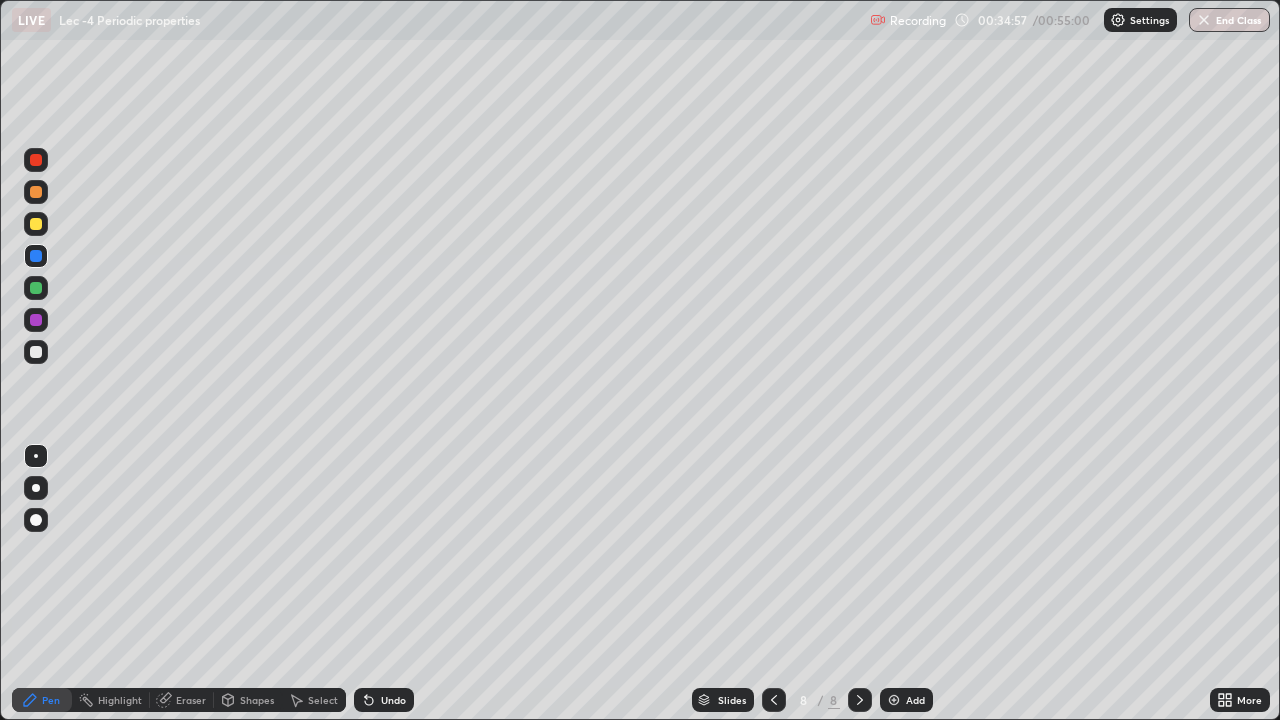 click on "Undo" at bounding box center (393, 700) 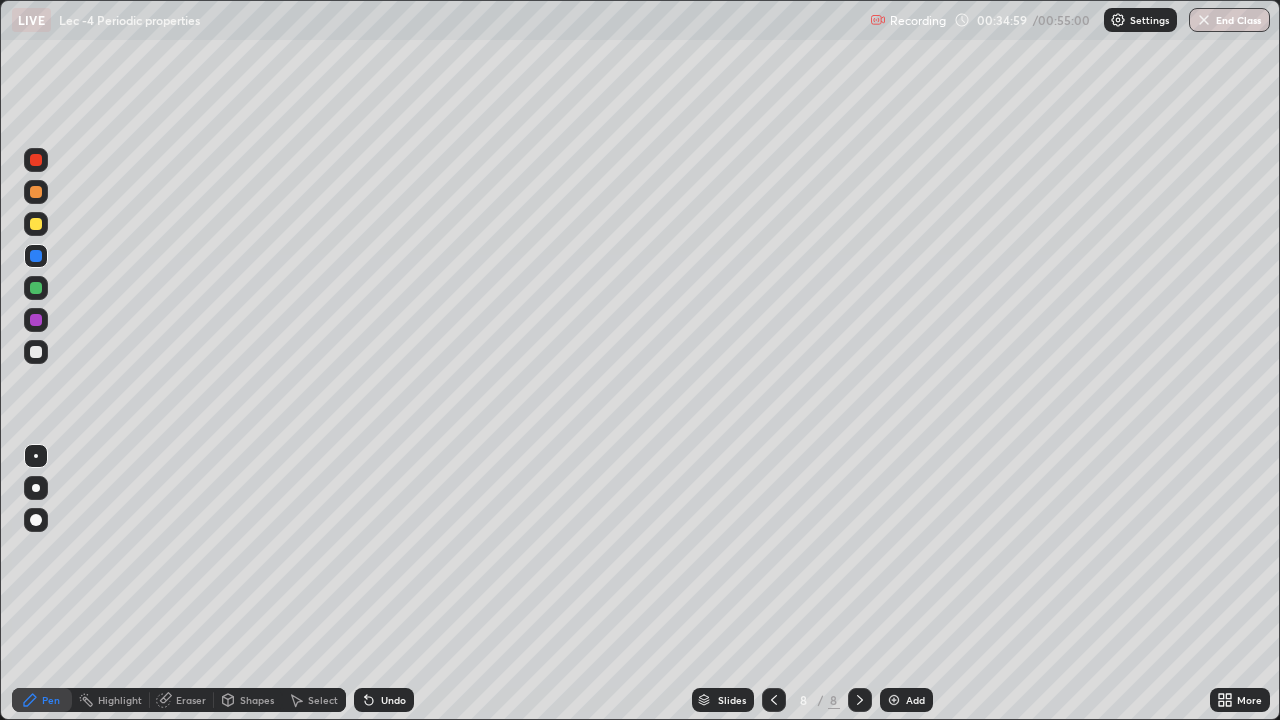 click at bounding box center (36, 224) 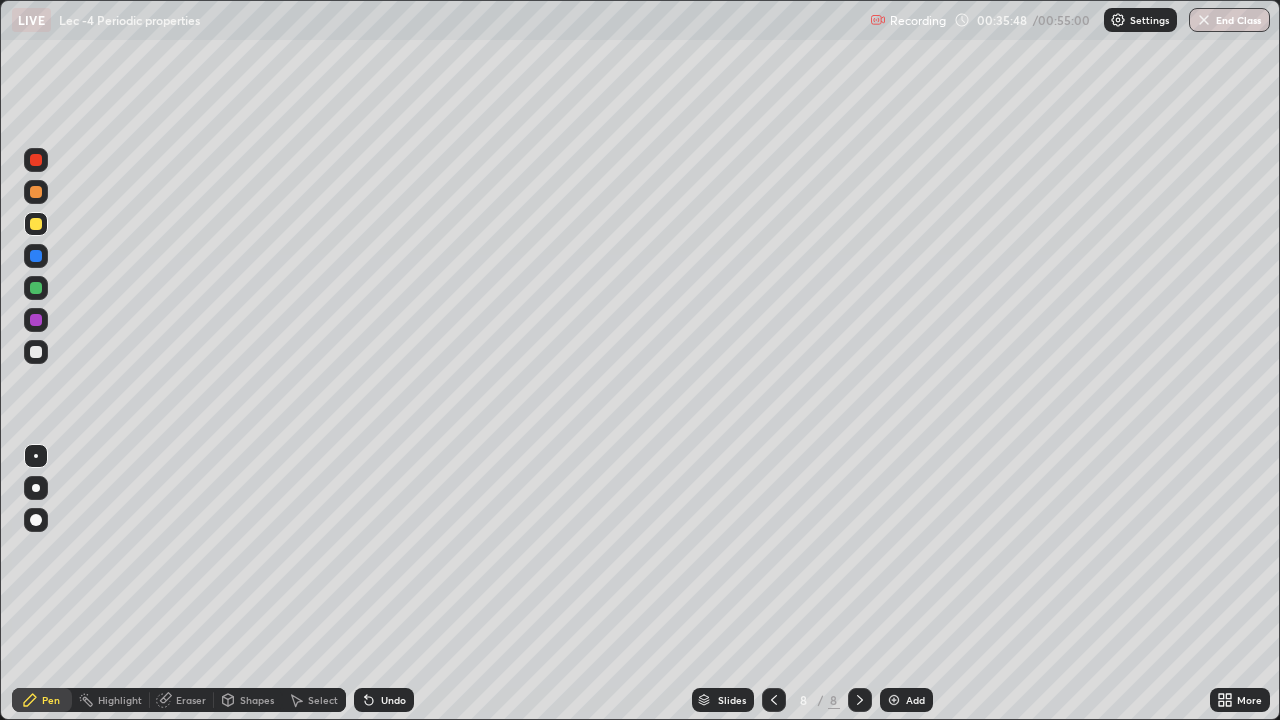 click at bounding box center (36, 352) 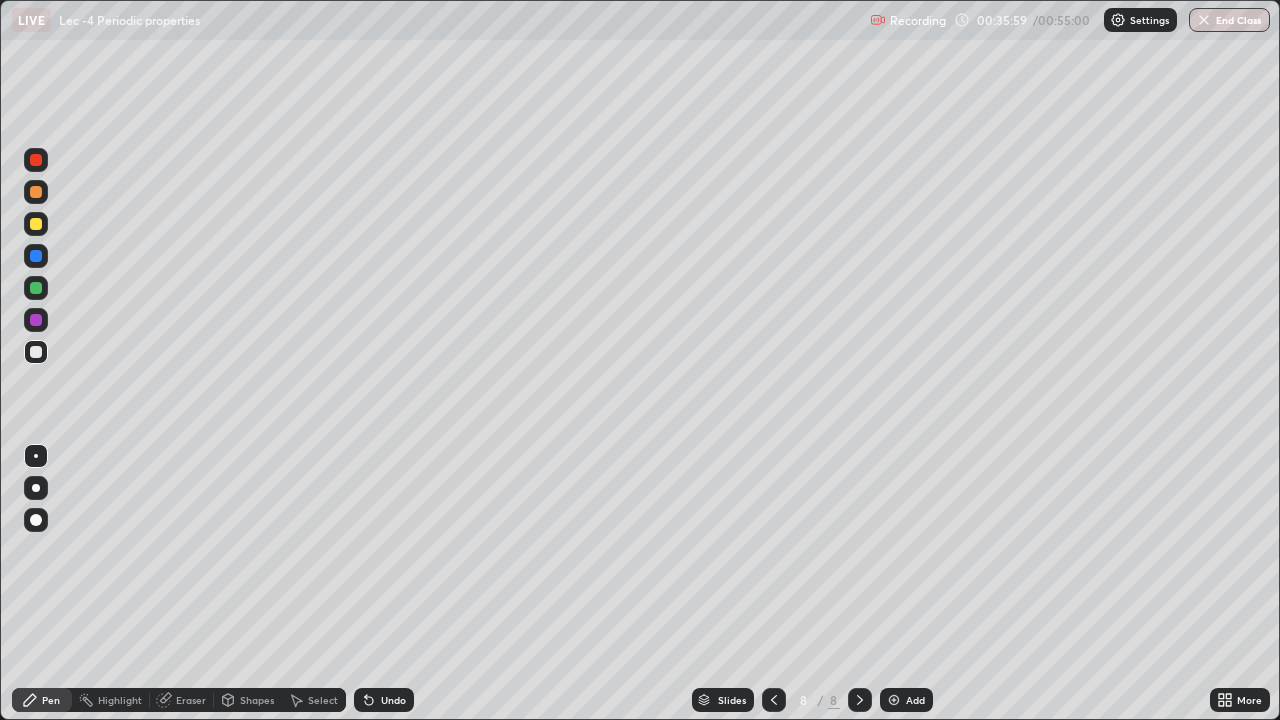 click at bounding box center (36, 320) 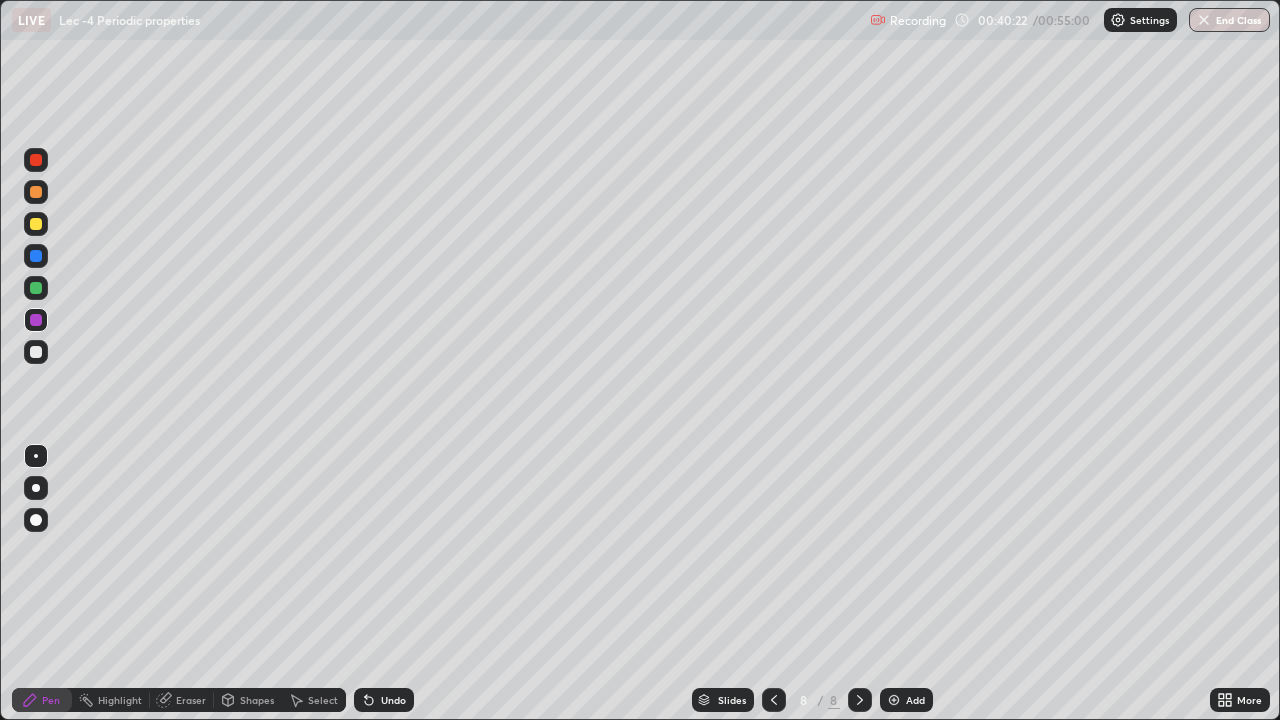 click on "Add" at bounding box center [906, 700] 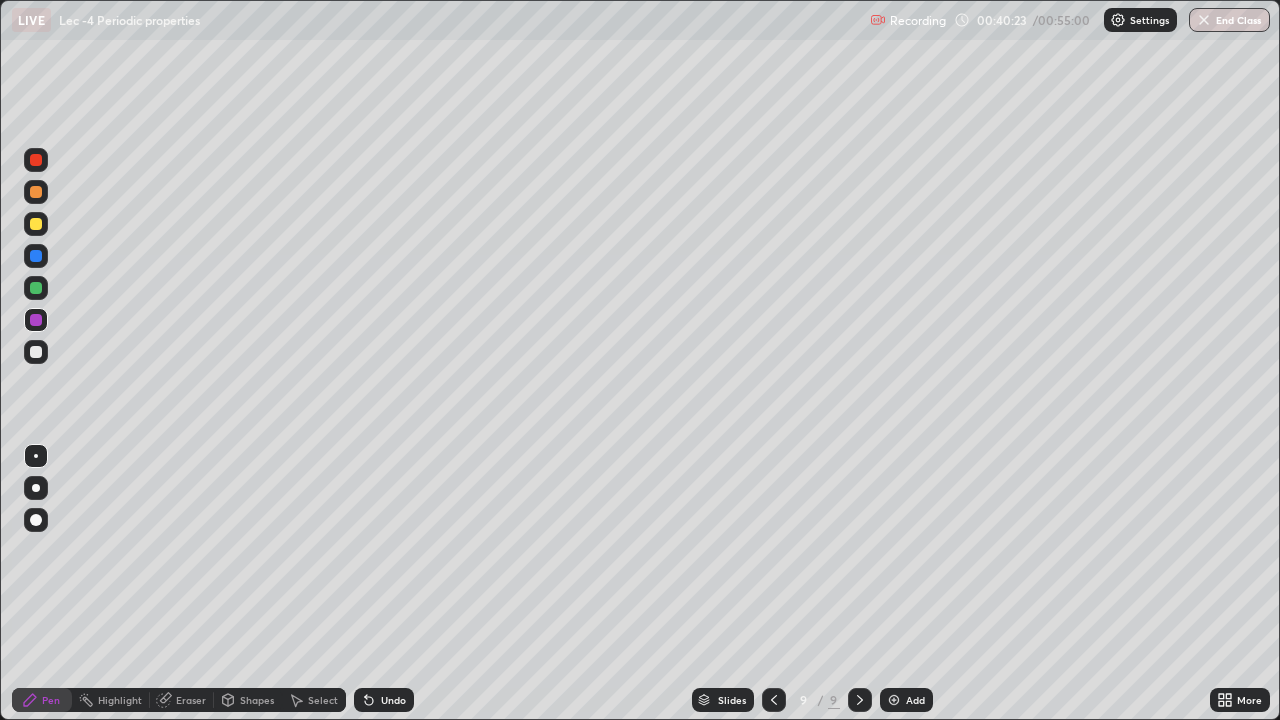 click at bounding box center (36, 352) 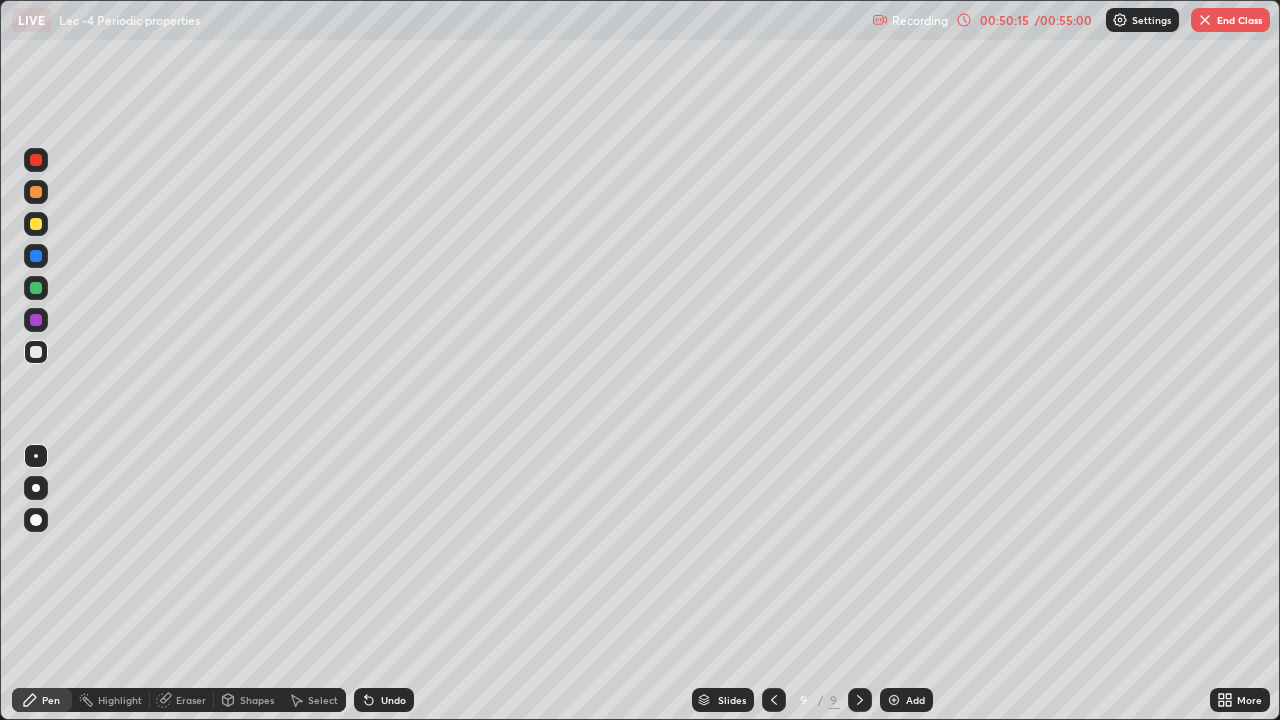click on "End Class" at bounding box center [1230, 20] 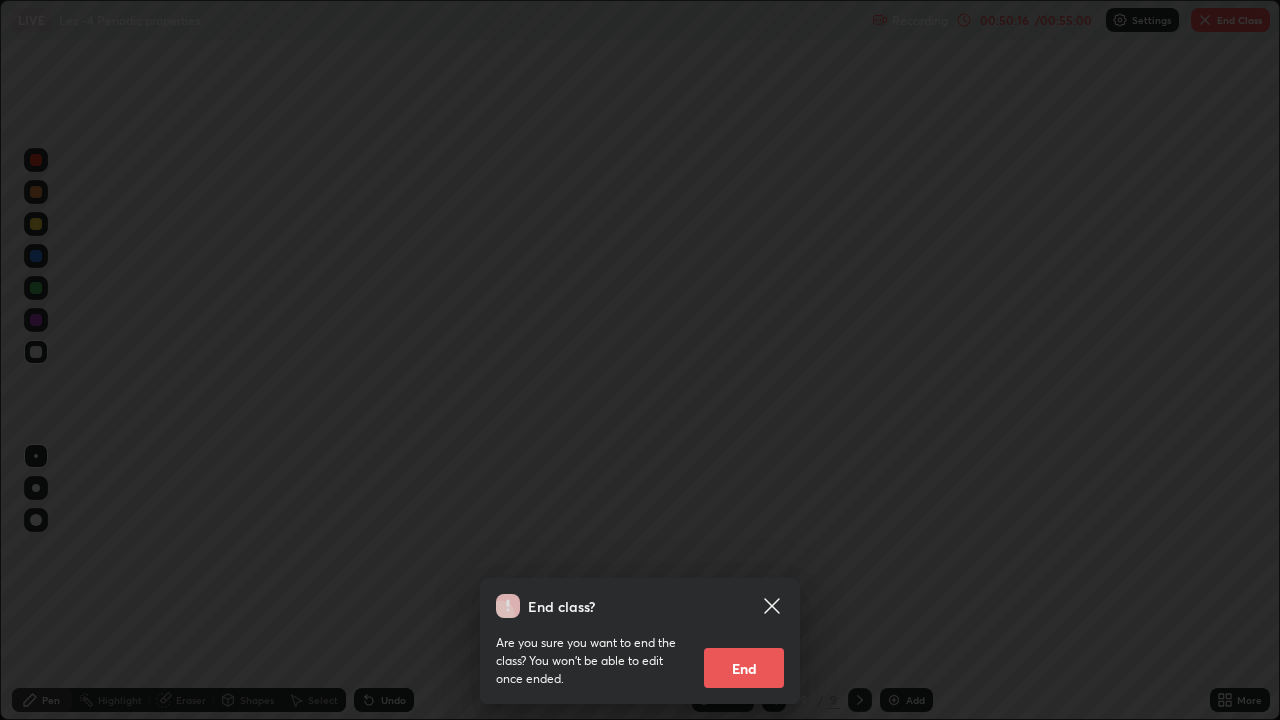 click on "End" at bounding box center [744, 668] 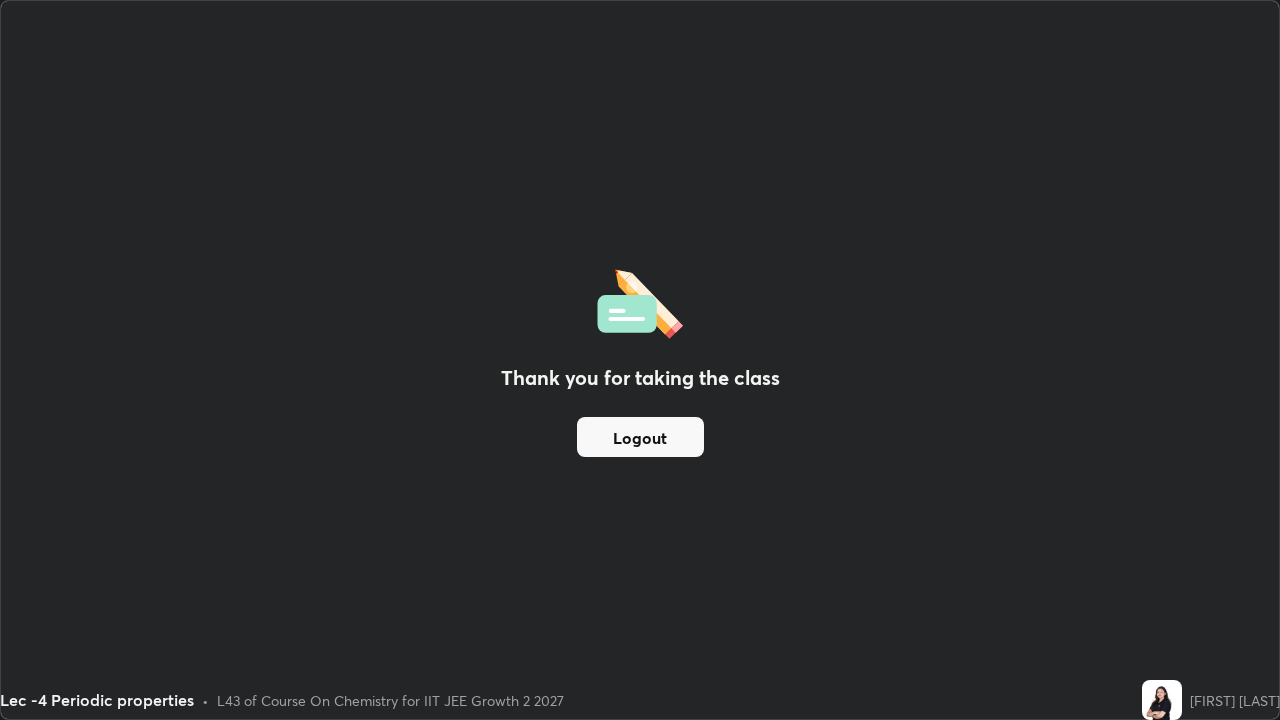 click on "Logout" at bounding box center (640, 437) 